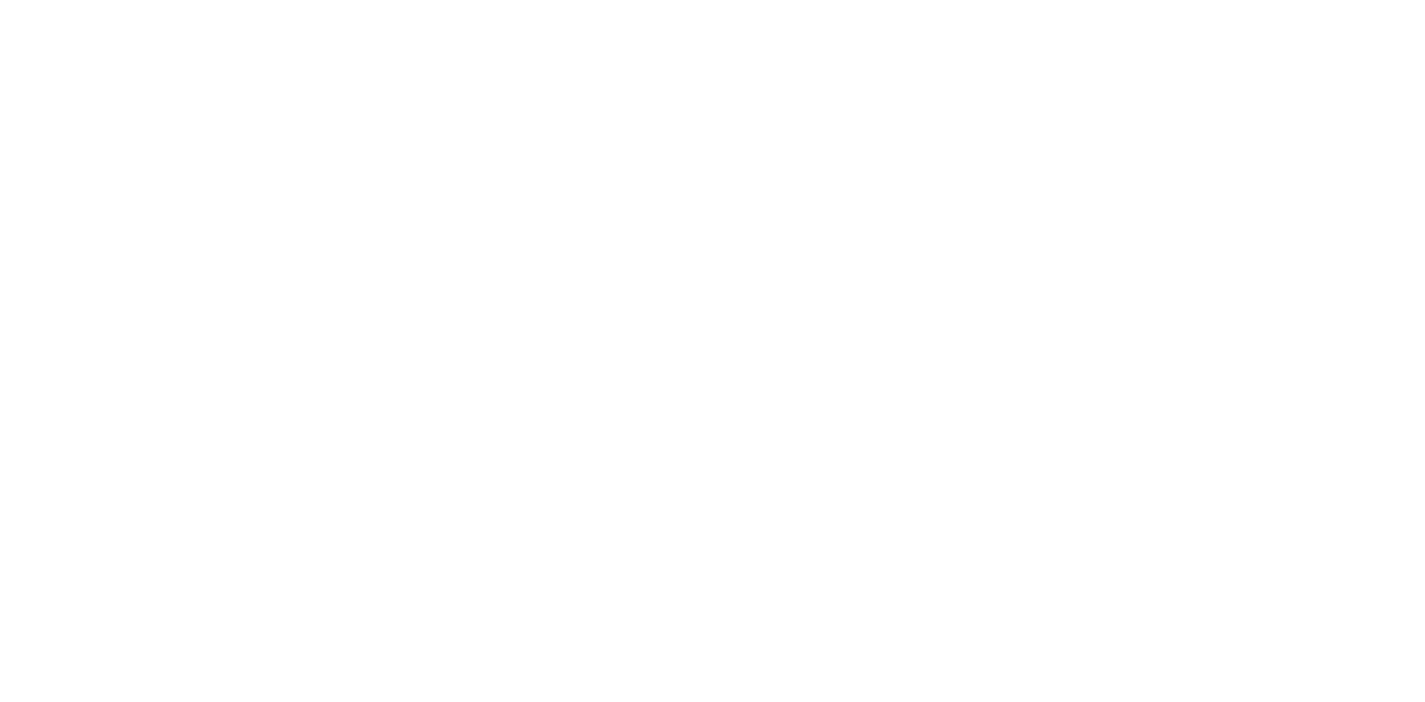 scroll, scrollTop: 0, scrollLeft: 0, axis: both 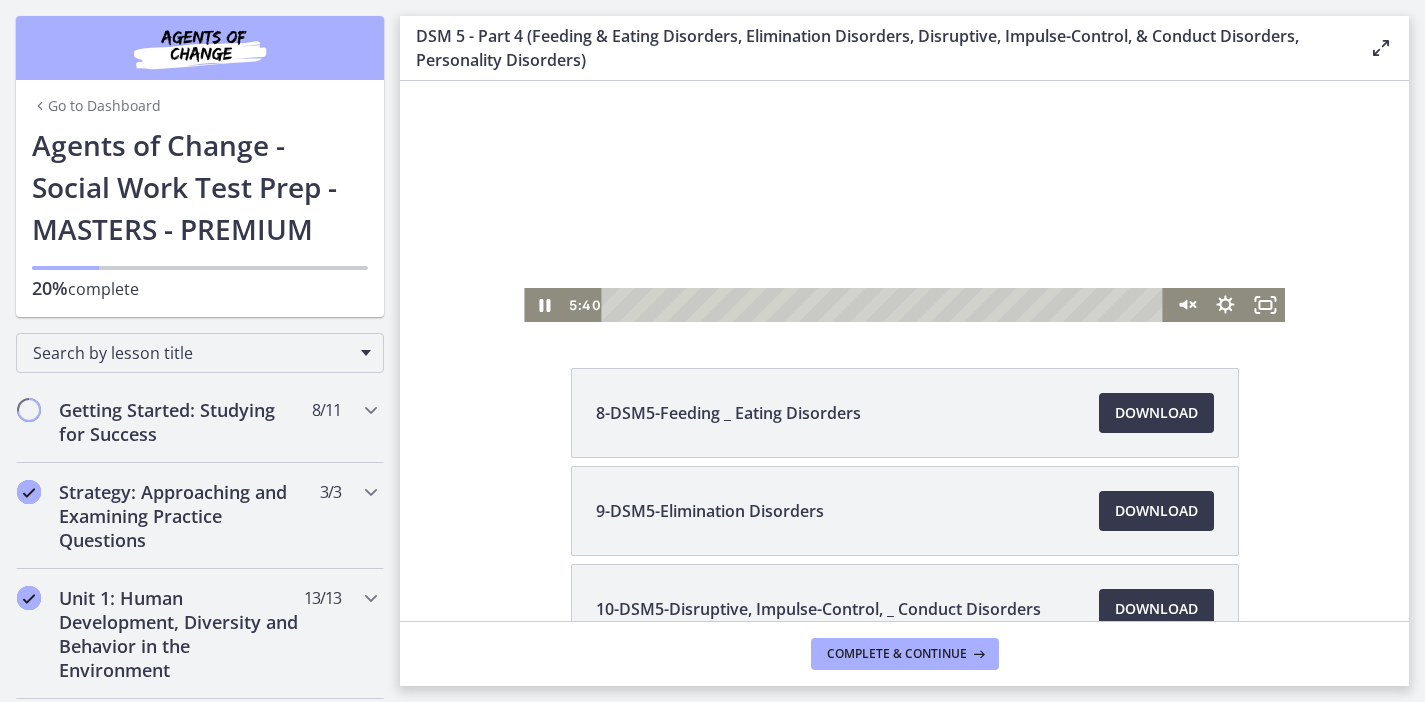 click on "Click for sound
@keyframes VOLUME_SMALL_WAVE_FLASH {
0% { opacity: 0; }
33% { opacity: 1; }
66% { opacity: 1; }
100% { opacity: 0; }
}
@keyframes VOLUME_LARGE_WAVE_FLASH {
0% { opacity: 0; }
33% { opacity: 1; }
66% { opacity: 1; }
100% { opacity: 0; }
}
.volume__small-wave {
animation: VOLUME_SMALL_WAVE_FLASH 2s infinite;
opacity: 0;
}
.volume__large-wave {
animation: VOLUME_LARGE_WAVE_FLASH 2s infinite .3s;
opacity: 0;
}" at bounding box center (904, 91) 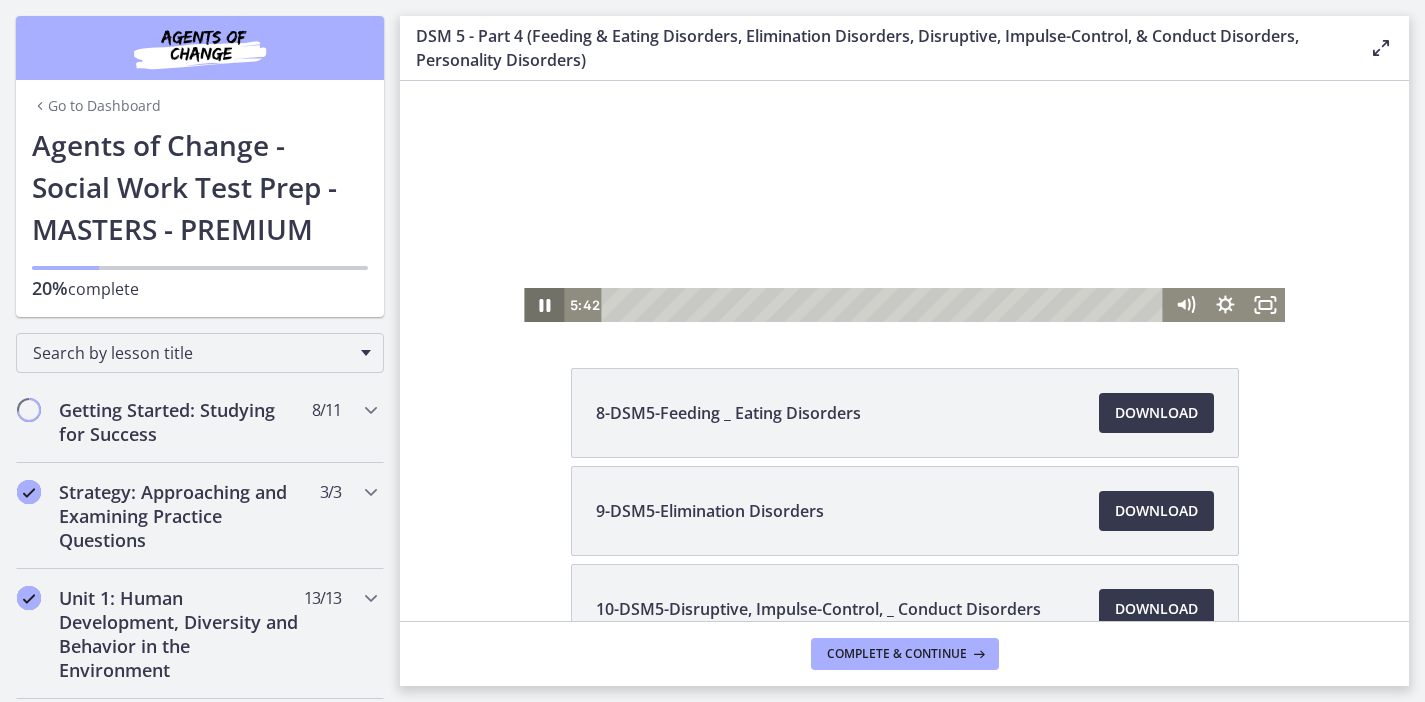 click 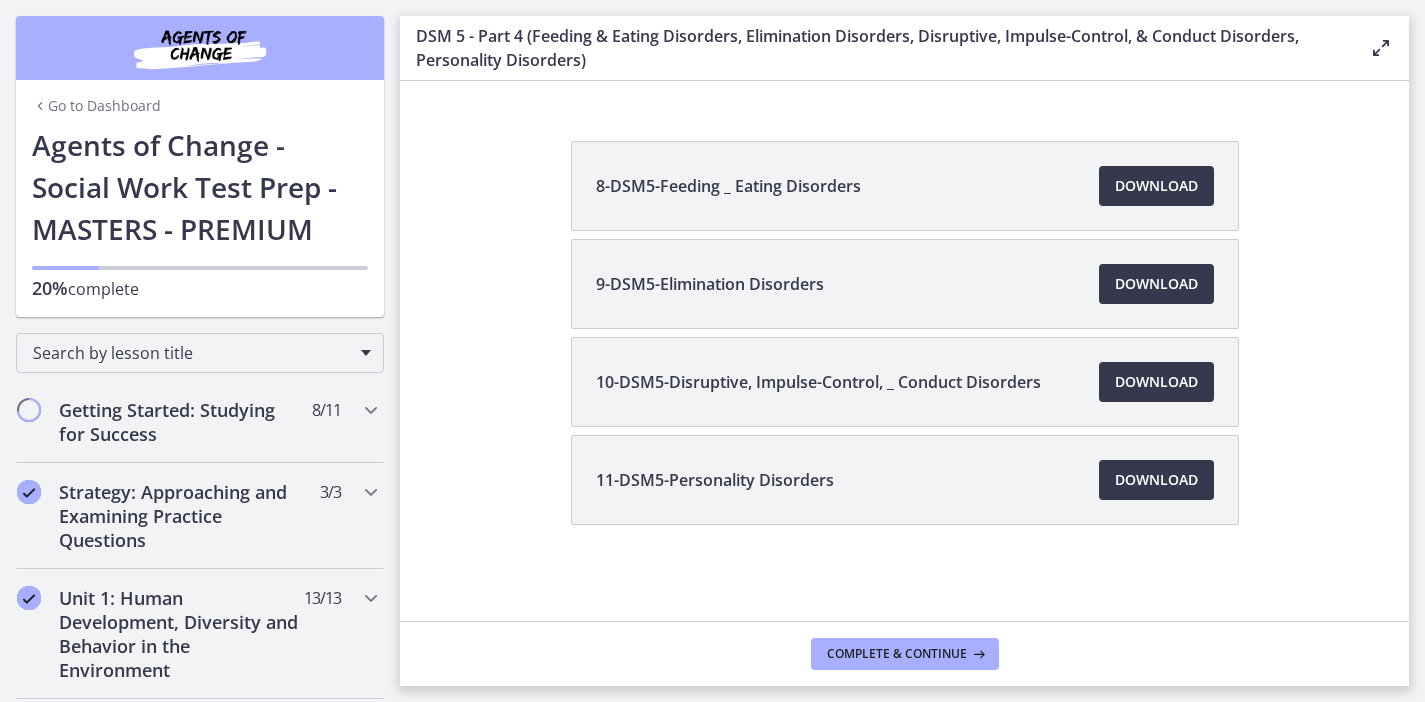 scroll, scrollTop: 0, scrollLeft: 0, axis: both 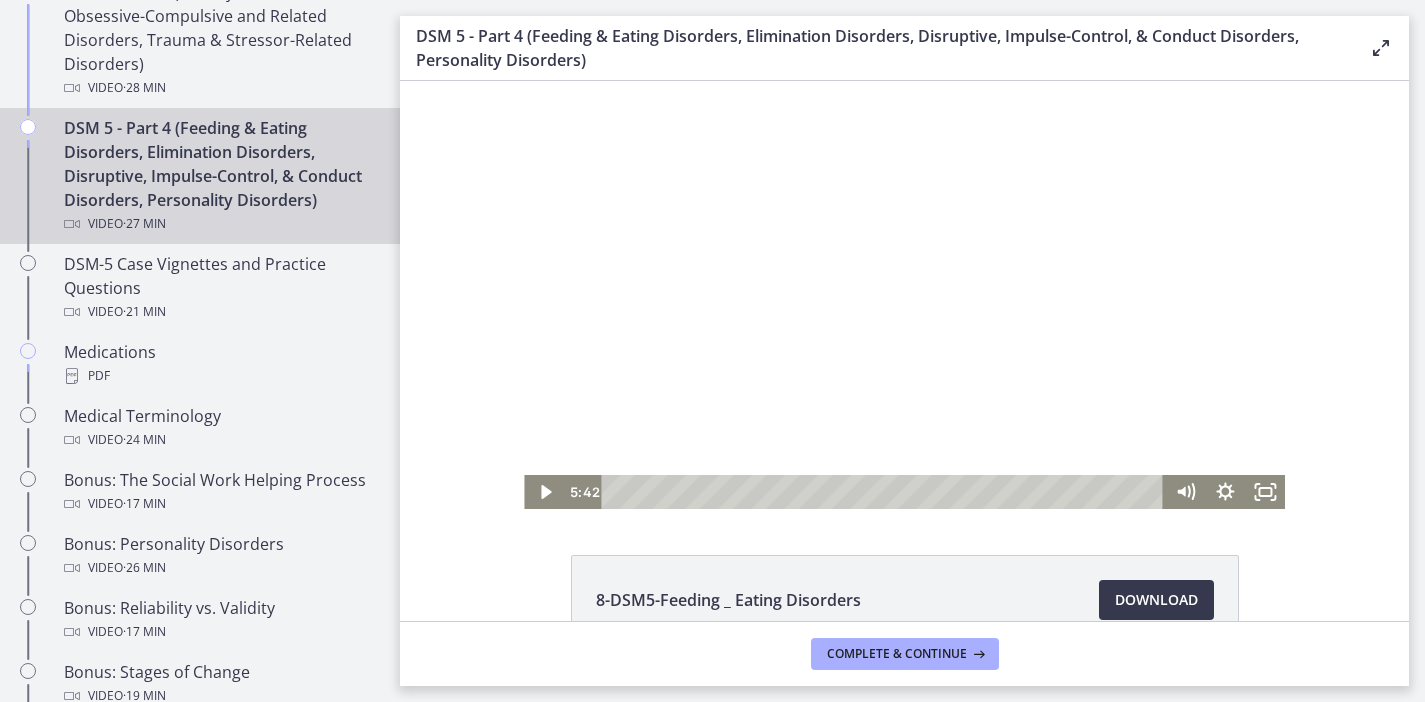 click at bounding box center [904, 295] 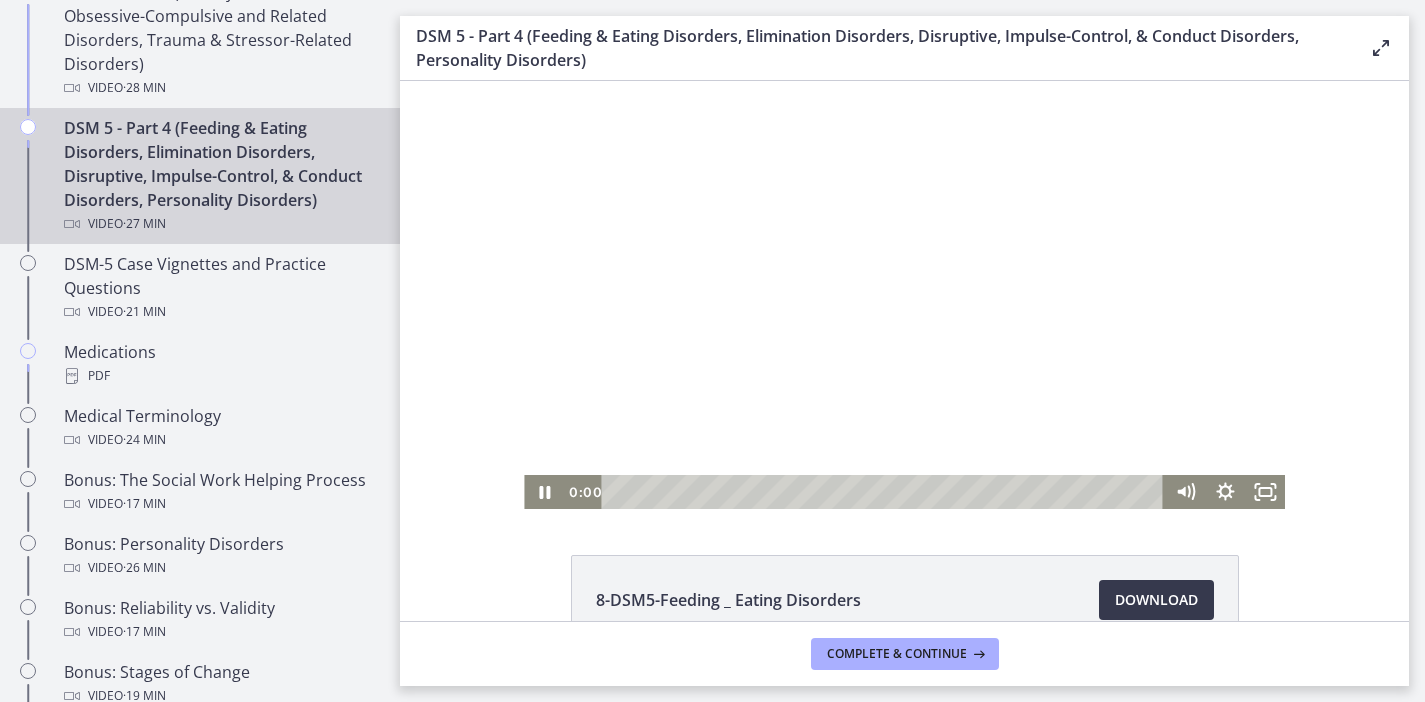 drag, startPoint x: 731, startPoint y: 492, endPoint x: 528, endPoint y: 505, distance: 203.41583 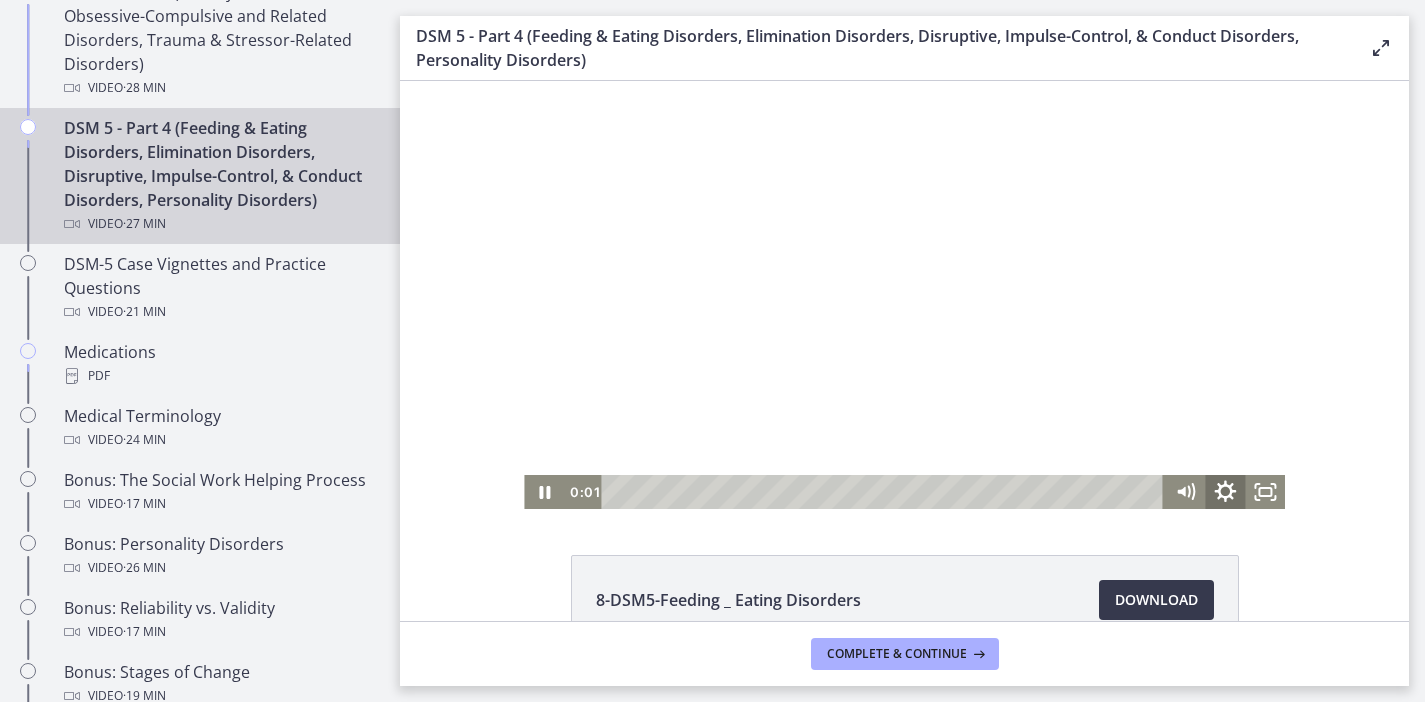 click 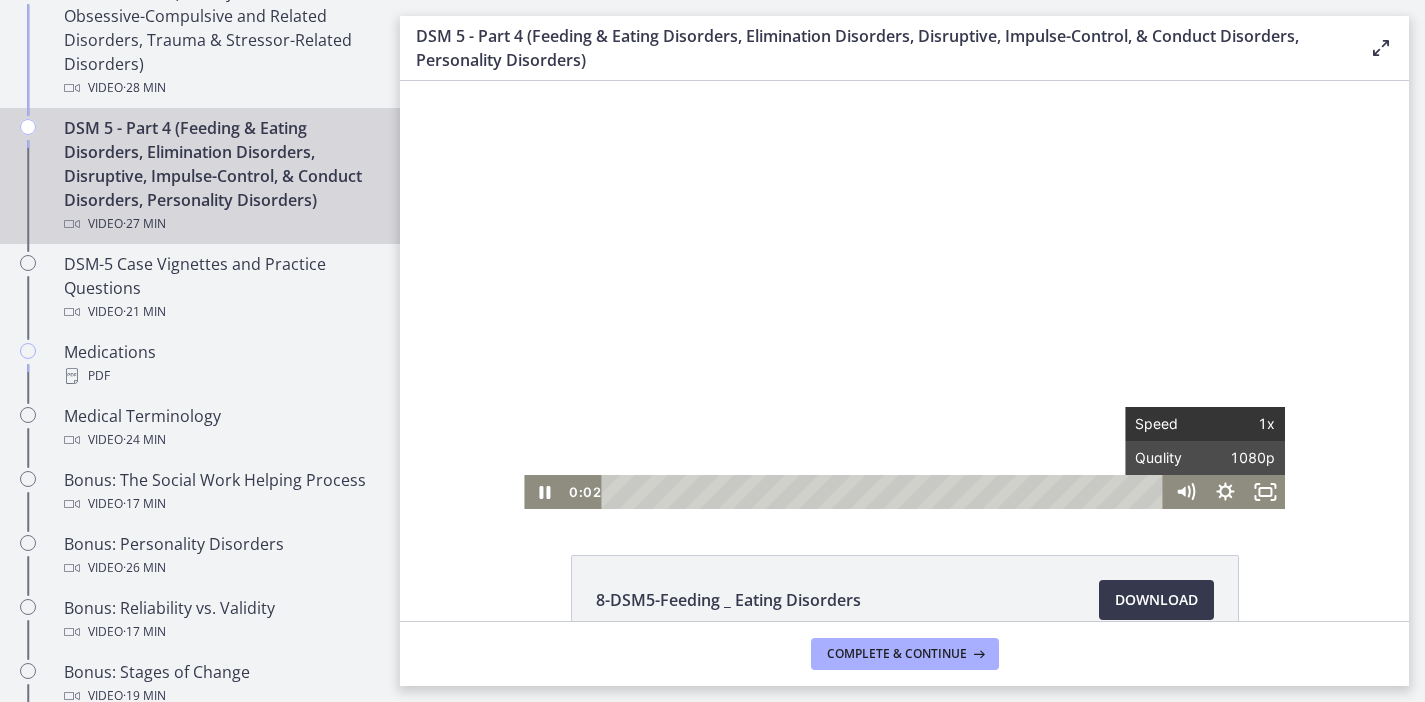 click on "1x" at bounding box center [1240, 424] 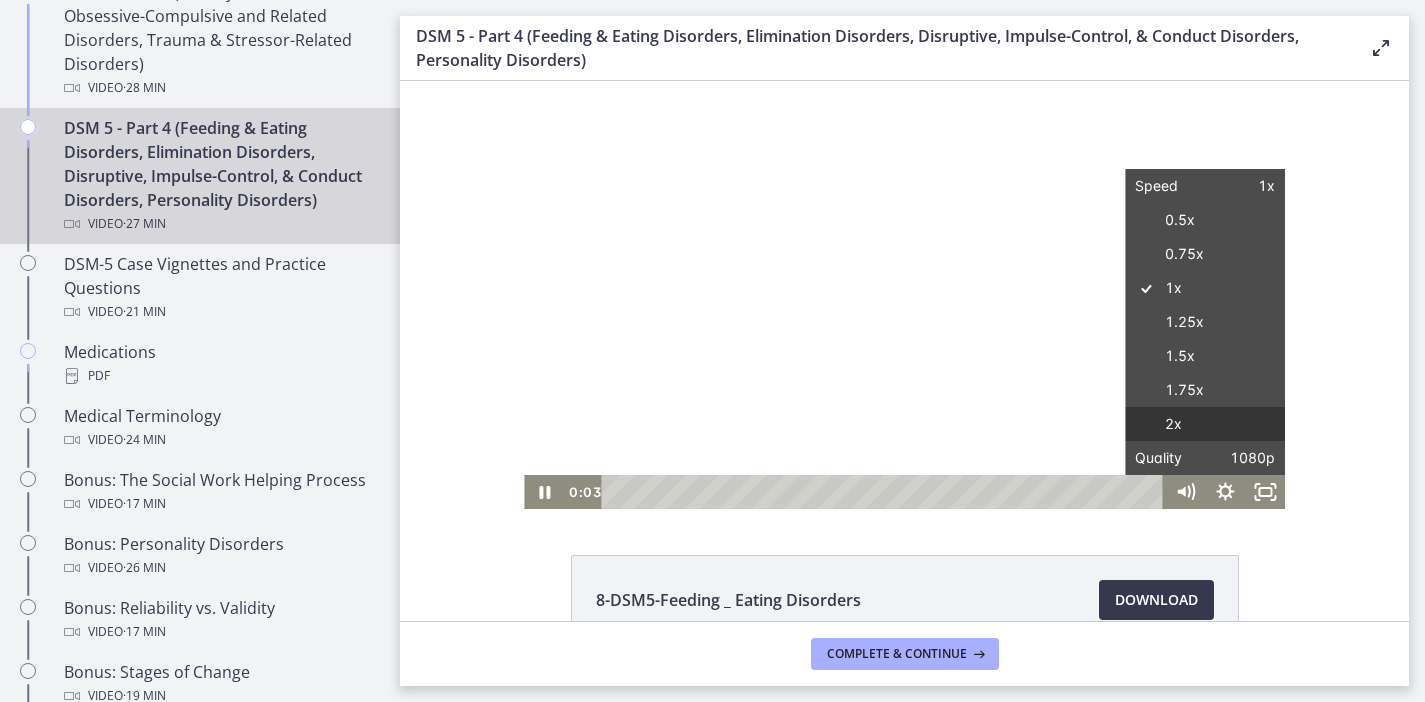 click on "2x" at bounding box center (1205, 424) 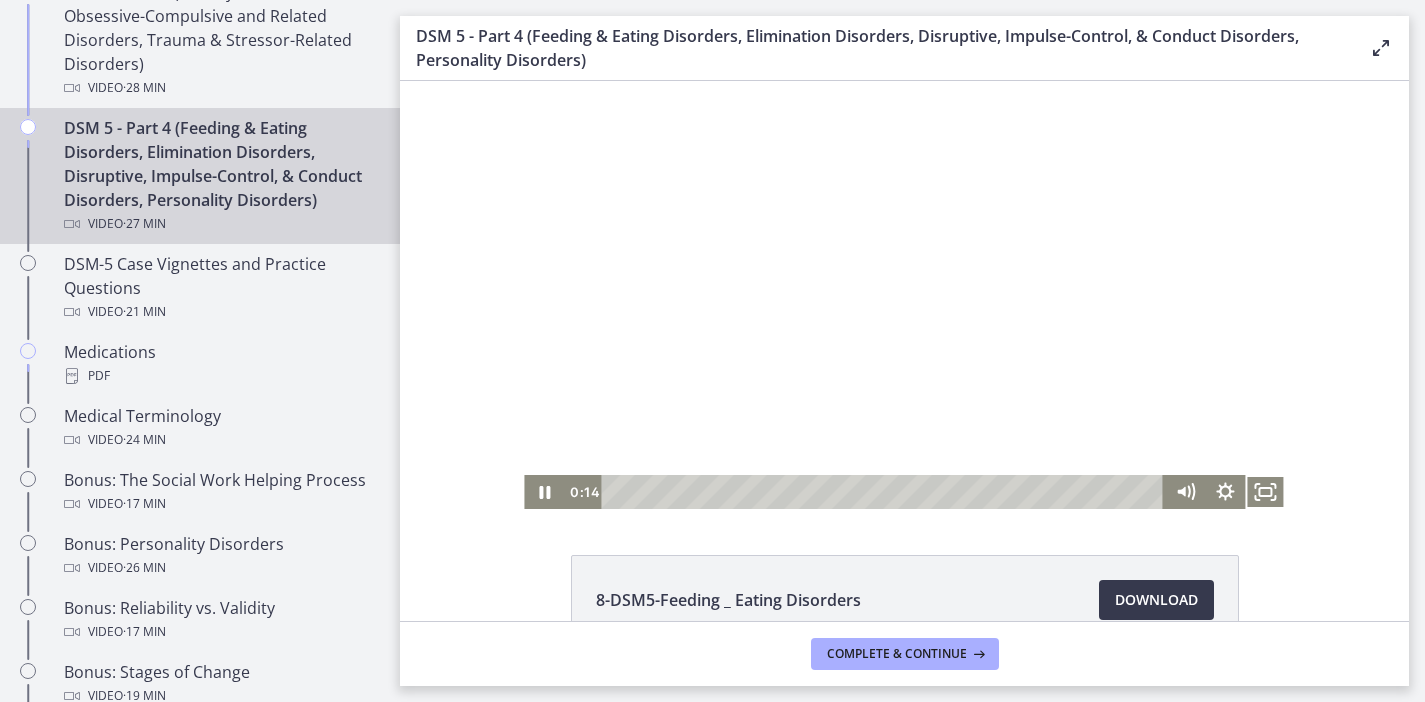 click on "8-DSM5-Feeding _ EatingDisorders
Download
Opens in a new window
9-DSM5-EliminationDisorders
Download
Opens in a new window
10-DSM5-Disruptive, Impulse-Control, _ ConductDisorders
Download" 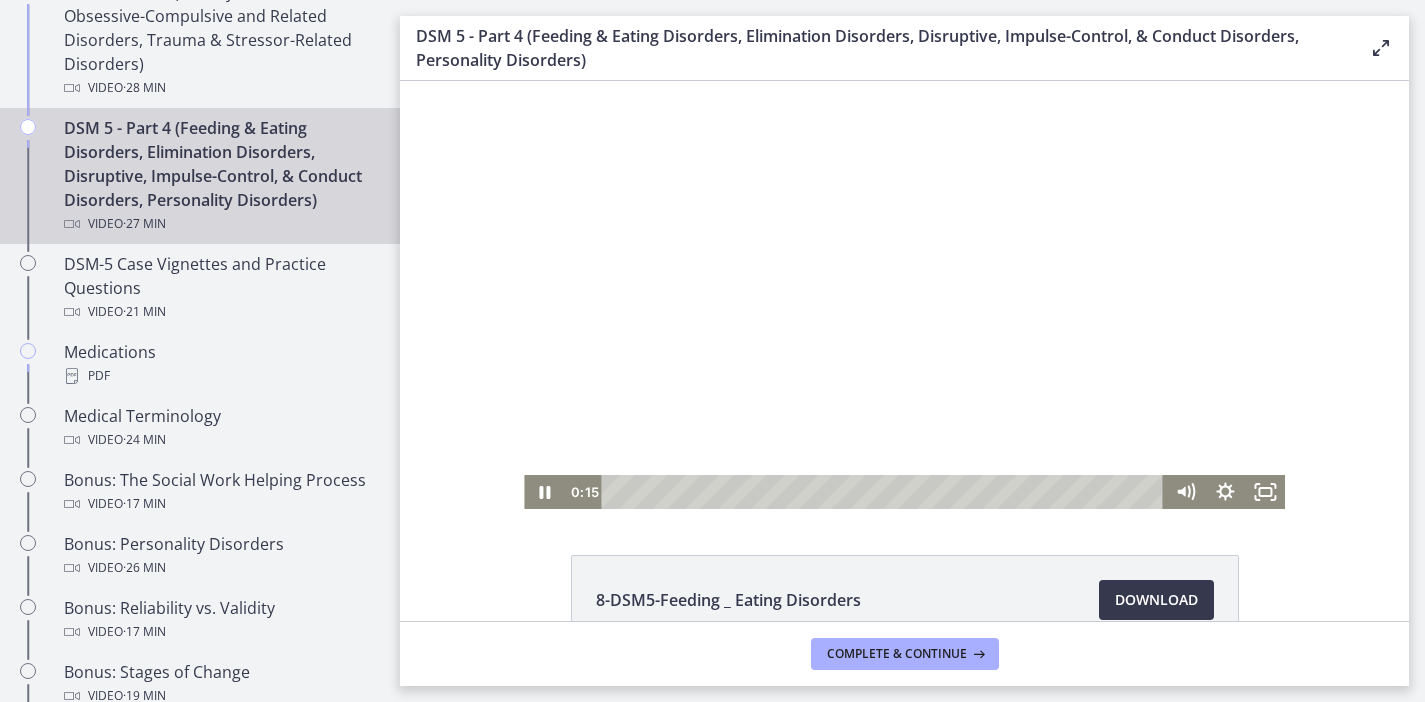 scroll, scrollTop: 194, scrollLeft: 0, axis: vertical 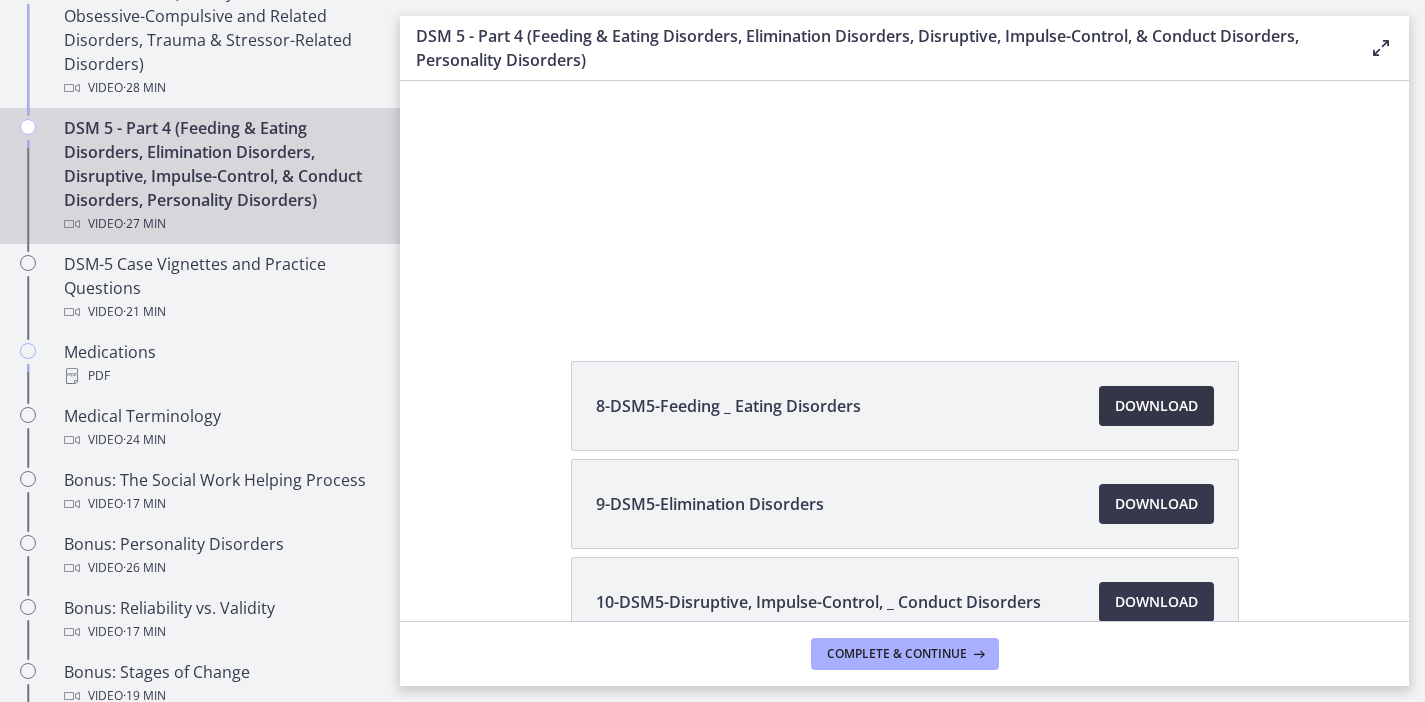 click on "Download
Opens in a new window" at bounding box center (1156, 406) 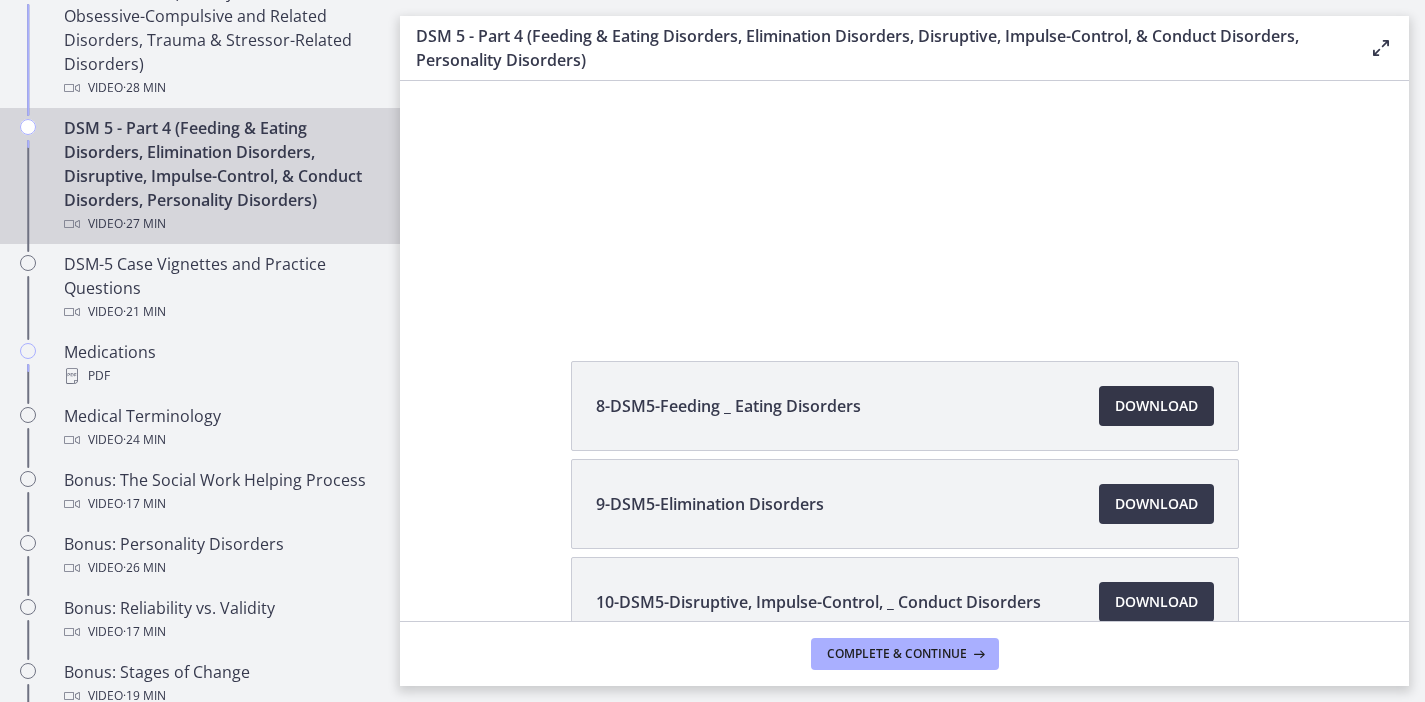 scroll, scrollTop: 0, scrollLeft: 0, axis: both 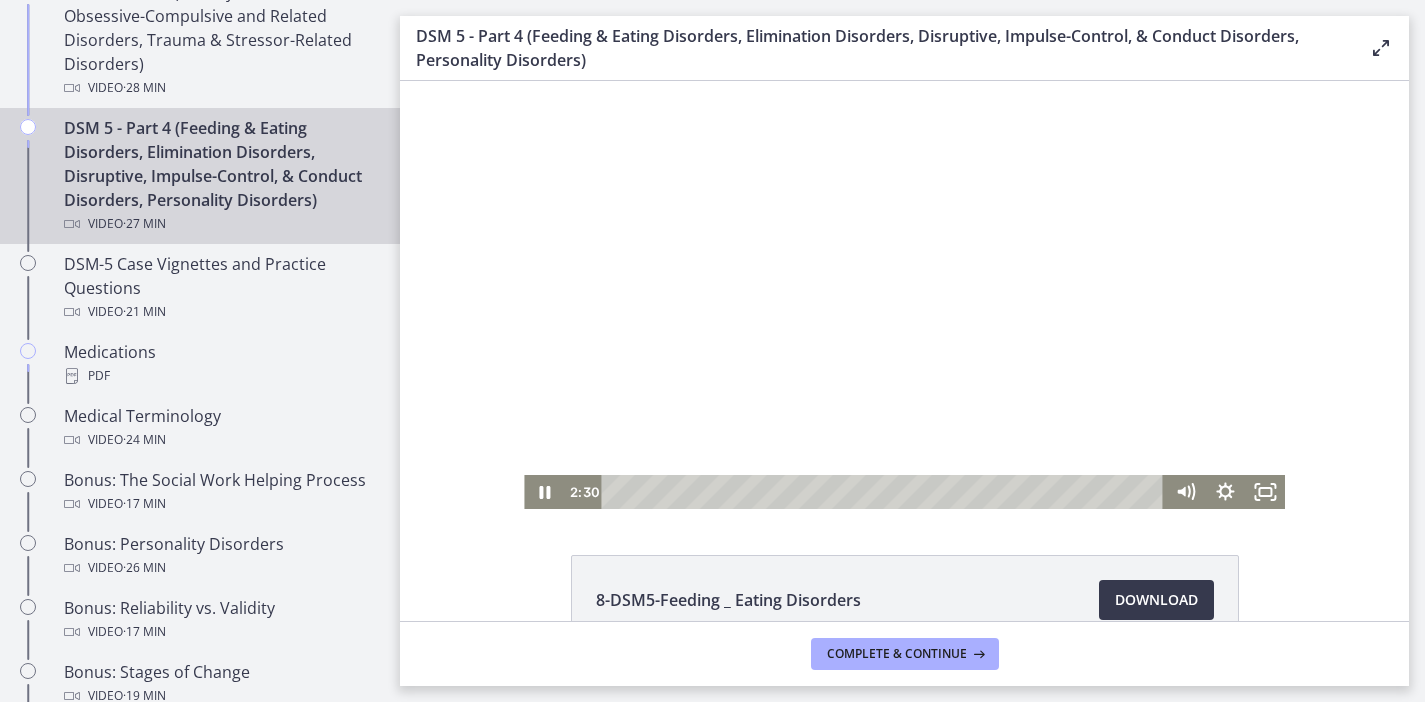 click at bounding box center [904, 295] 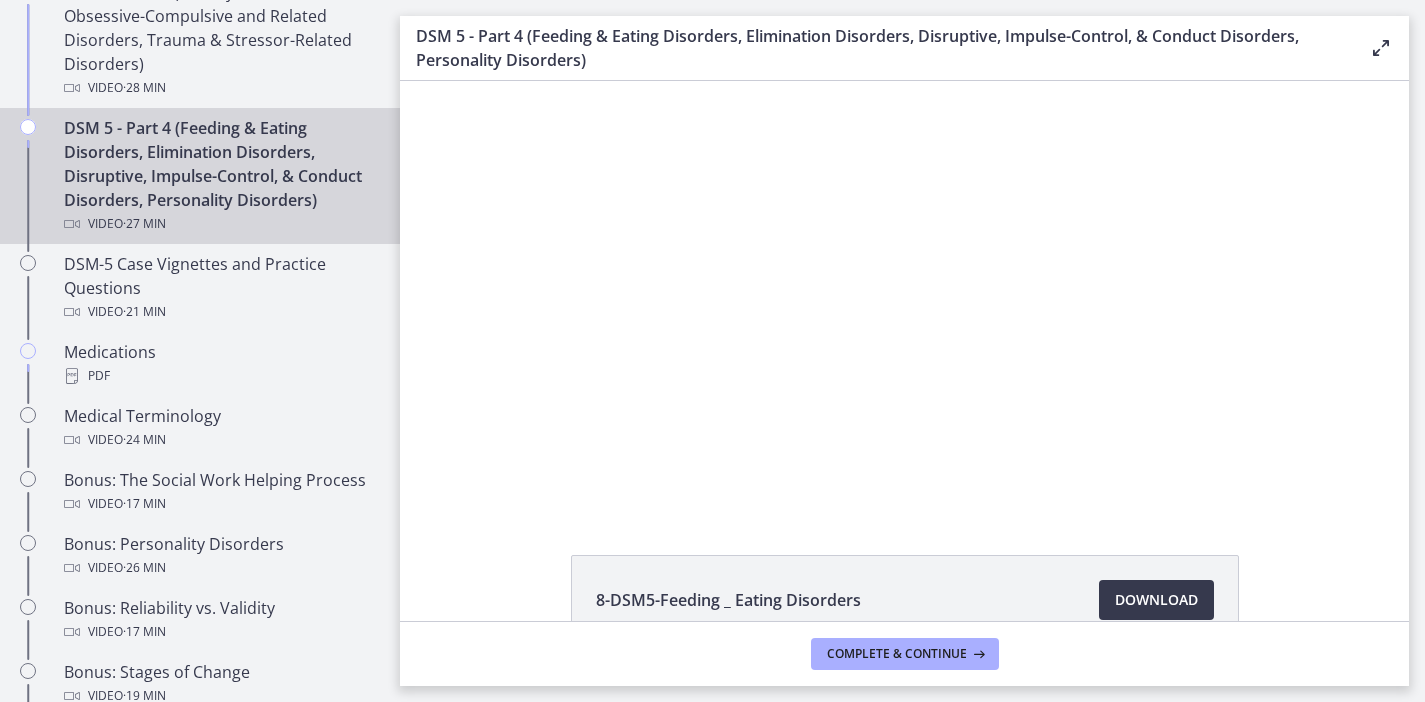 click at bounding box center (904, 295) 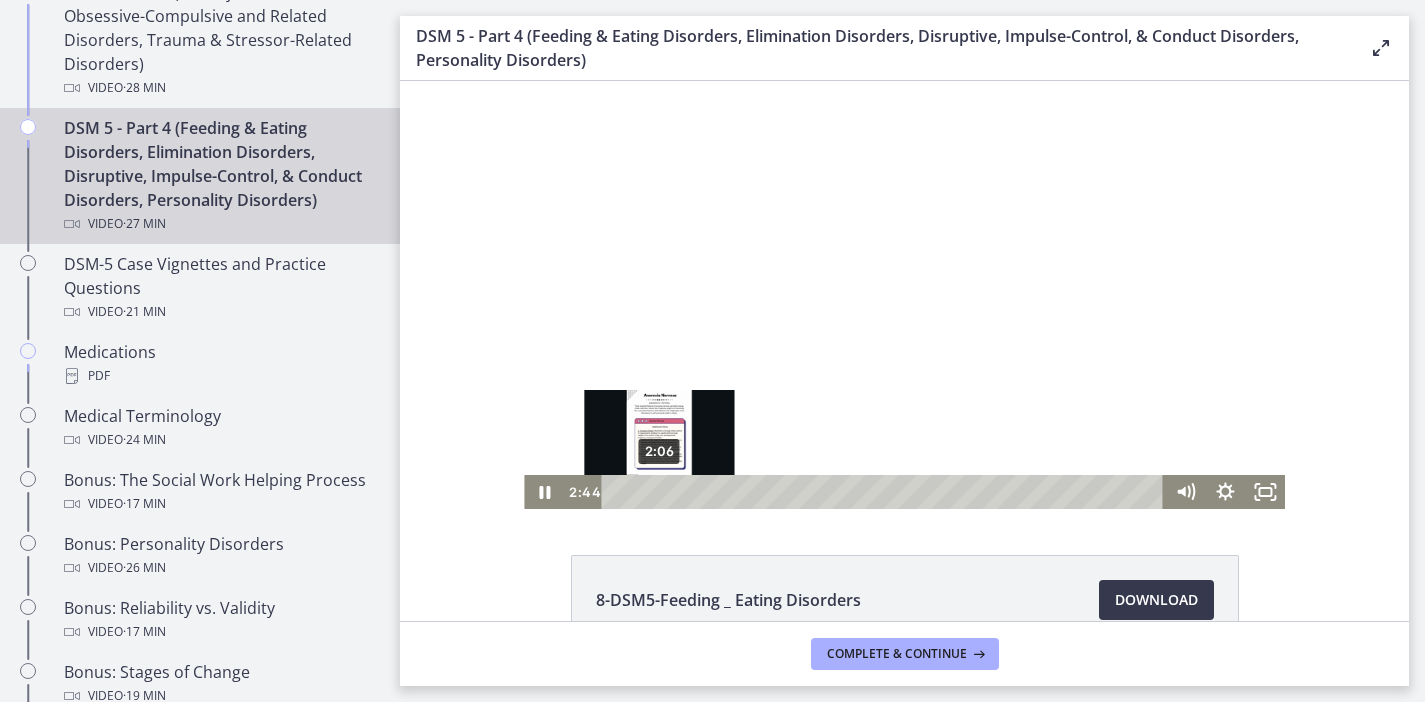 click on "2:06" at bounding box center (886, 492) 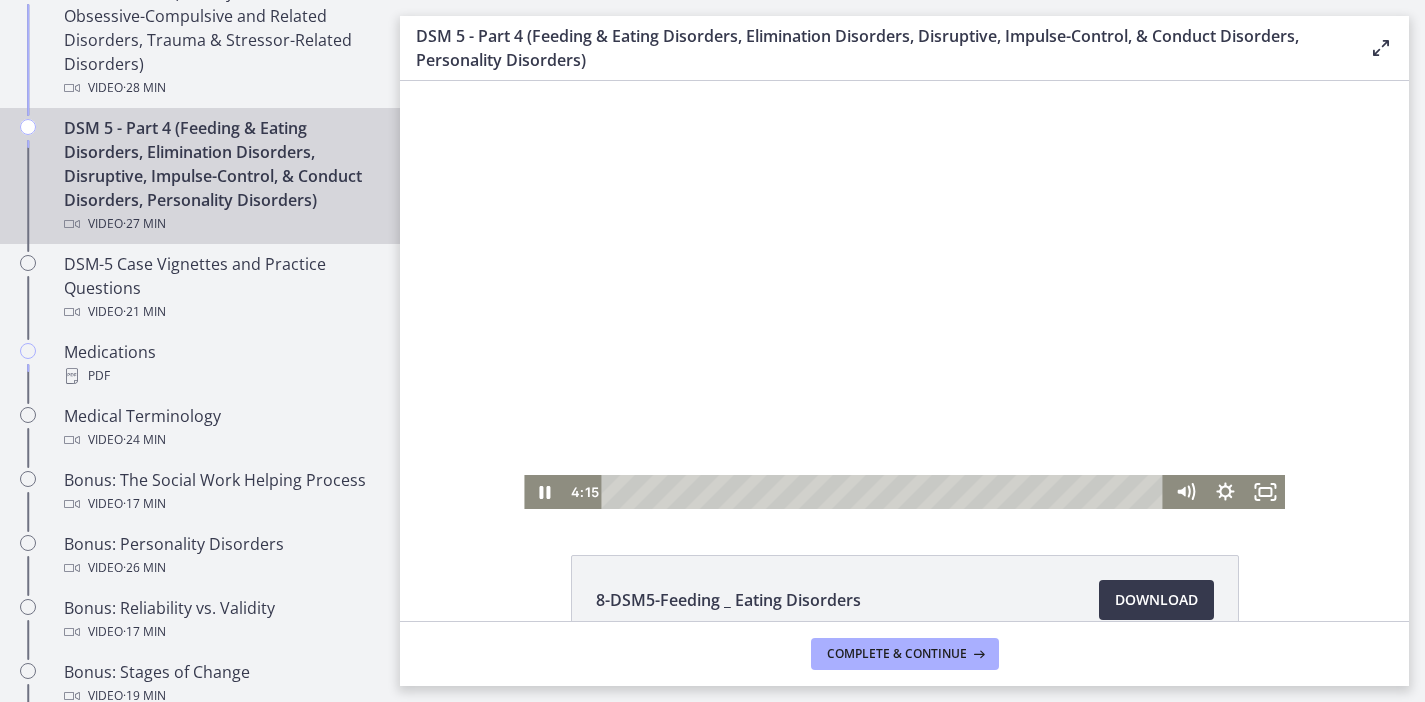 click at bounding box center (904, 295) 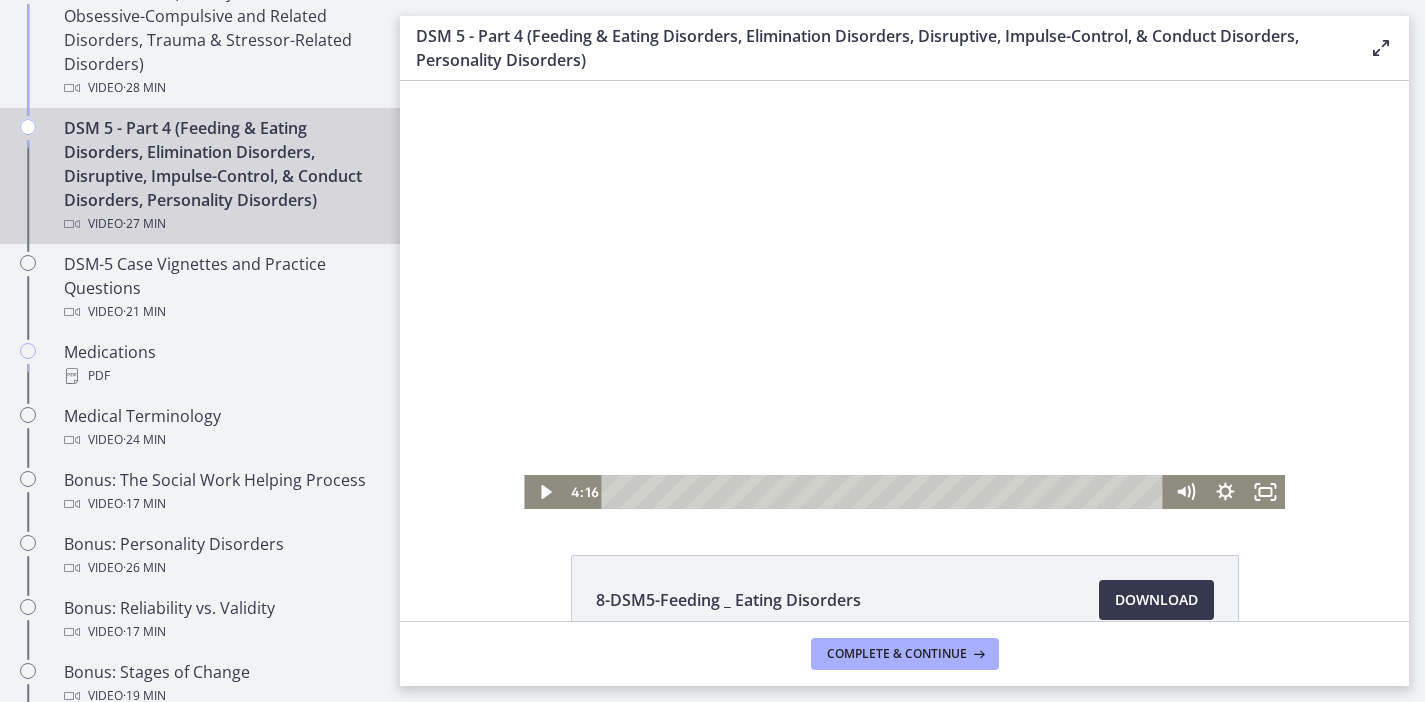 click at bounding box center [904, 295] 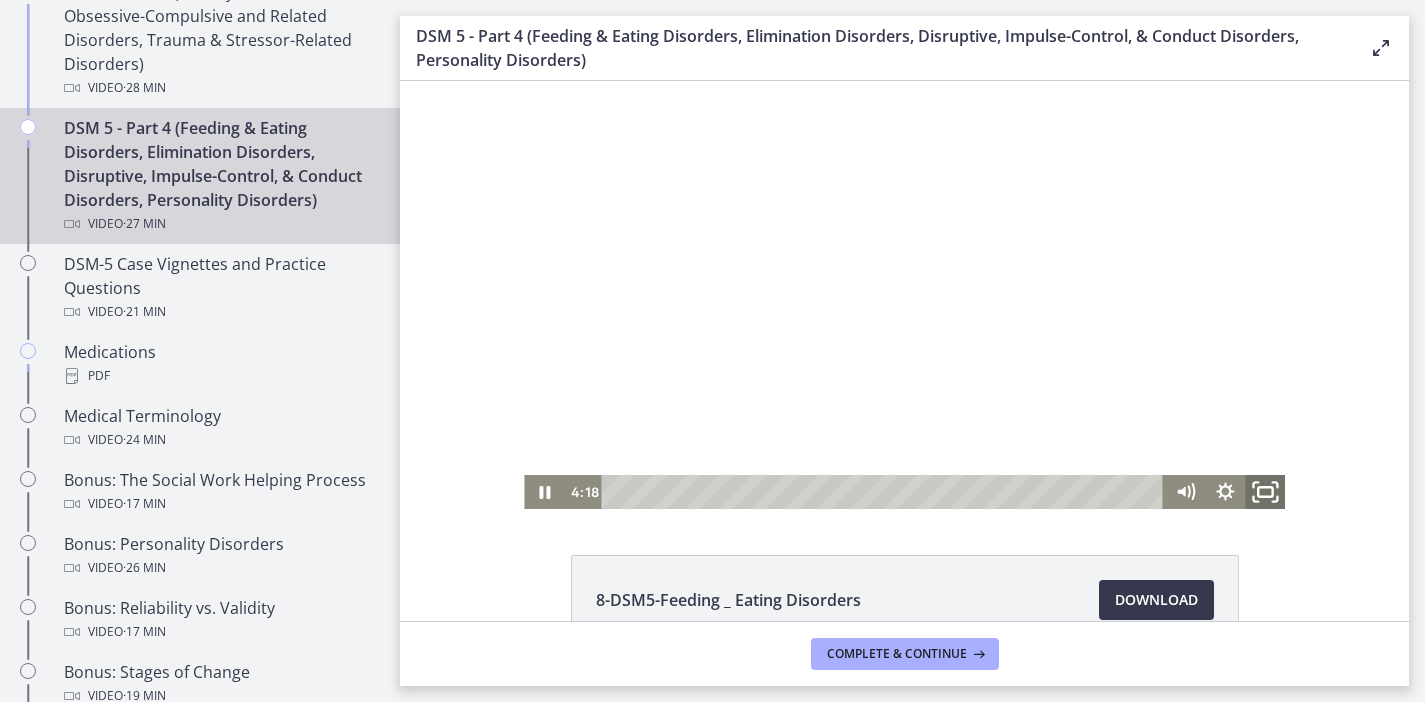 click 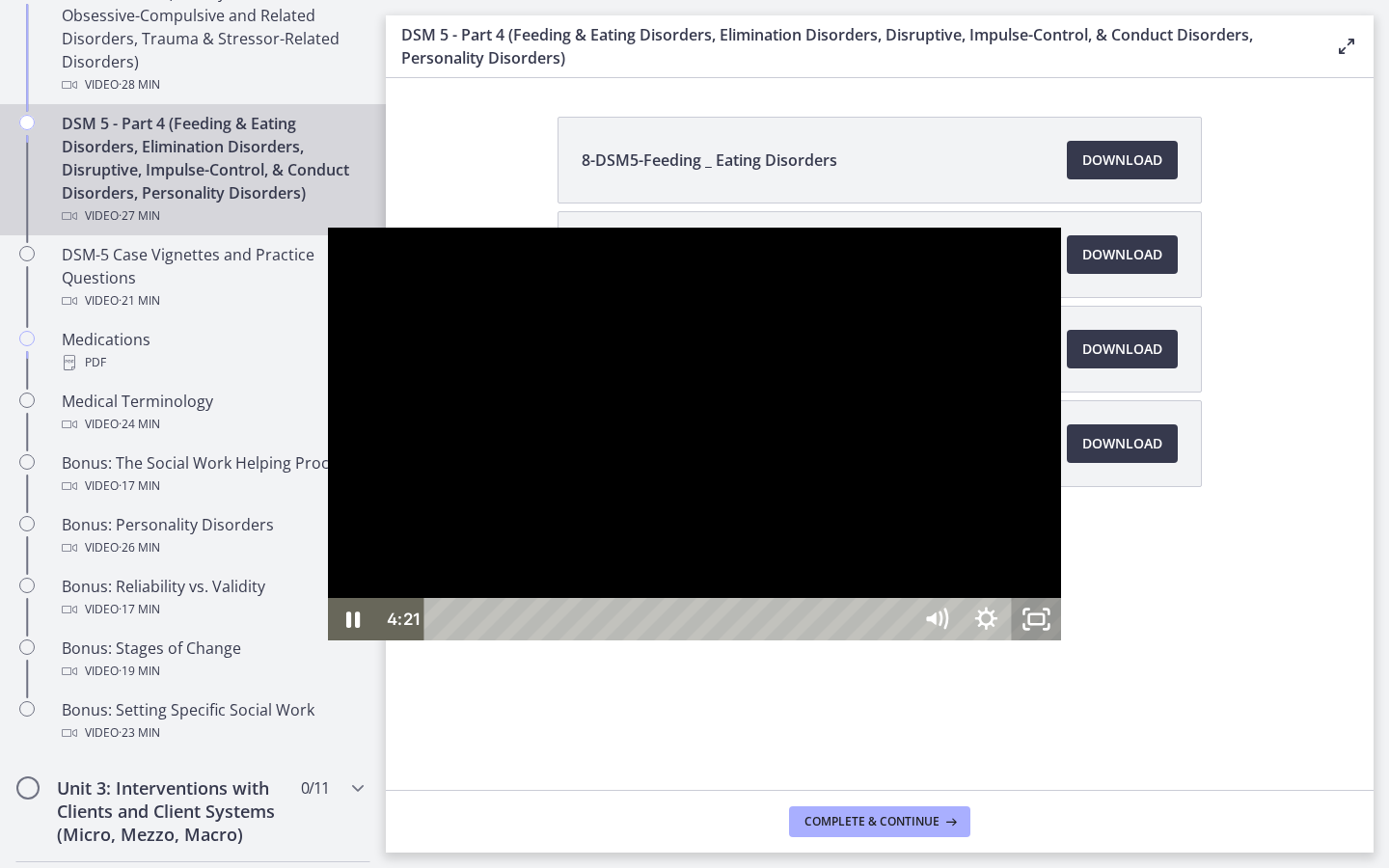 click 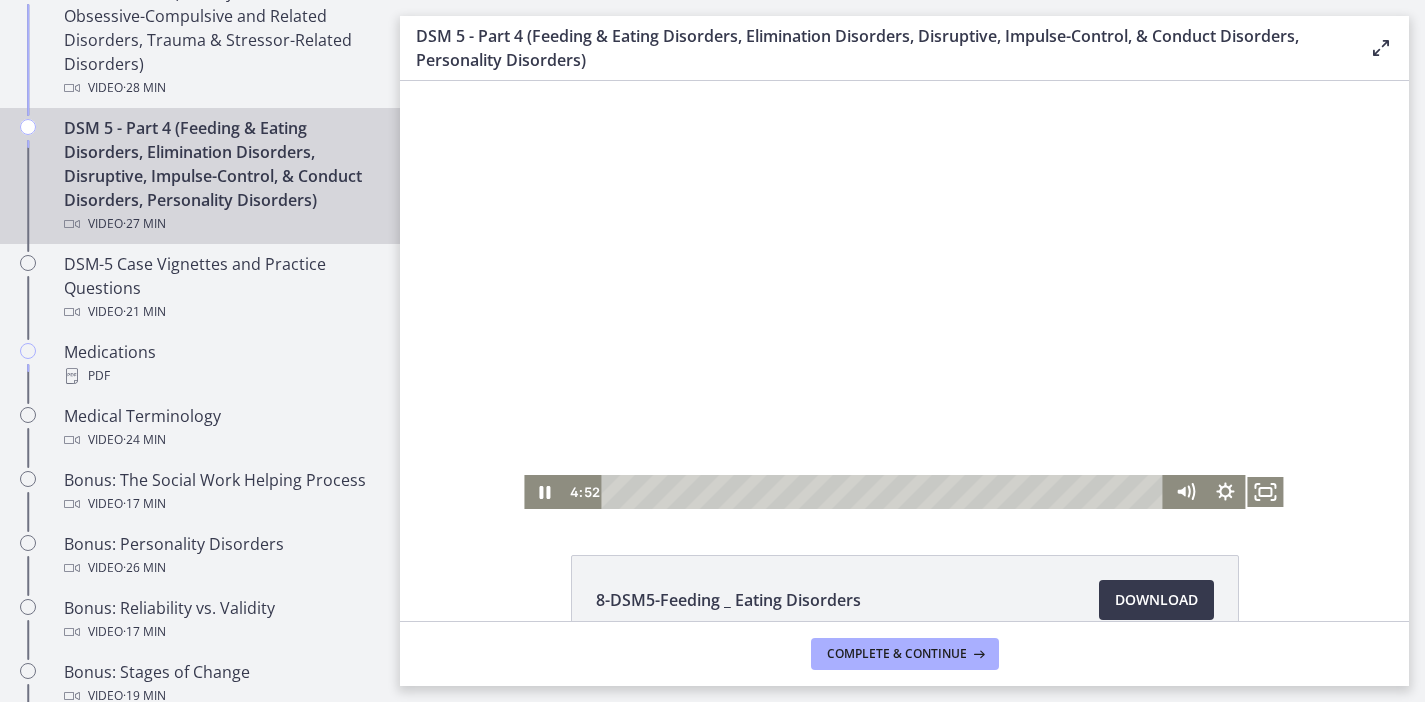 click at bounding box center [904, 295] 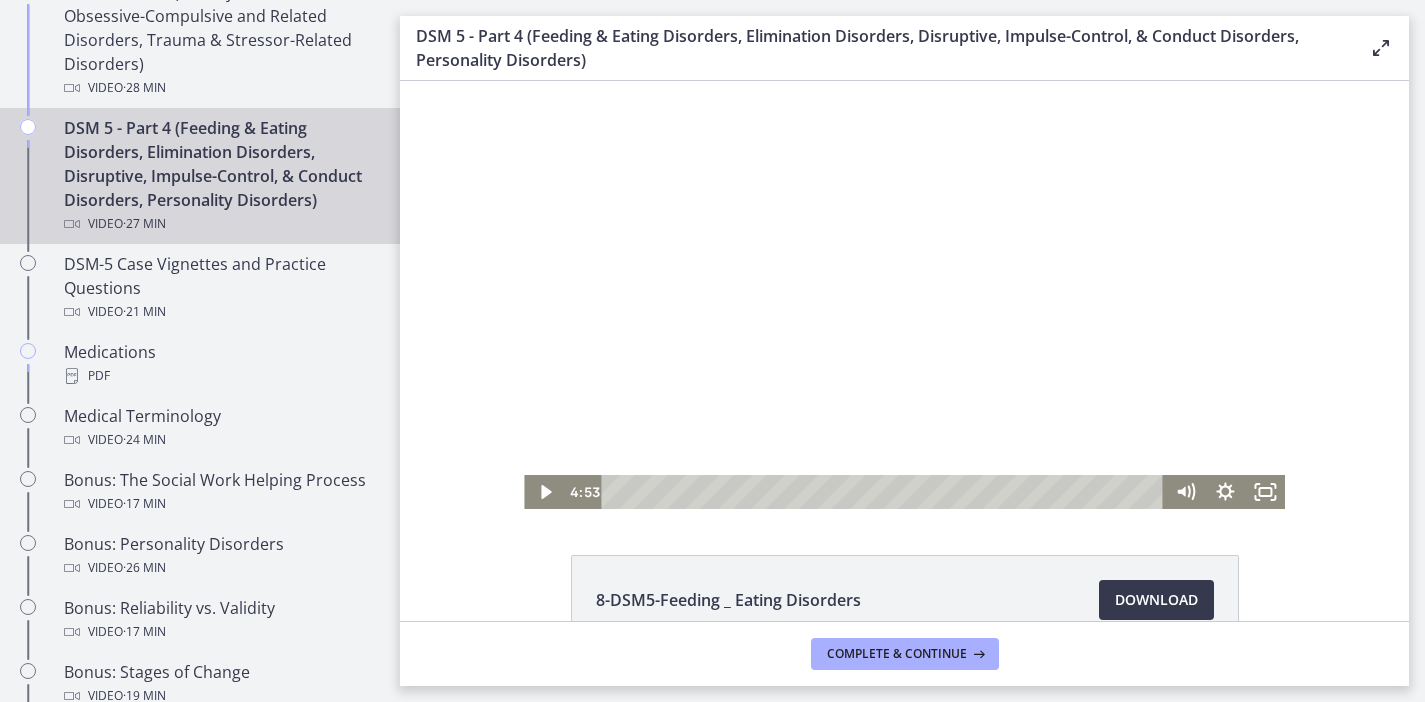 click at bounding box center (904, 295) 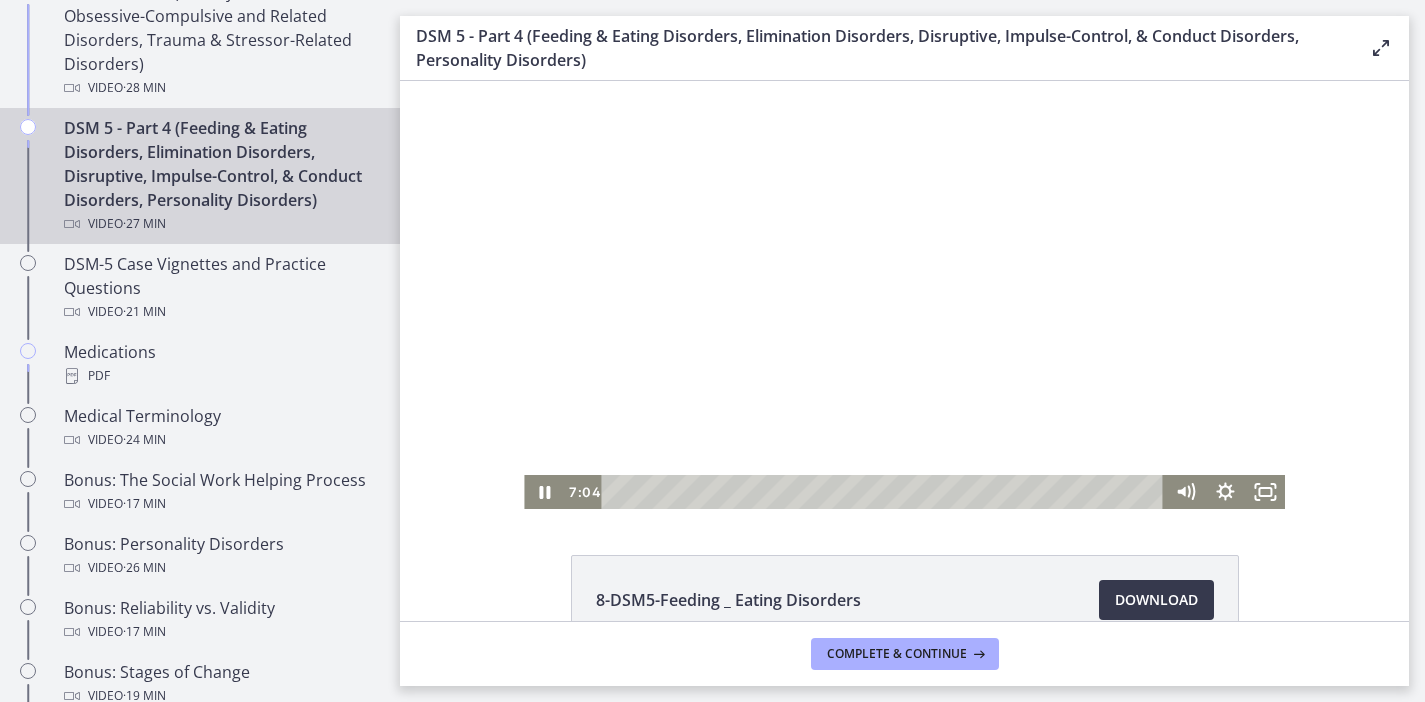 click at bounding box center [904, 295] 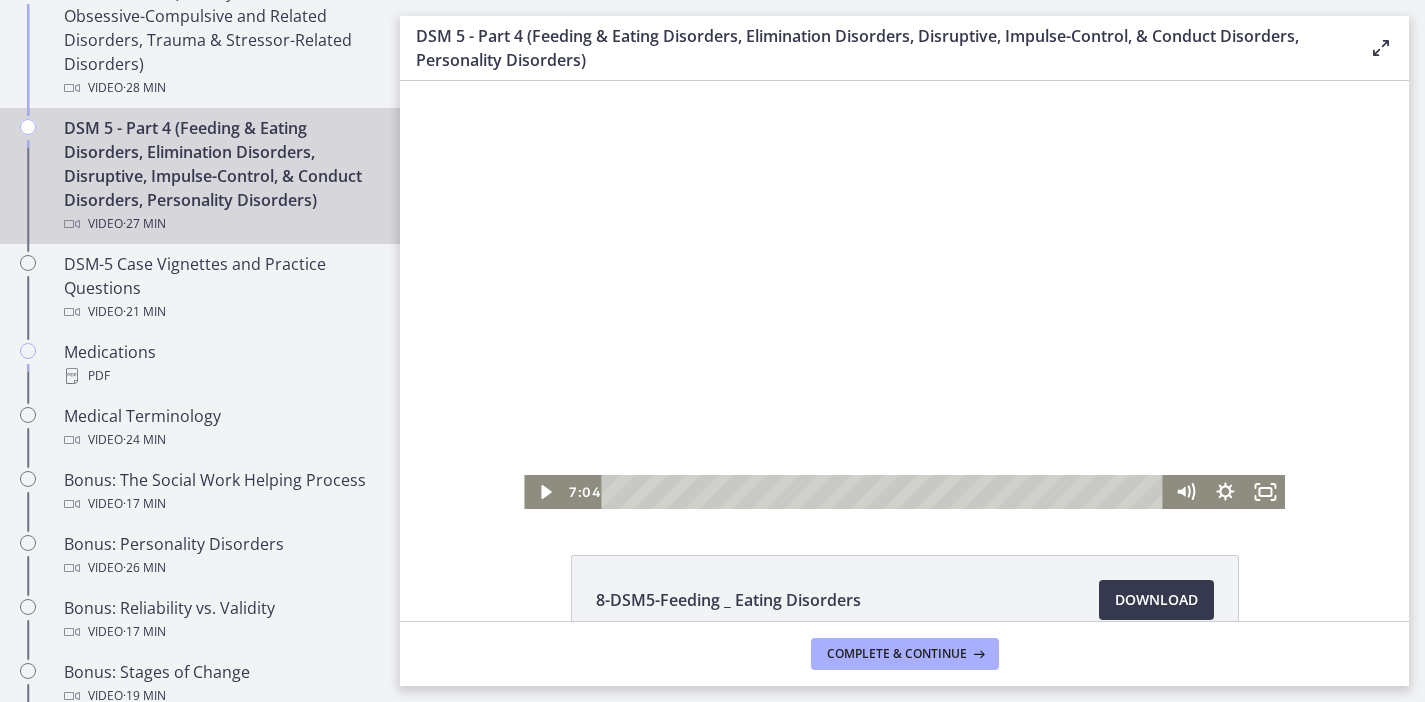 click at bounding box center [904, 295] 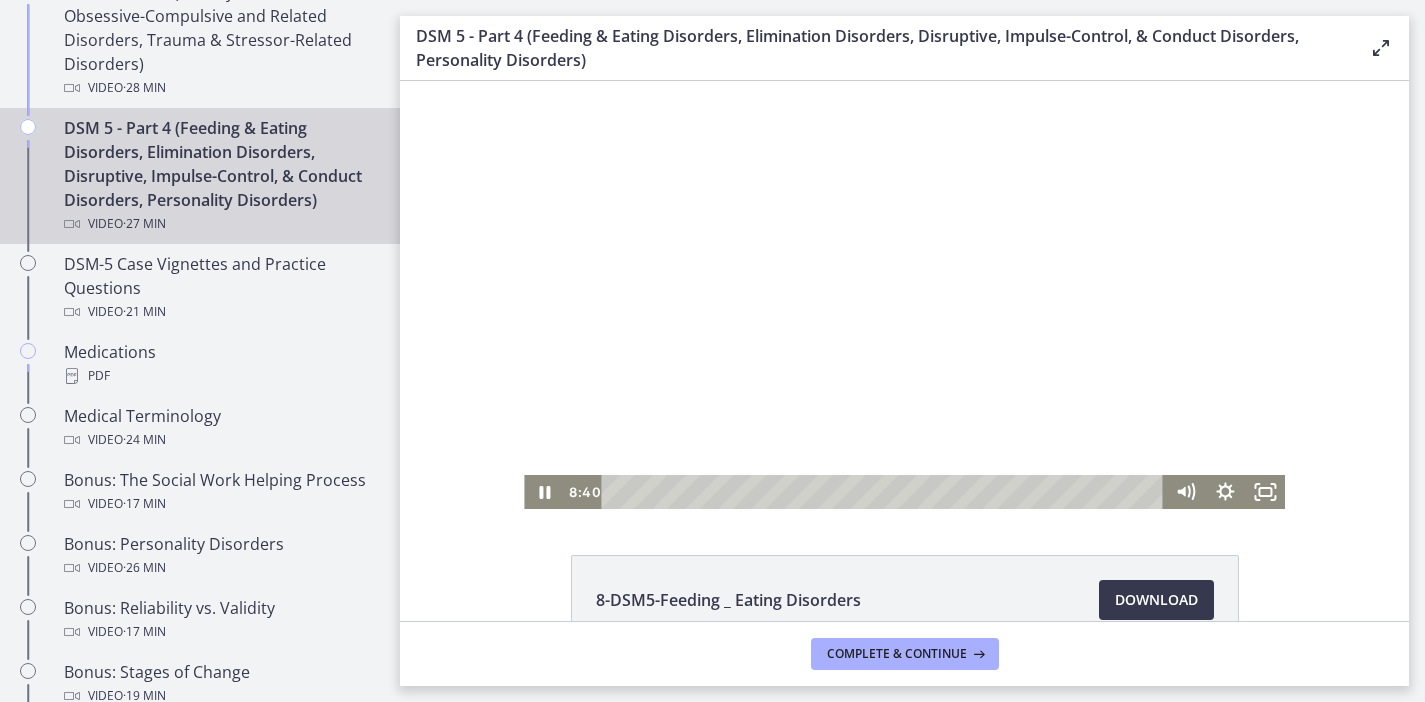 click at bounding box center (904, 295) 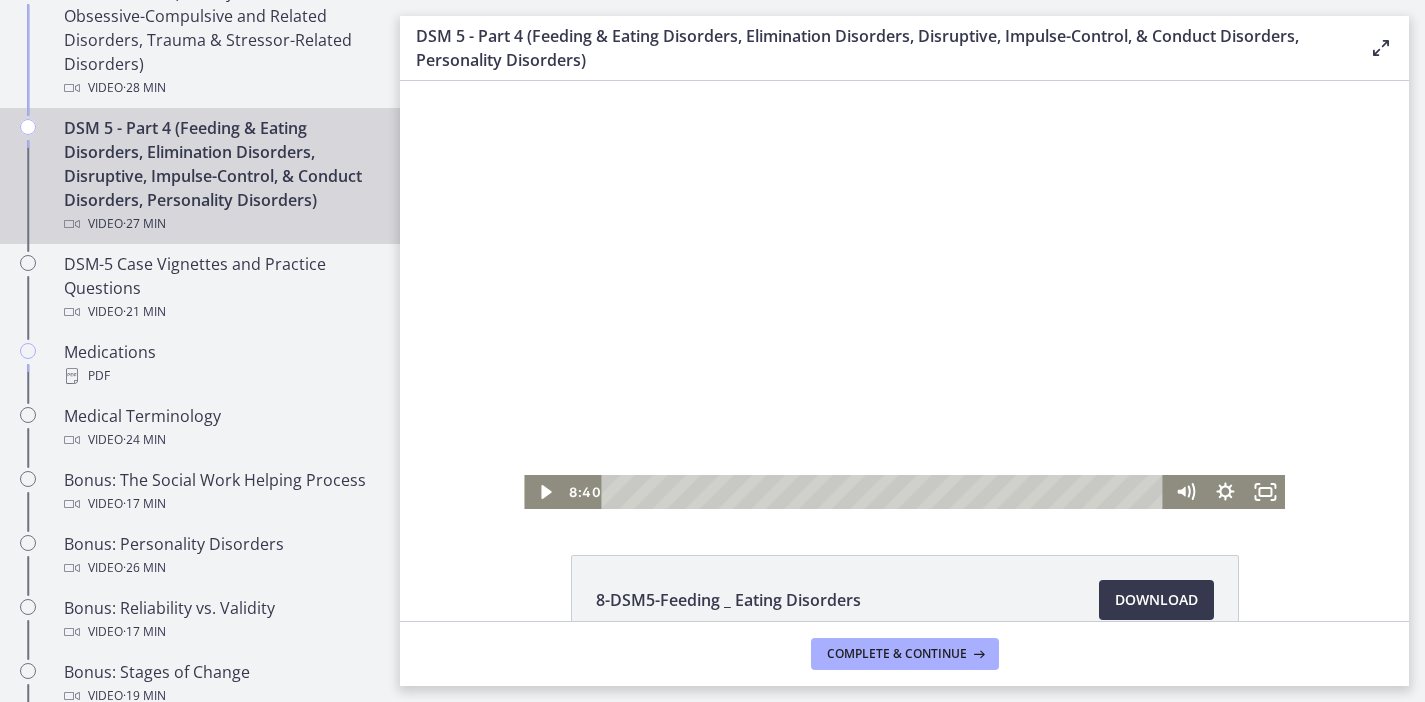 scroll, scrollTop: 197, scrollLeft: 0, axis: vertical 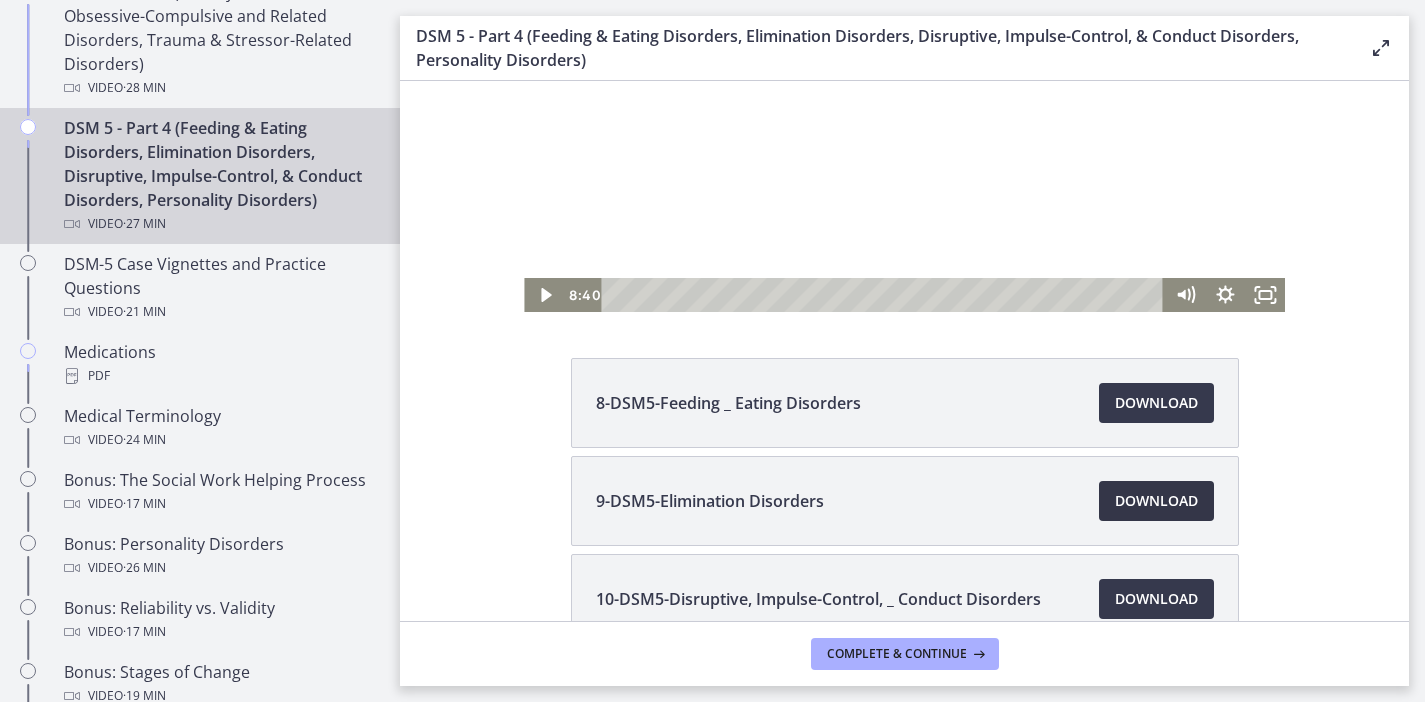 click on "Download
Opens in a new window" at bounding box center [1156, 501] 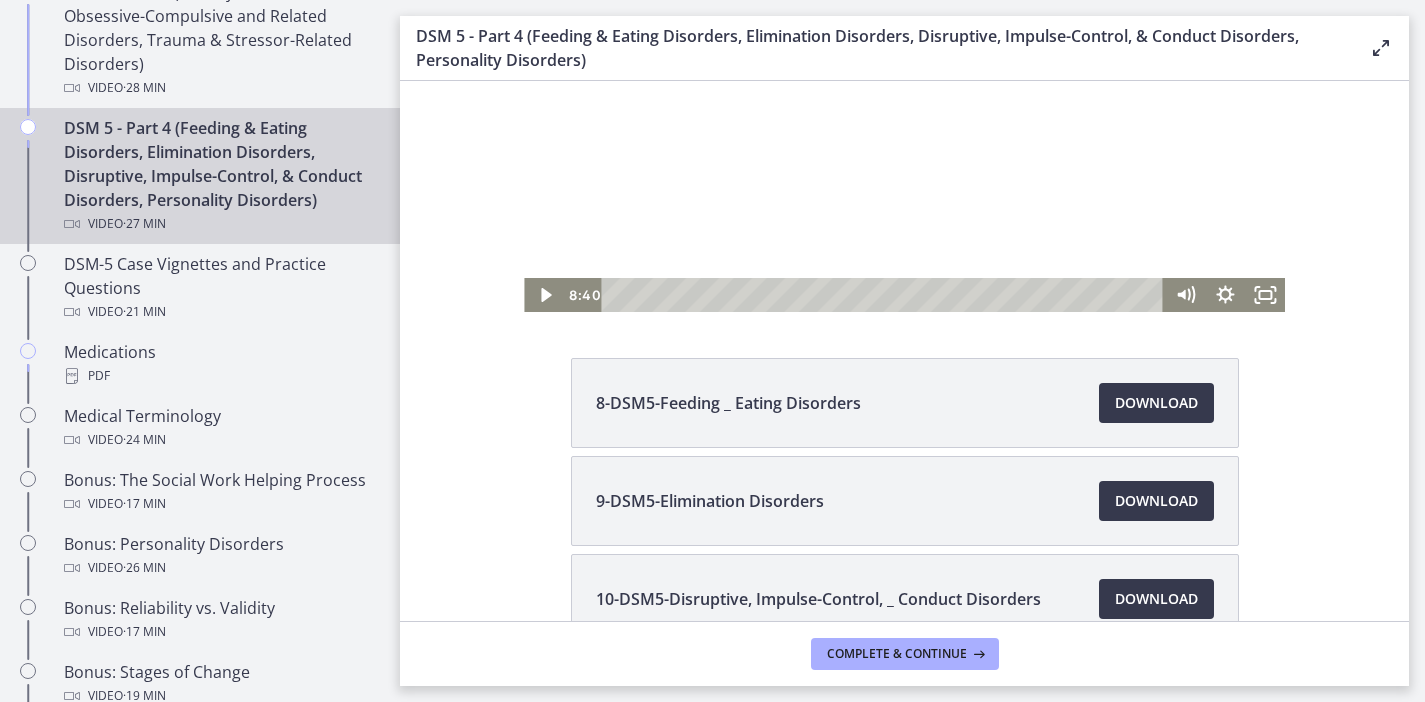 click at bounding box center (904, 98) 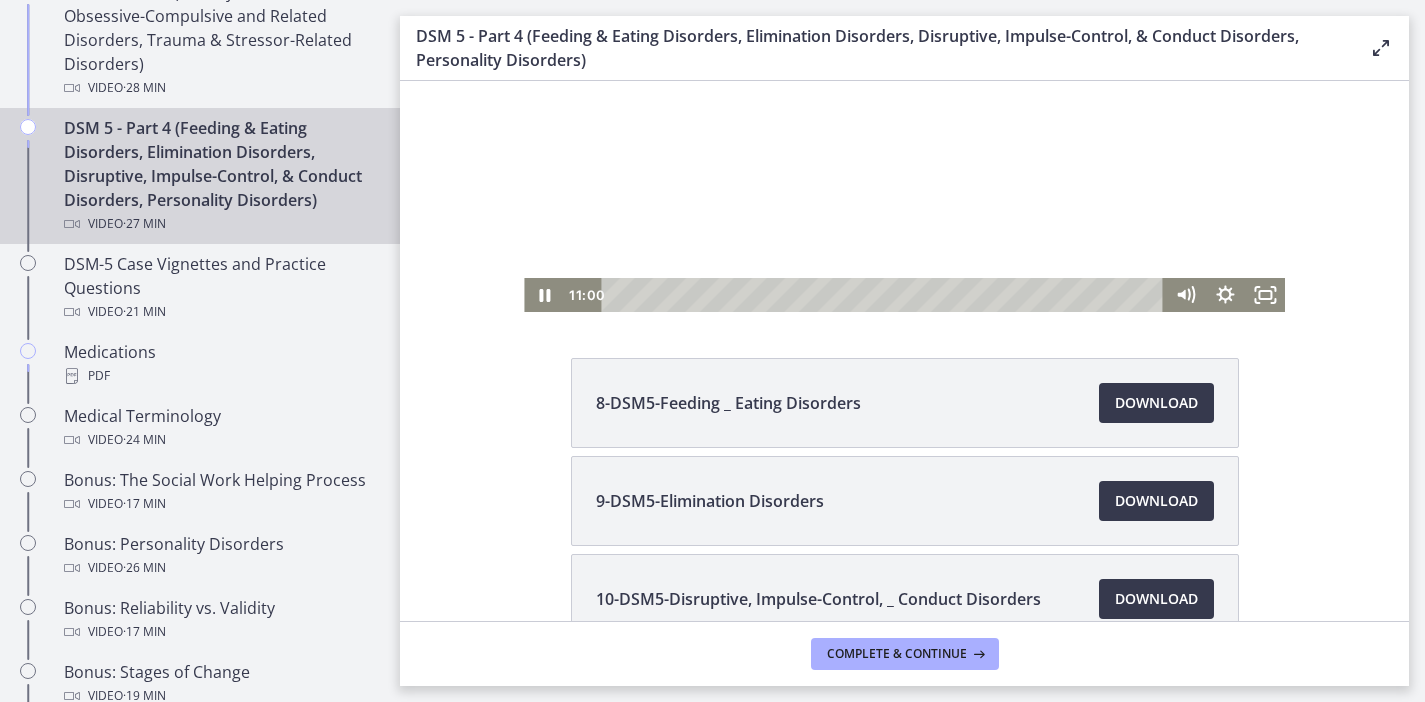 click at bounding box center [904, 98] 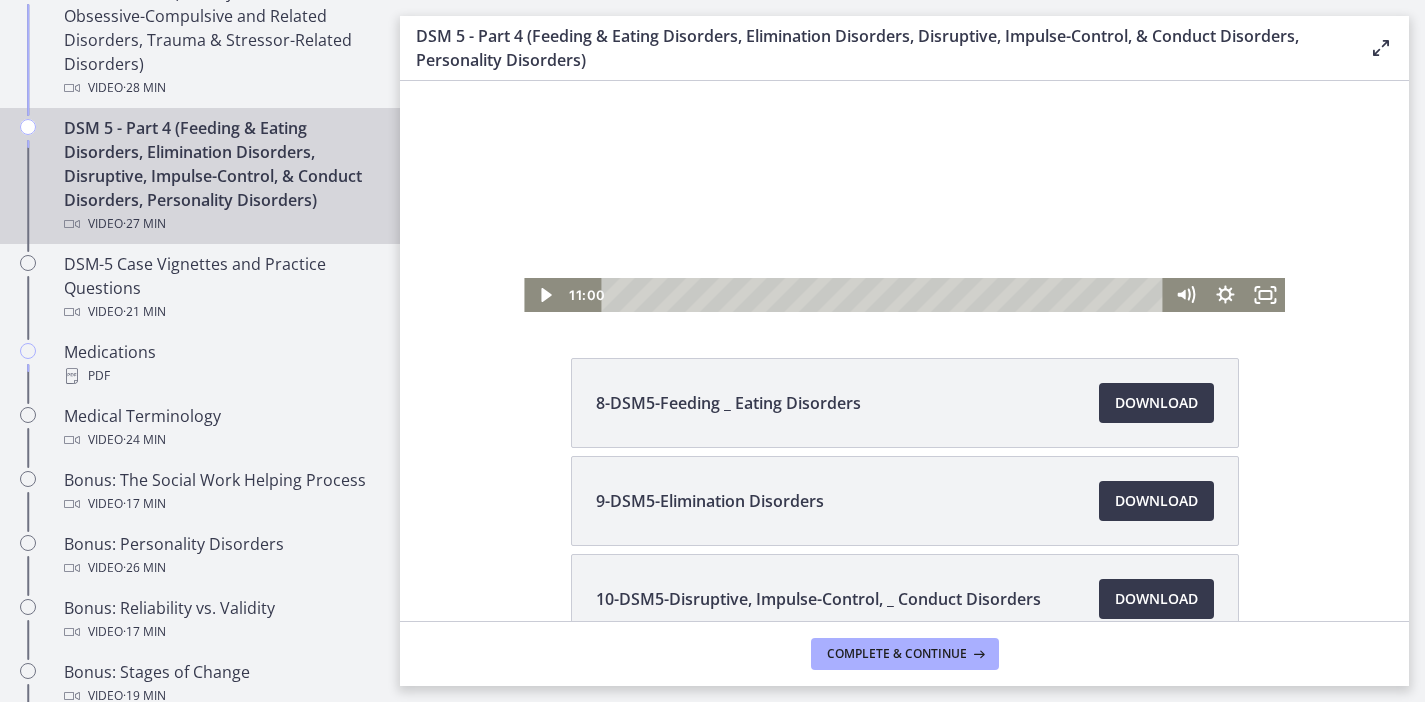 click at bounding box center [904, 98] 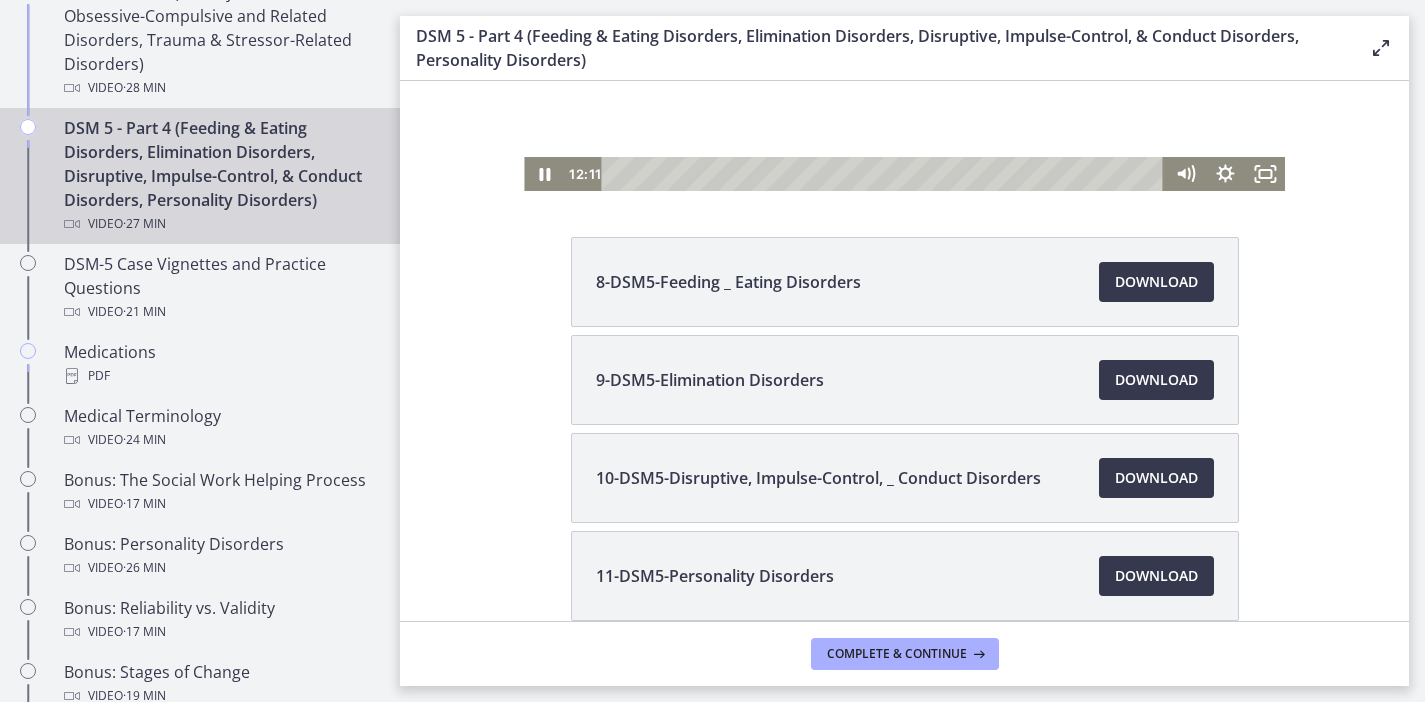 scroll, scrollTop: 338, scrollLeft: 0, axis: vertical 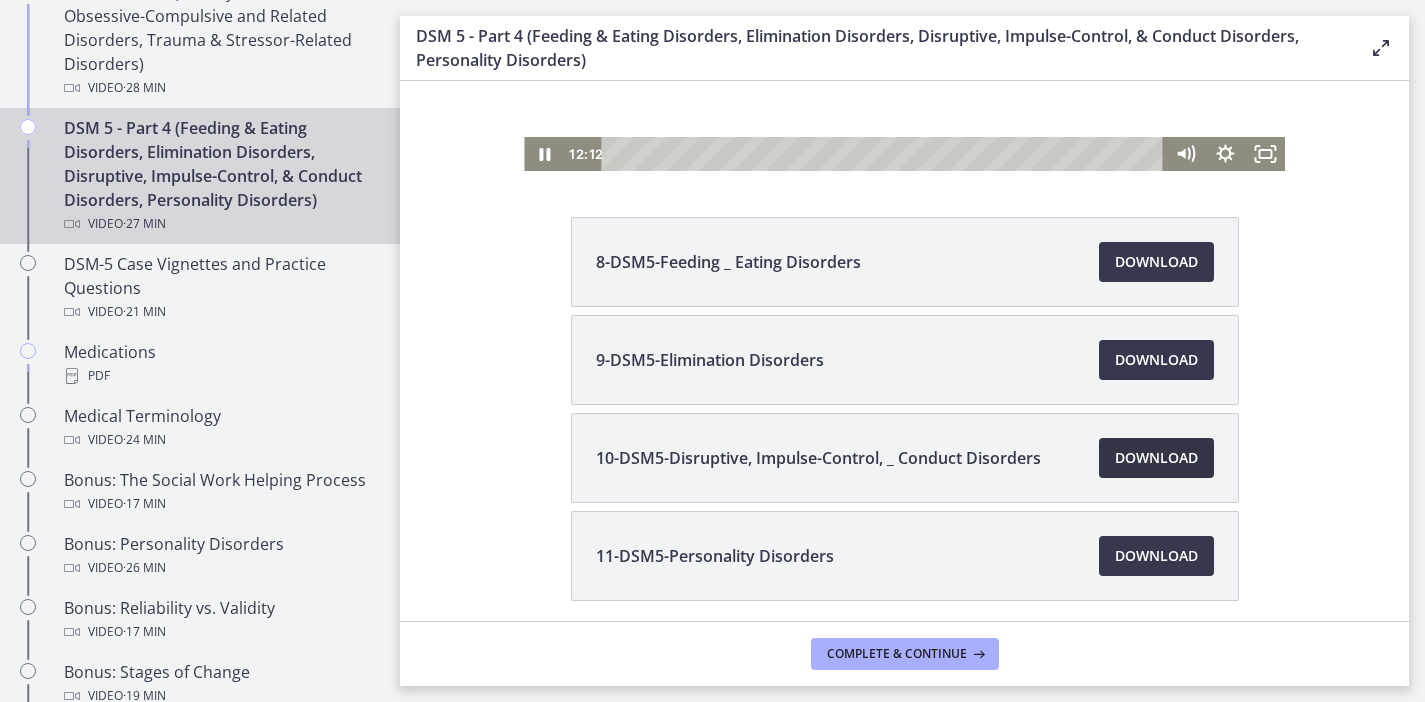 click on "Download
Opens in a new window" at bounding box center (1156, 458) 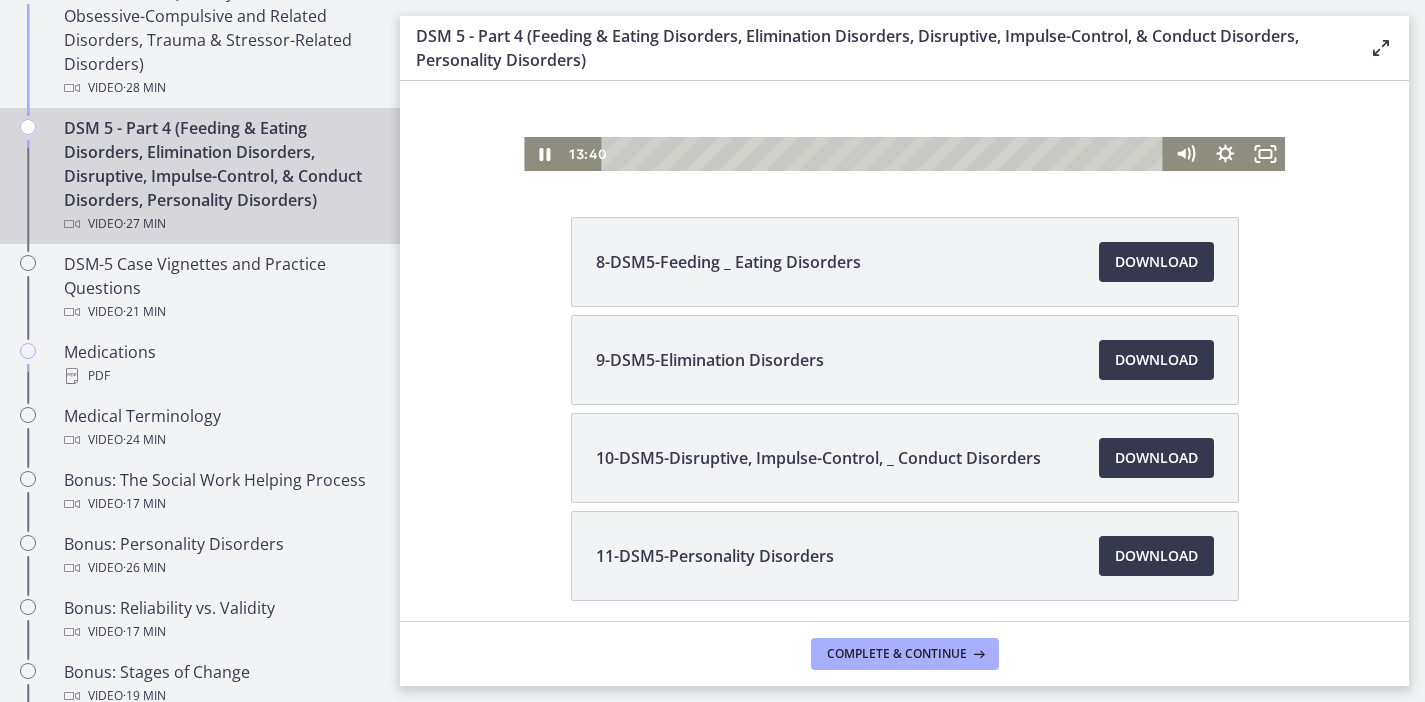 click at bounding box center (904, -43) 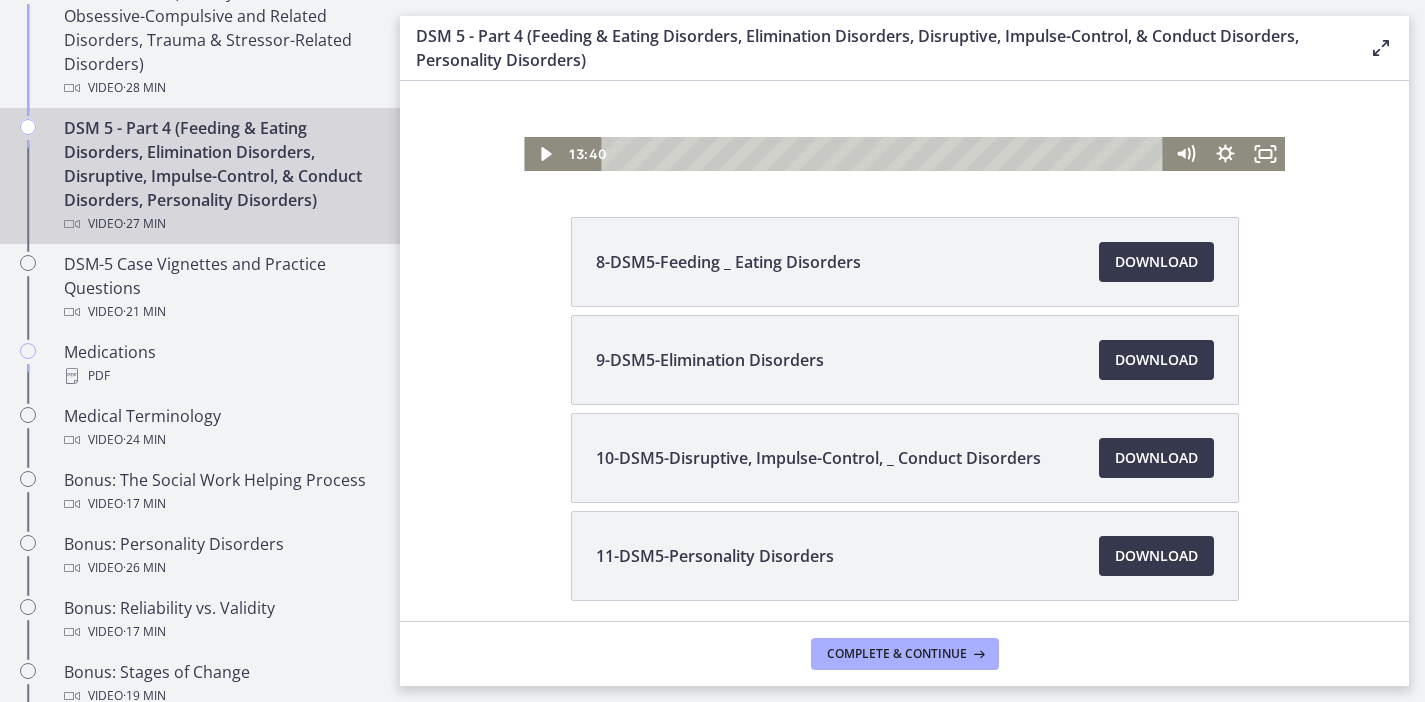 scroll, scrollTop: 0, scrollLeft: 0, axis: both 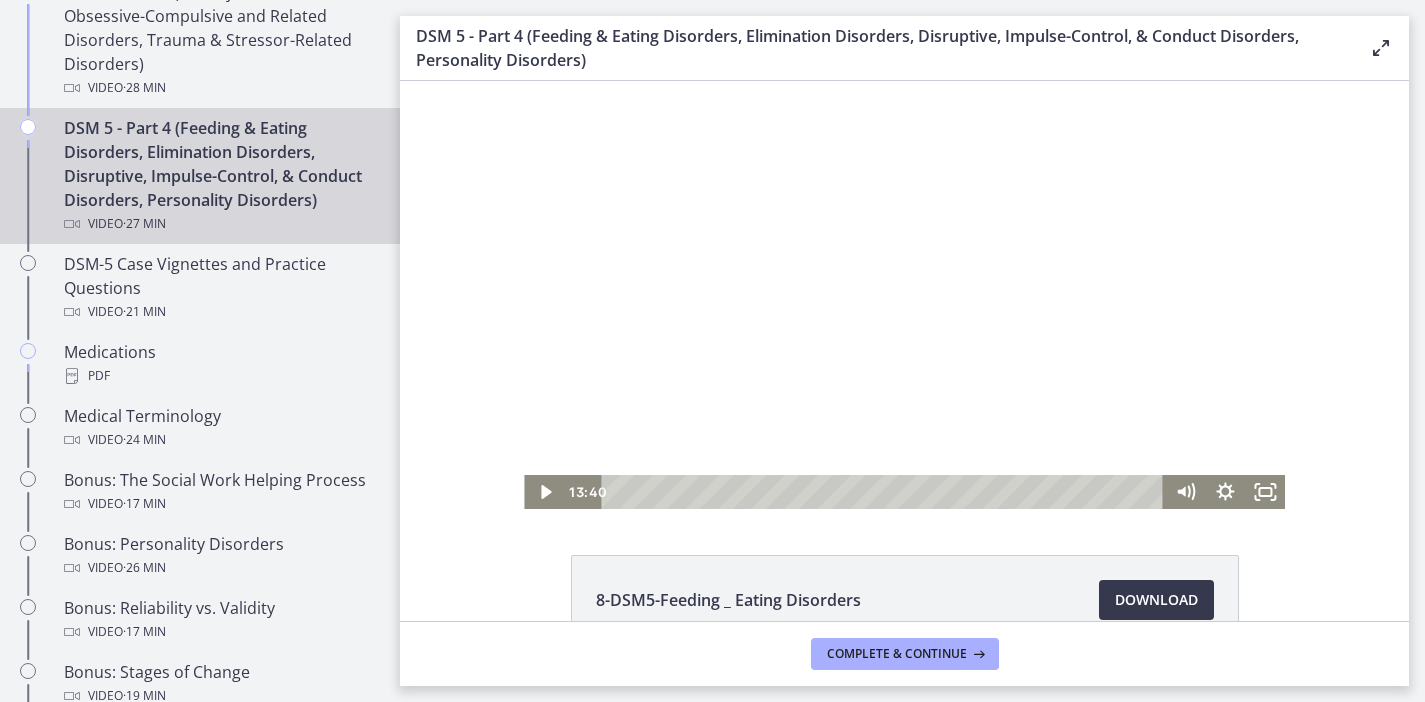 click at bounding box center [904, 295] 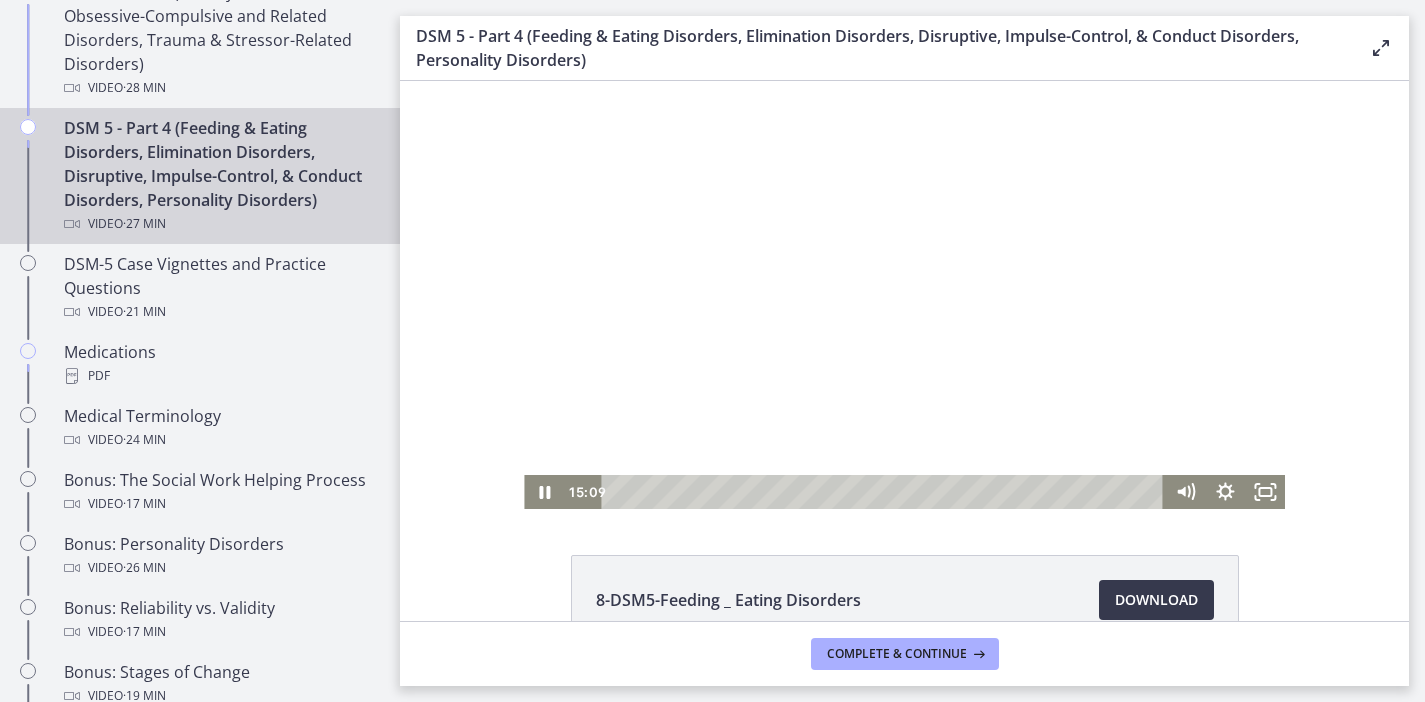 click at bounding box center (904, 295) 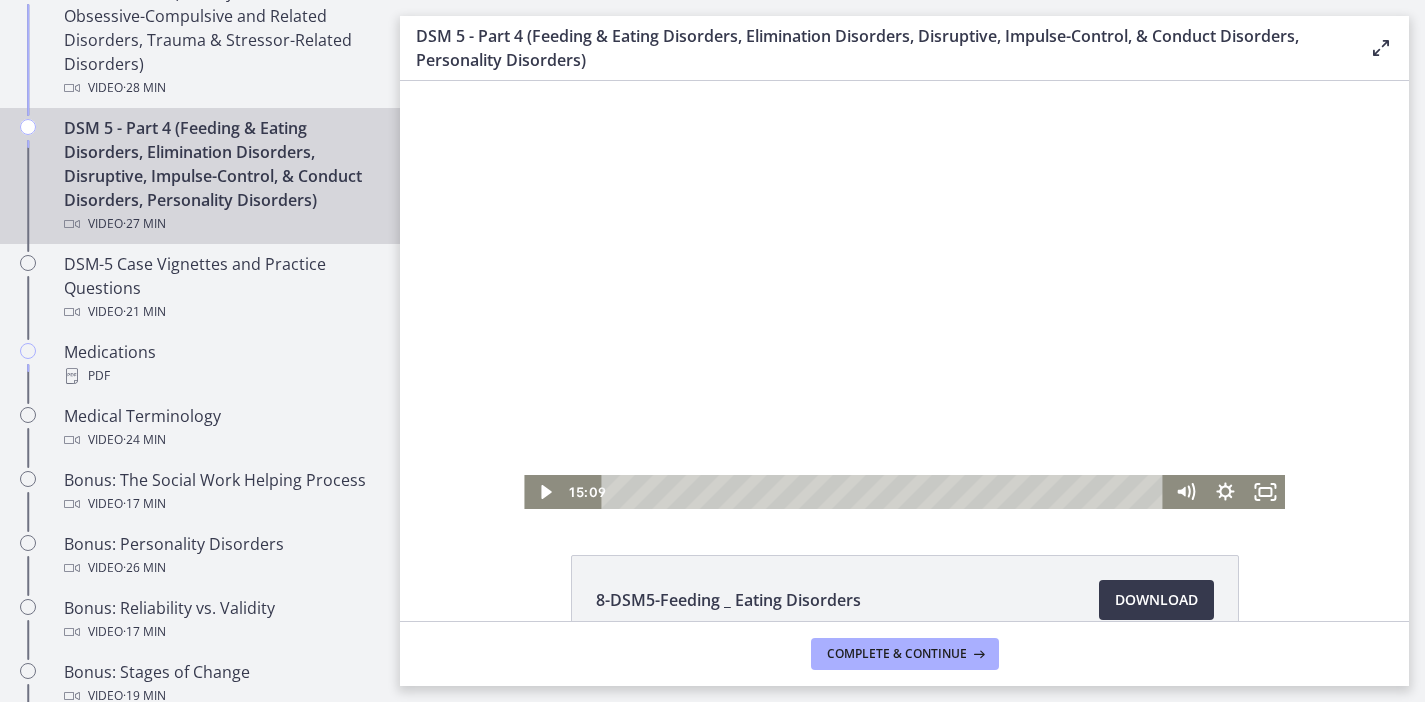 drag, startPoint x: 777, startPoint y: 227, endPoint x: 741, endPoint y: 114, distance: 118.595955 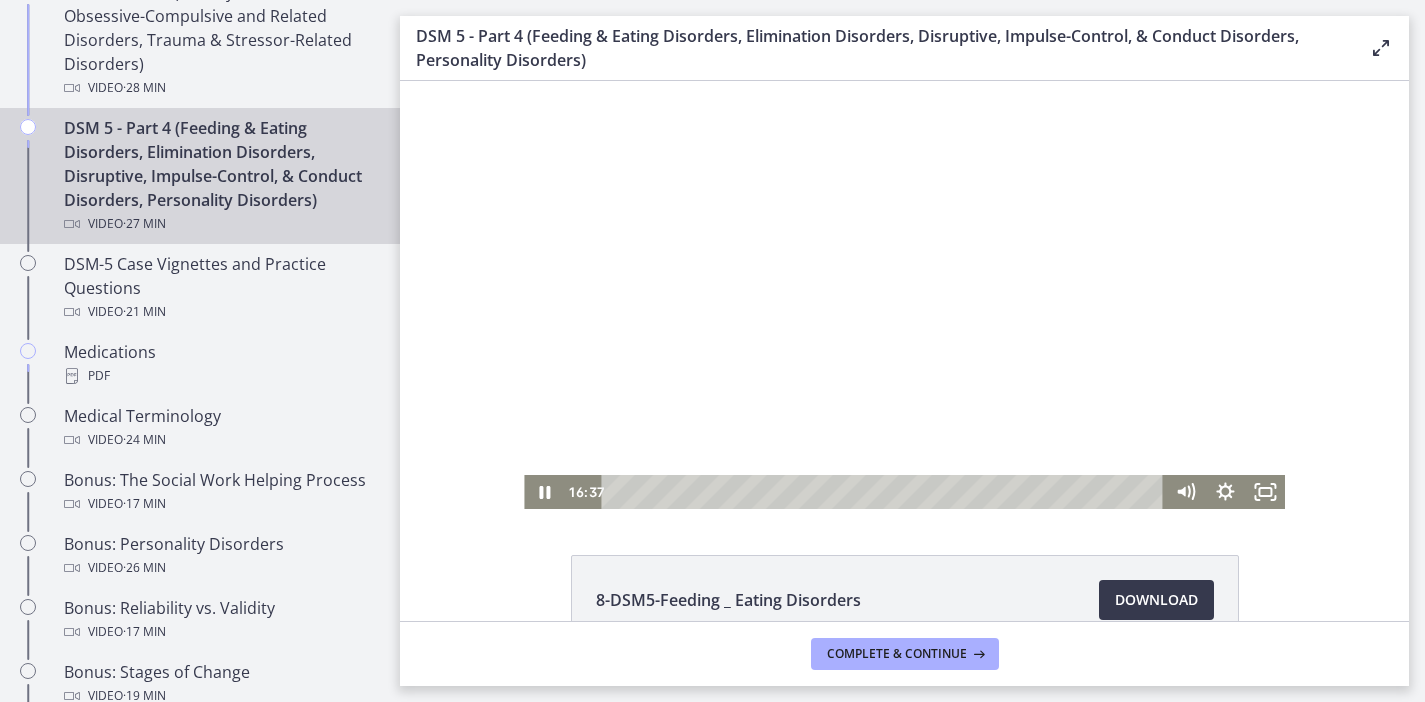 click at bounding box center (904, 295) 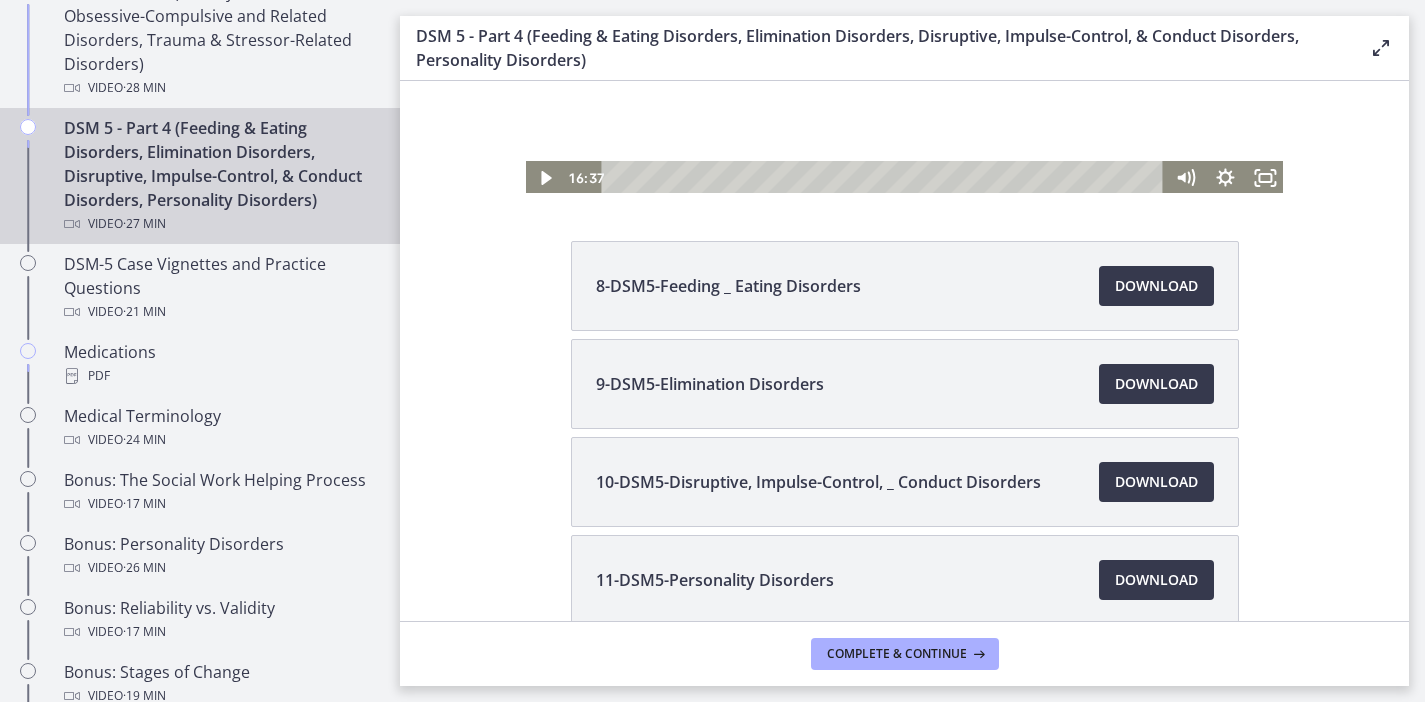 scroll, scrollTop: 377, scrollLeft: 0, axis: vertical 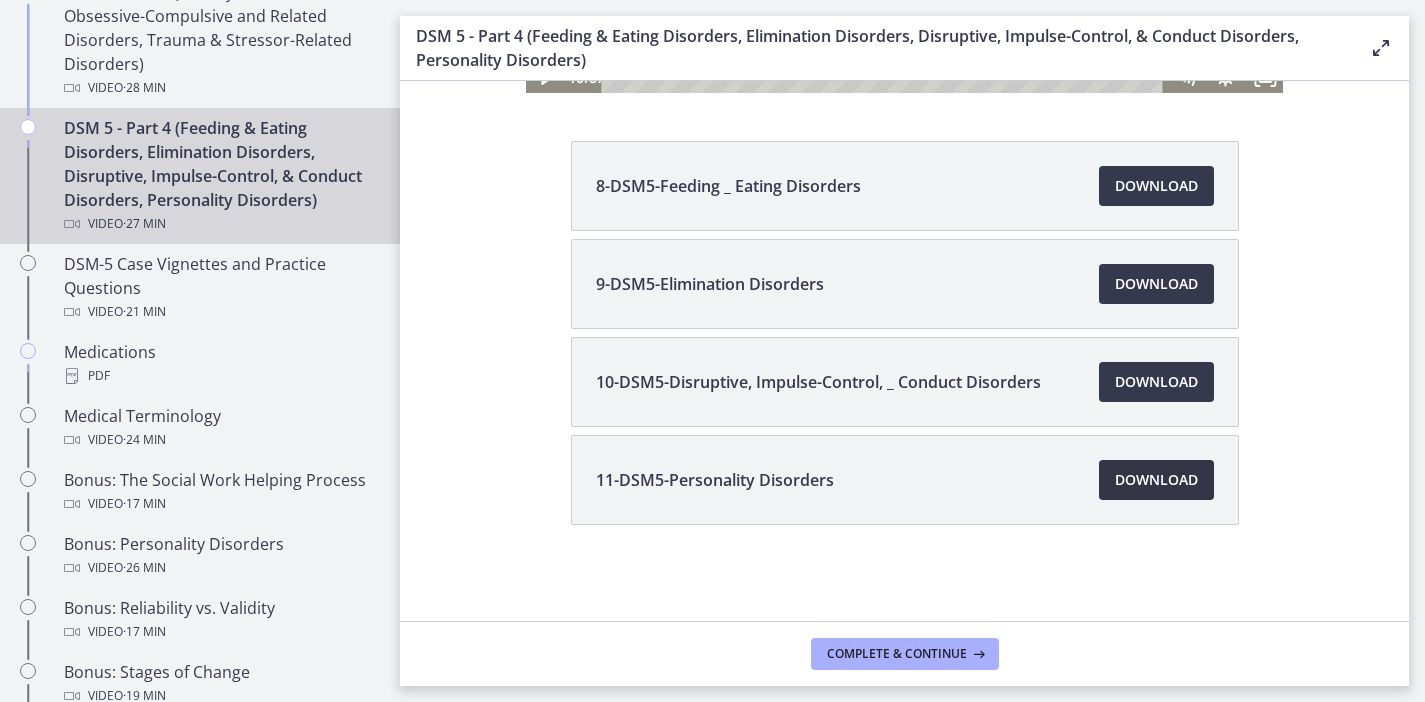 click on "Download
Opens in a new window" at bounding box center (1156, 480) 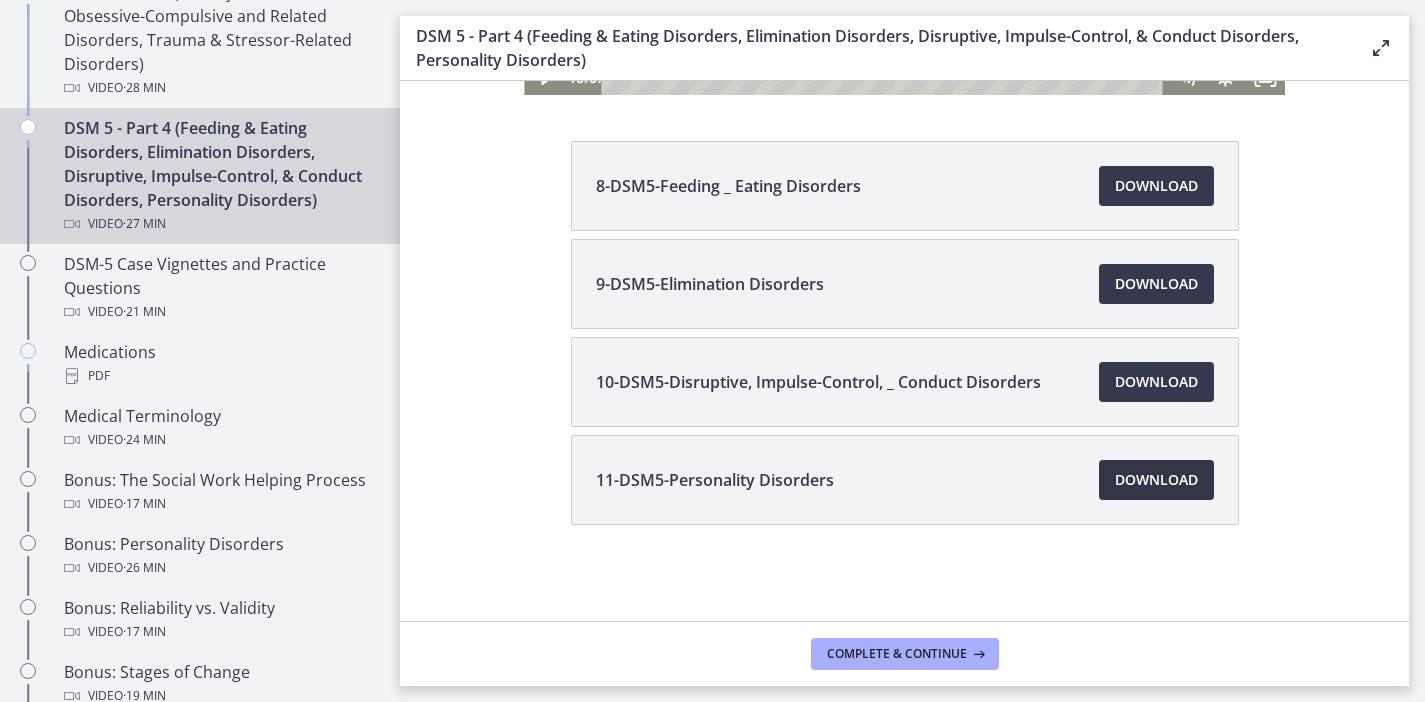 scroll, scrollTop: 0, scrollLeft: 0, axis: both 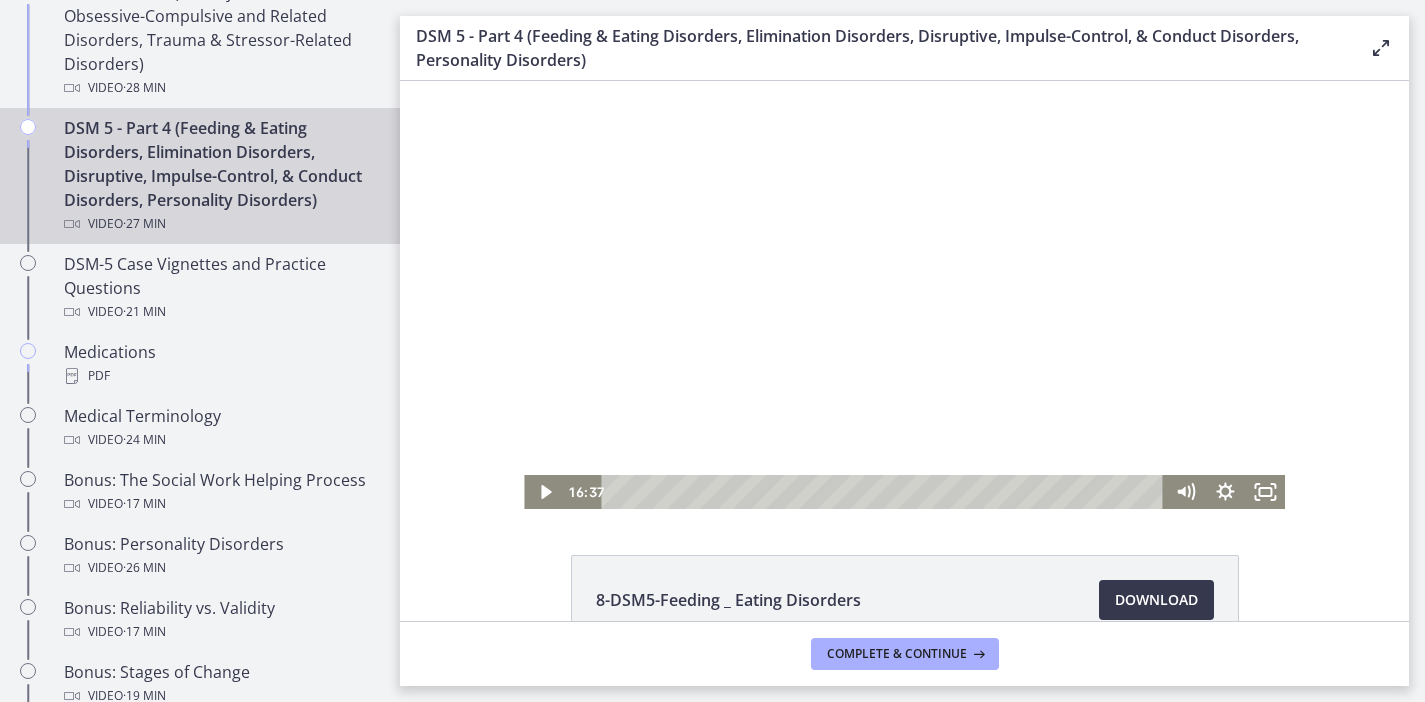 click at bounding box center (904, 295) 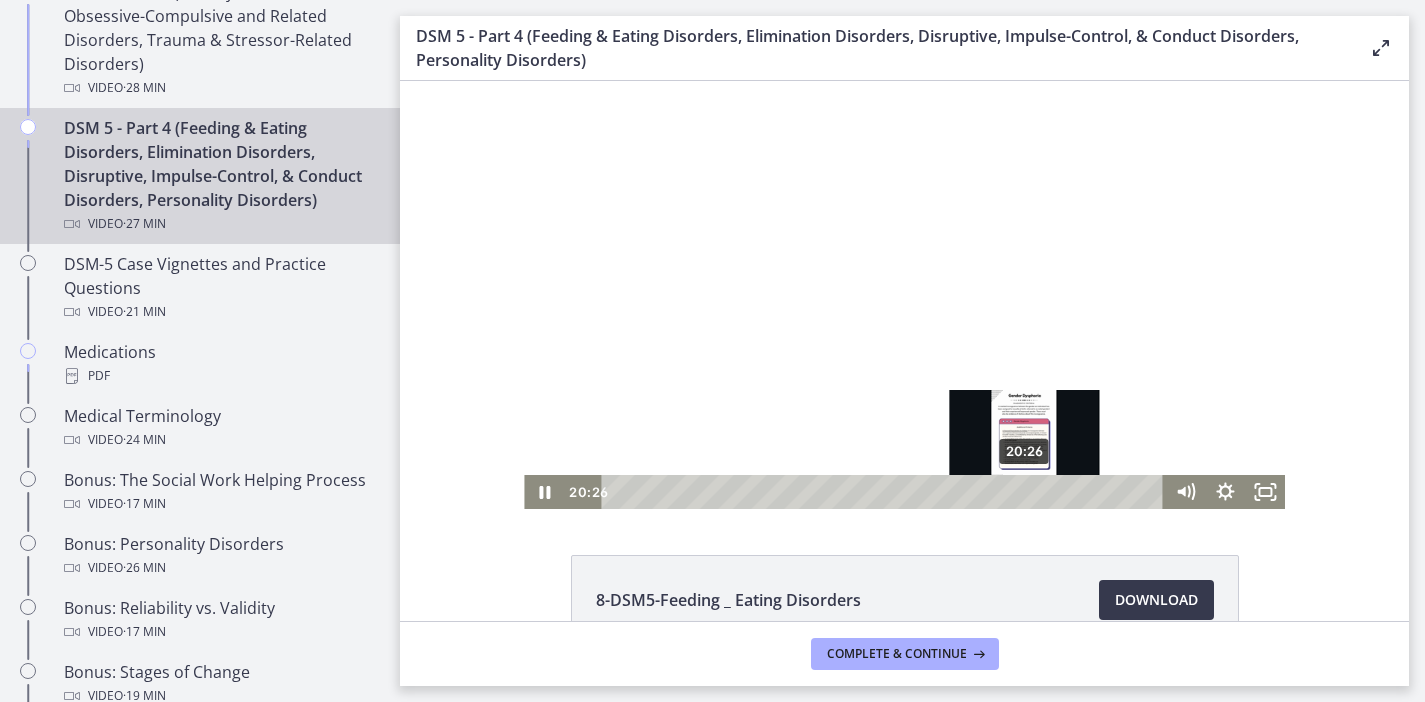 click on "20:26" at bounding box center [886, 492] 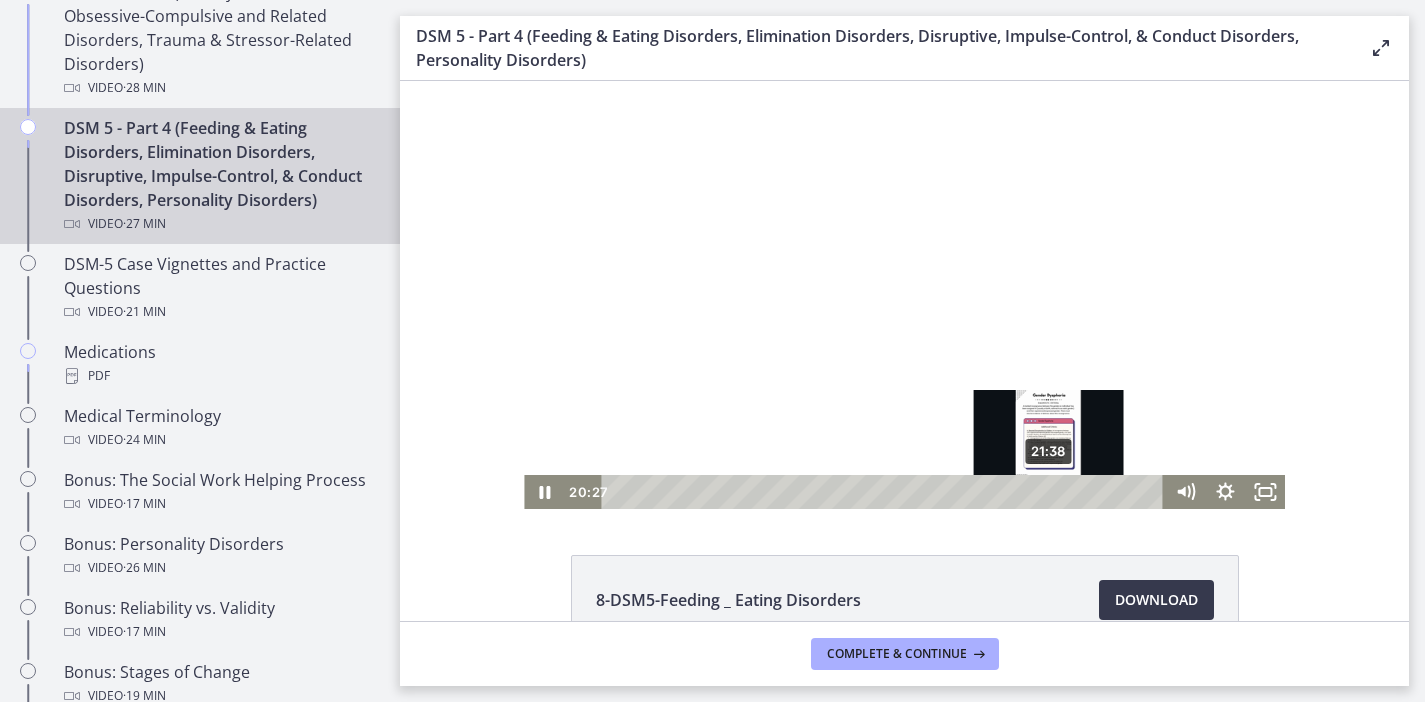 click on "21:38" at bounding box center [886, 492] 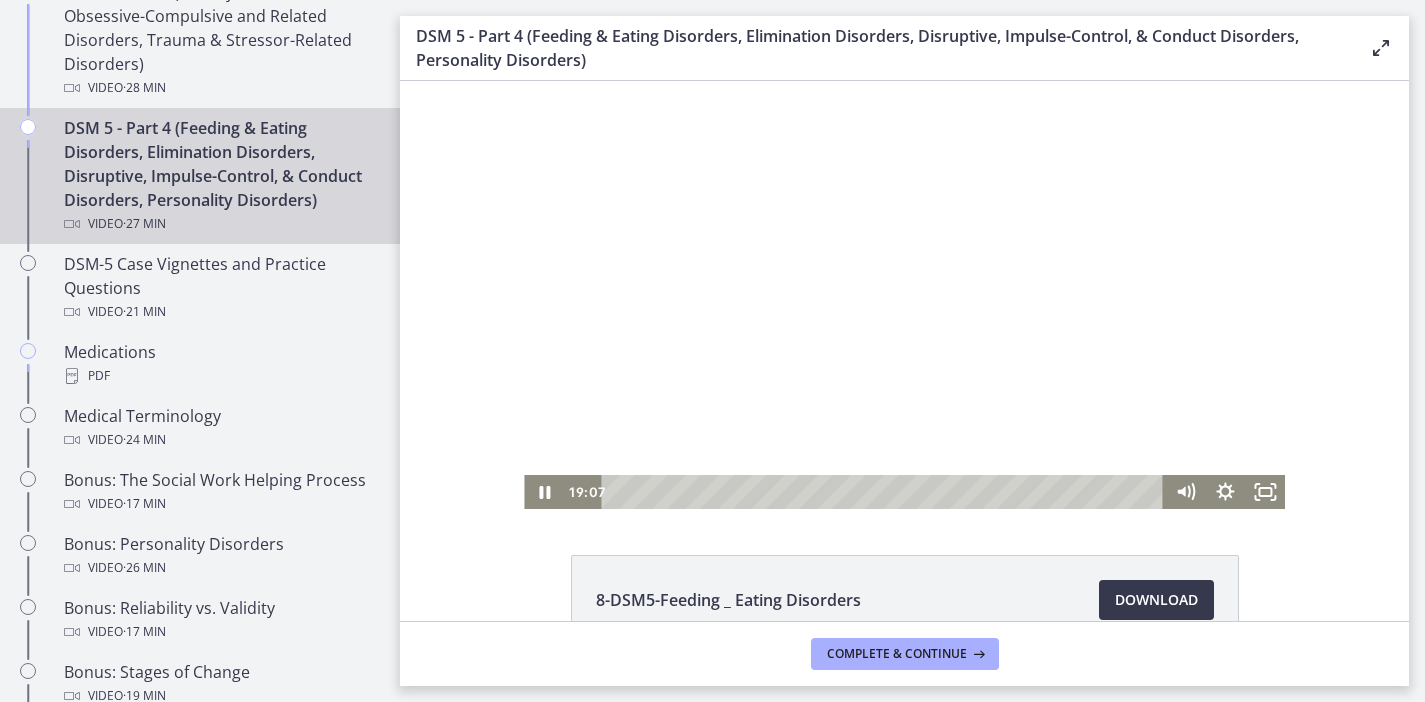 click at bounding box center [904, 295] 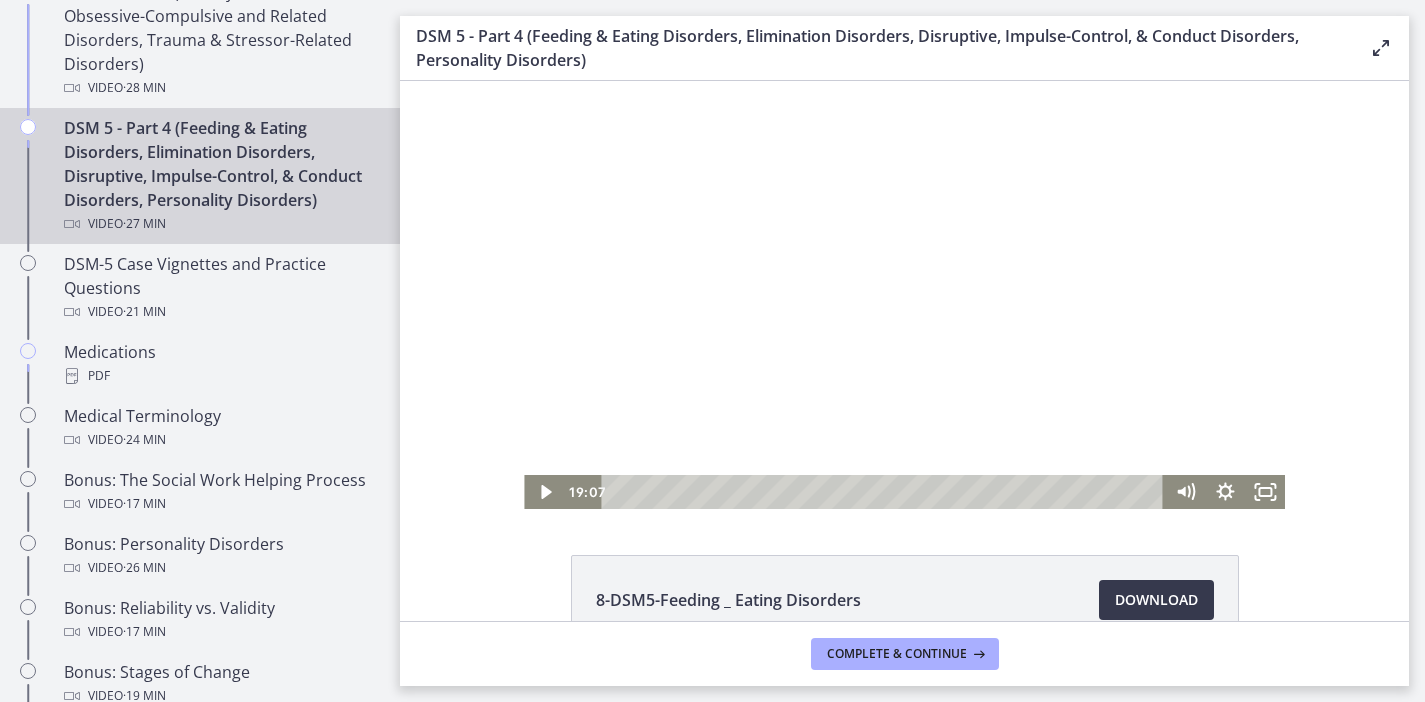 click at bounding box center [904, 295] 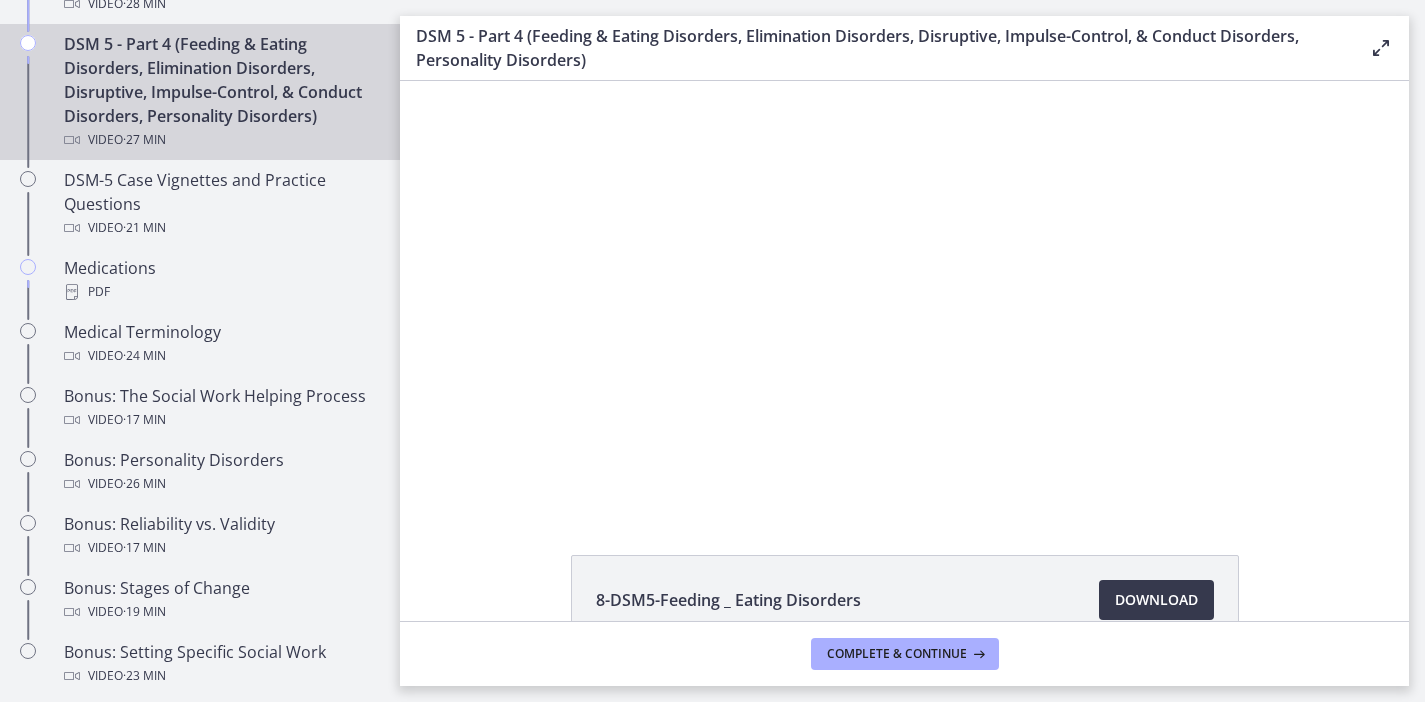 scroll, scrollTop: 1291, scrollLeft: 0, axis: vertical 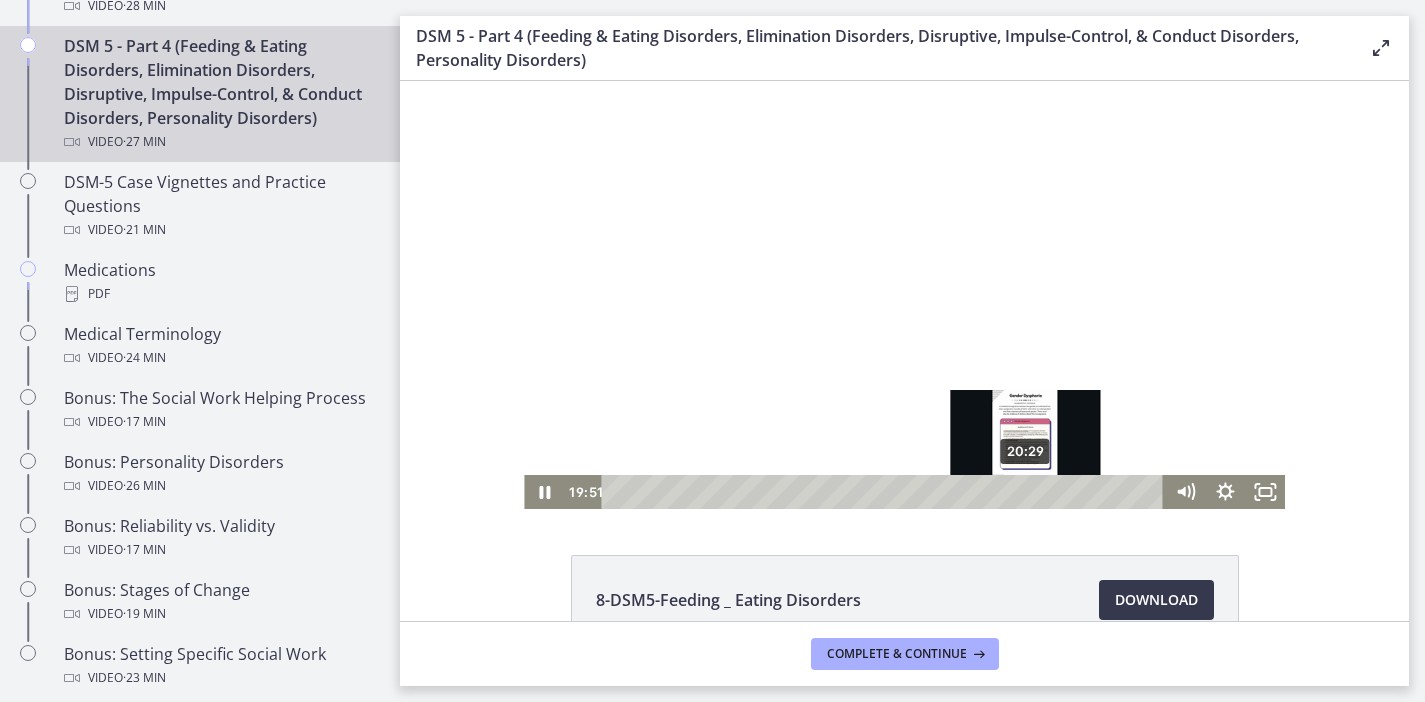 click on "20:29" at bounding box center (886, 492) 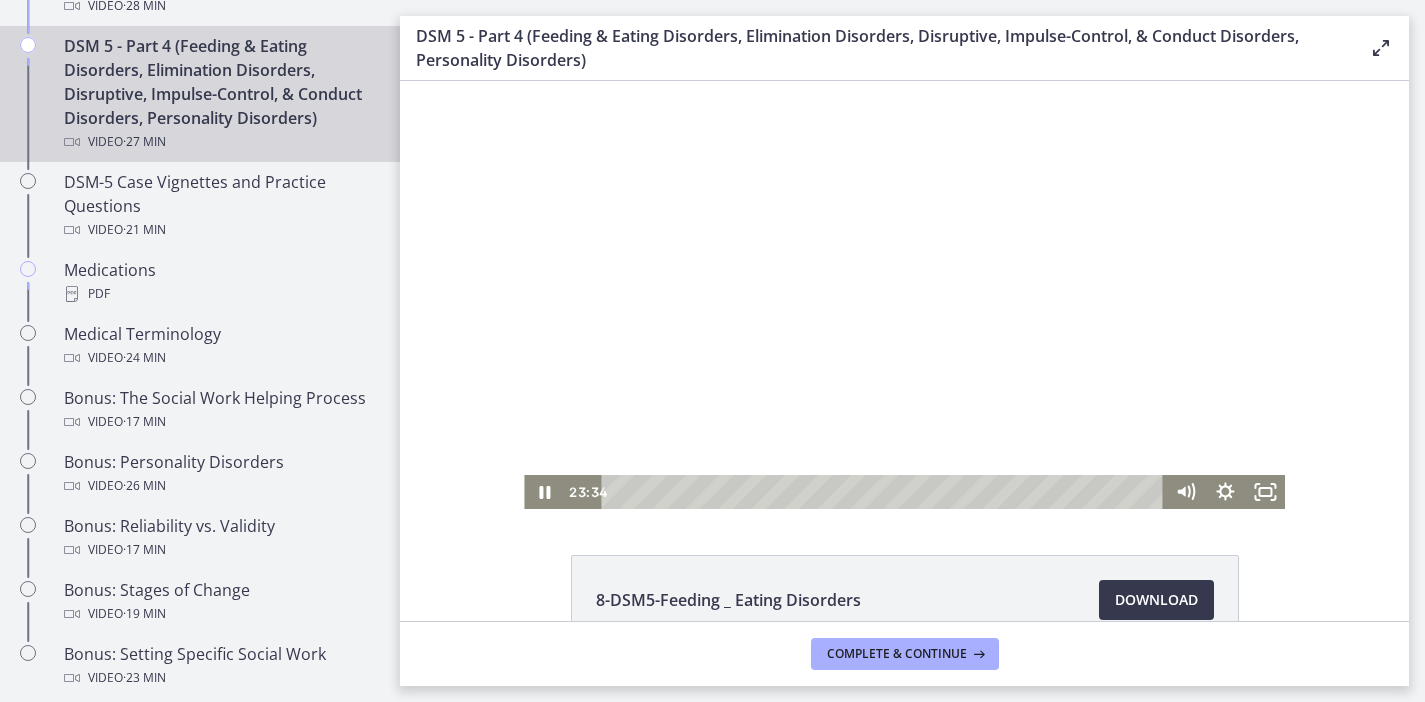 click at bounding box center (904, 295) 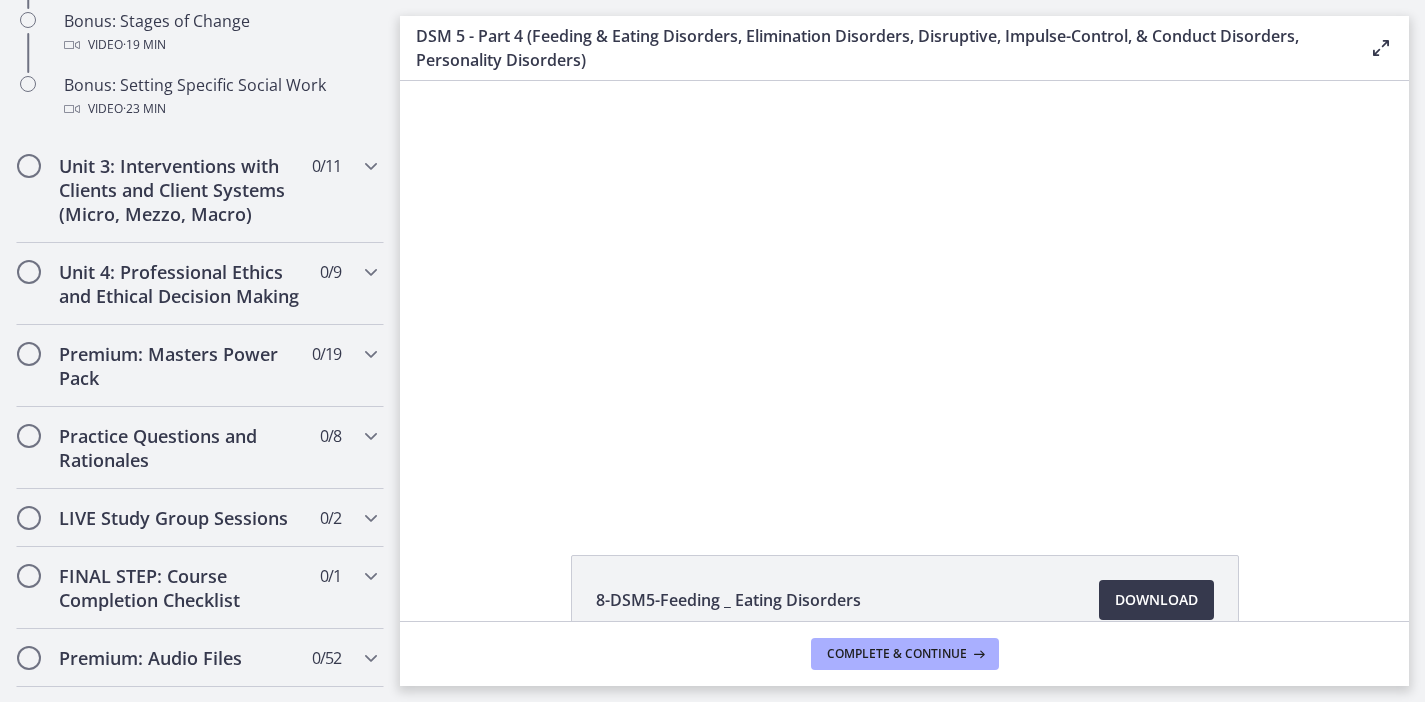scroll, scrollTop: 2091, scrollLeft: 0, axis: vertical 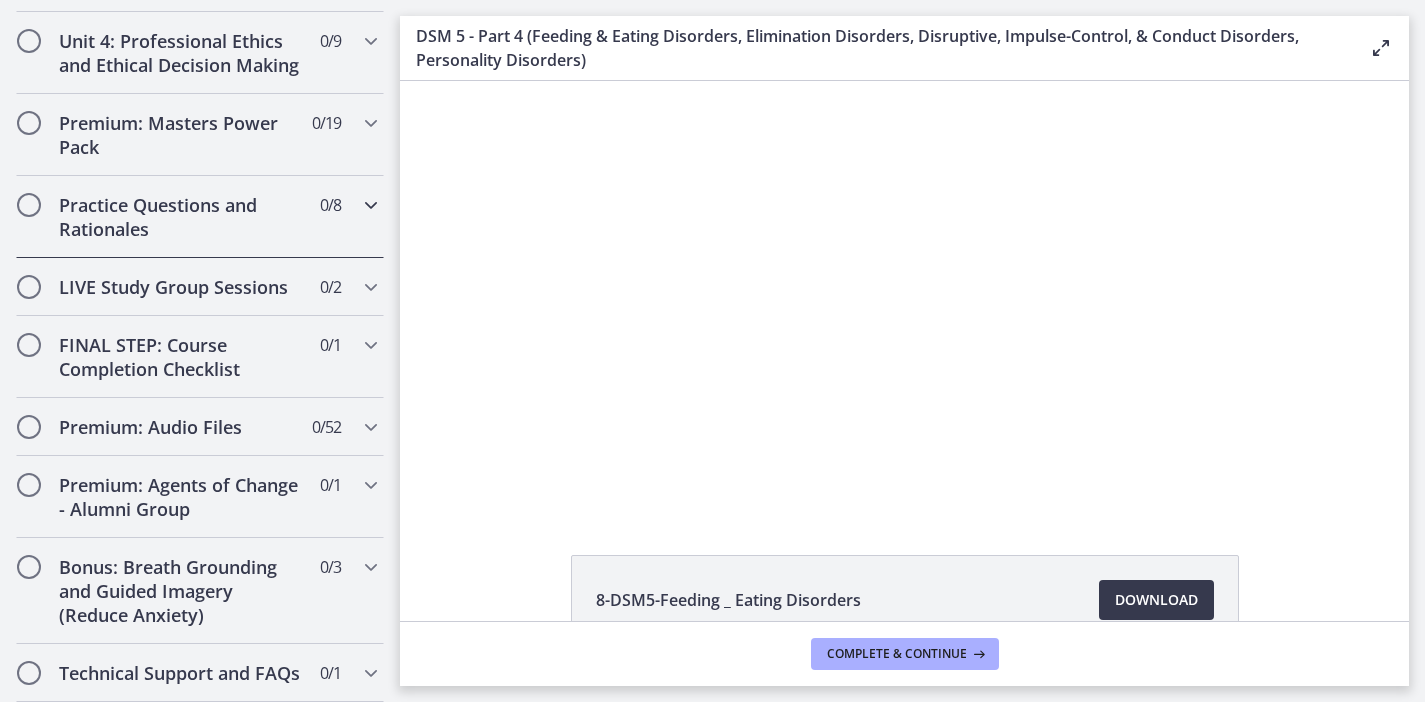 click on "Practice Questions and Rationales
0  /  8
Completed" at bounding box center [200, 217] 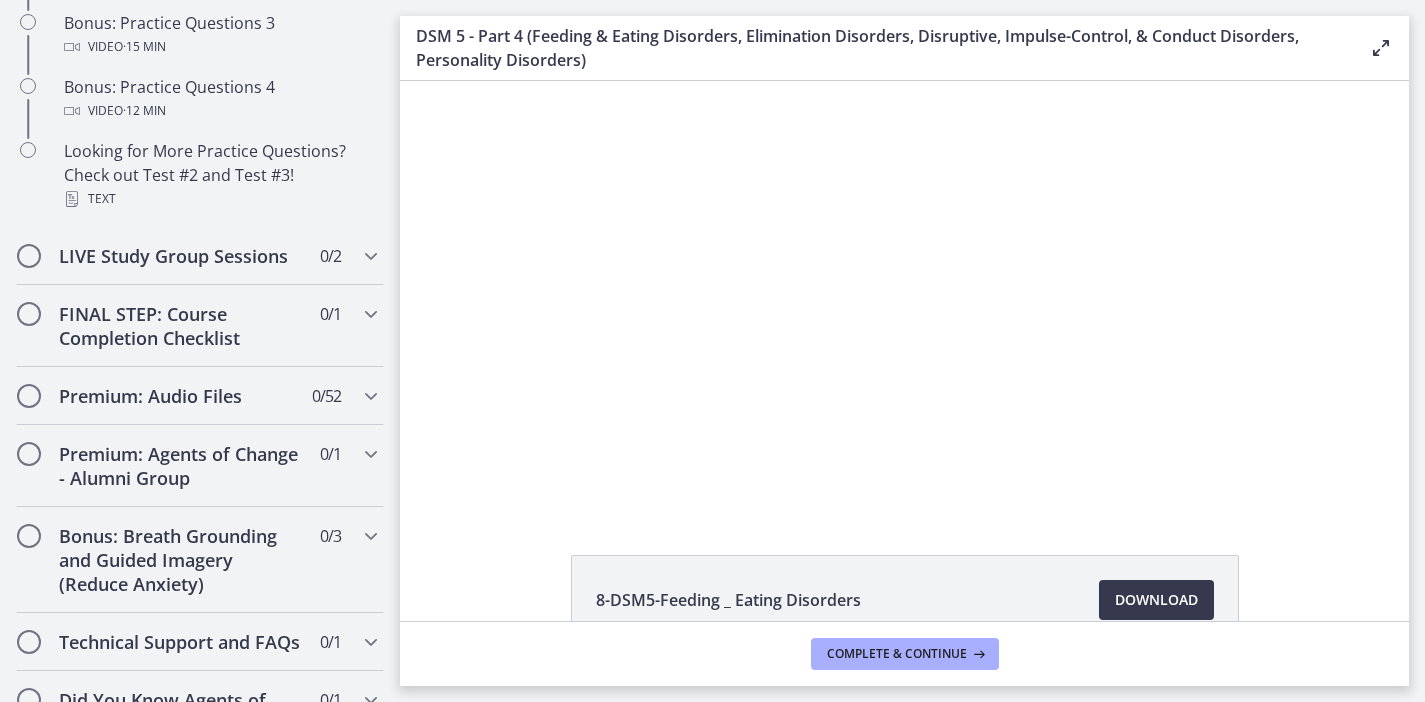 scroll, scrollTop: 1580, scrollLeft: 0, axis: vertical 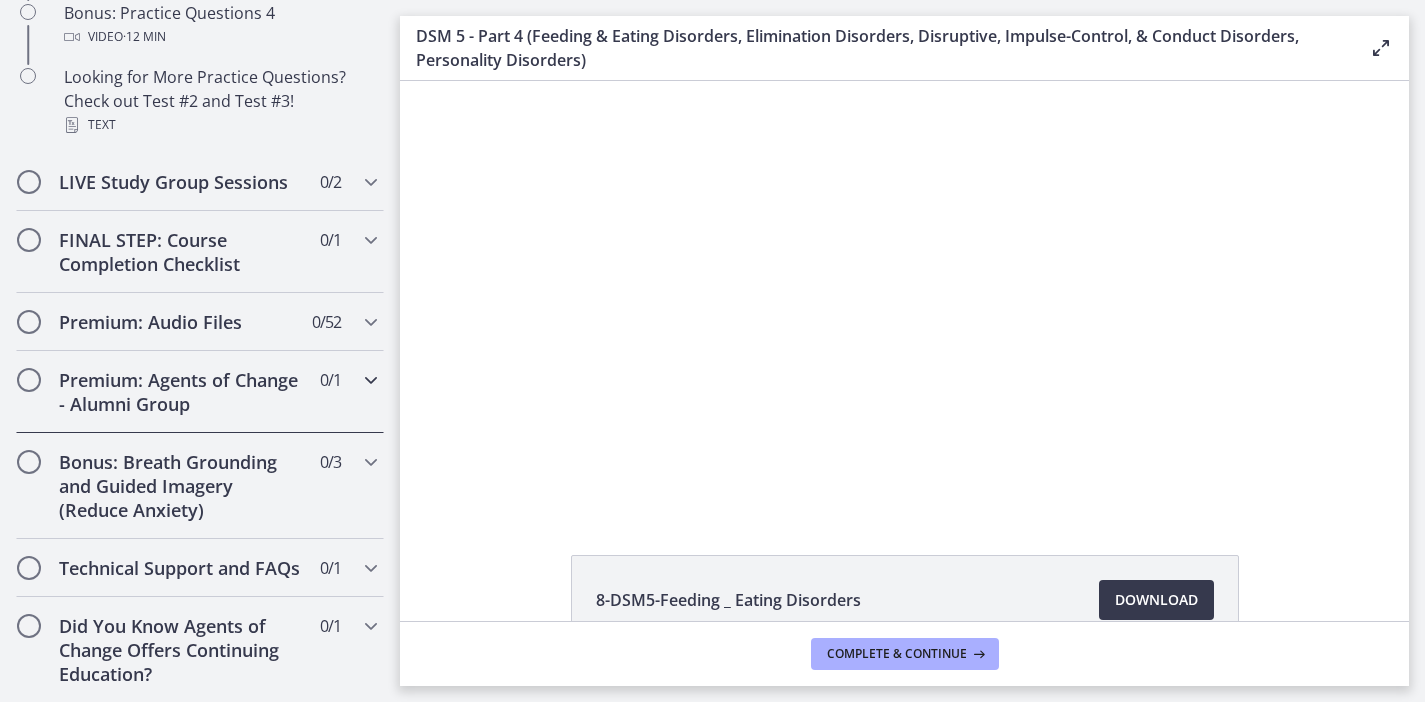 click on "Premium: Agents of Change - Alumni Group" at bounding box center (181, 392) 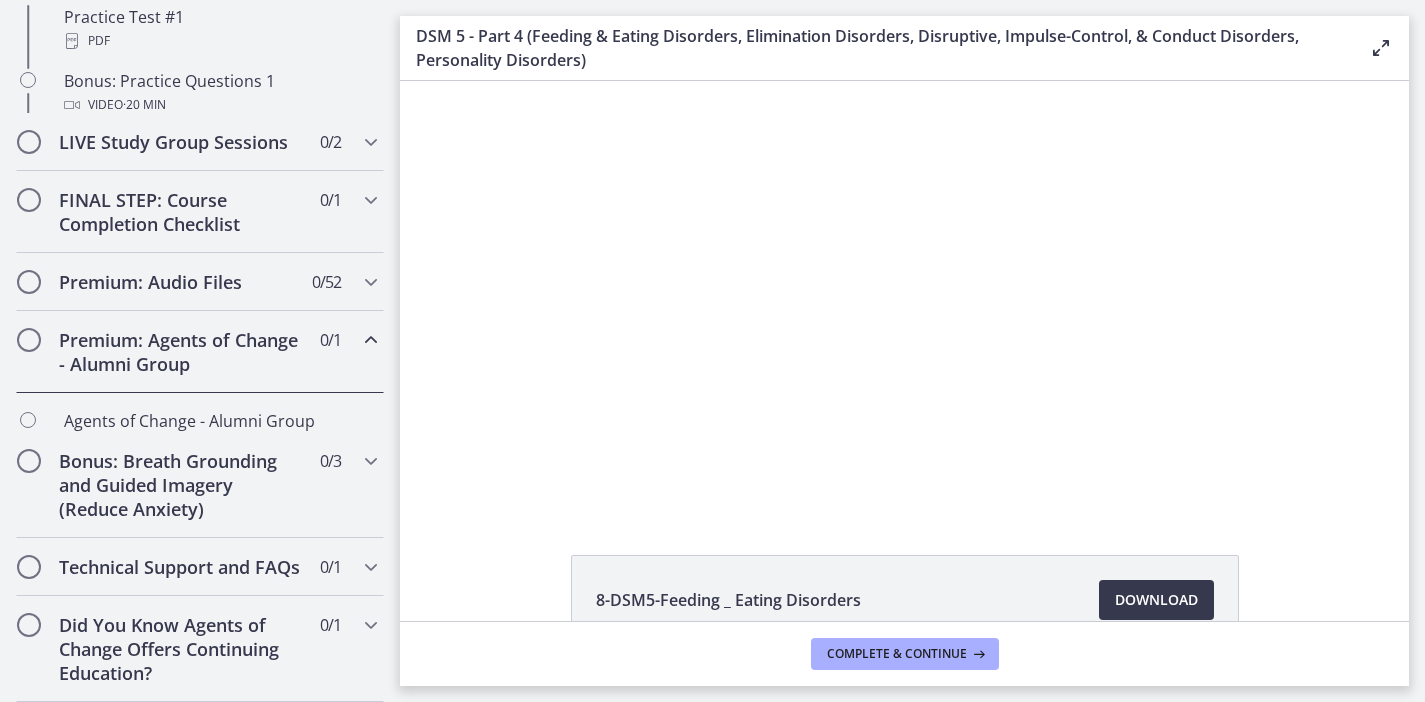 scroll, scrollTop: 1060, scrollLeft: 0, axis: vertical 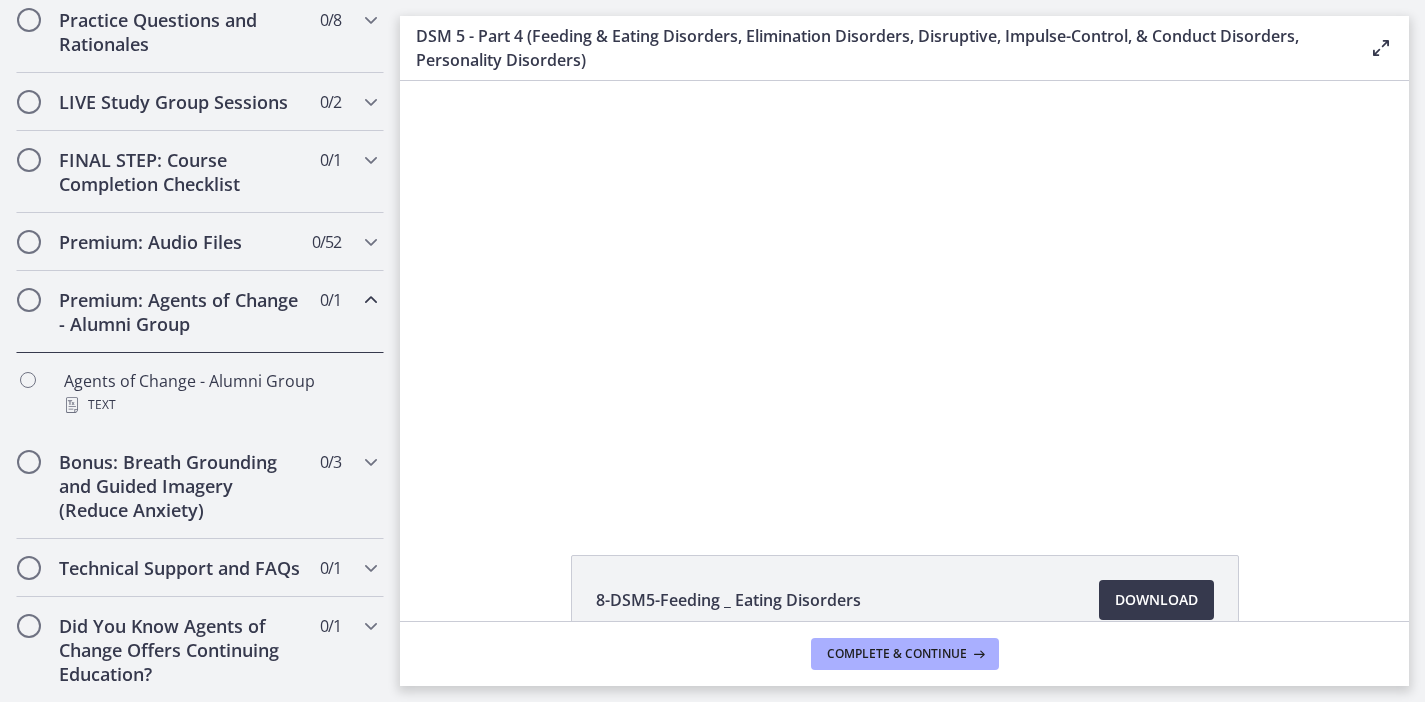 click on "Premium: Agents of Change - Alumni Group
0  /  1
Completed" at bounding box center (200, 312) 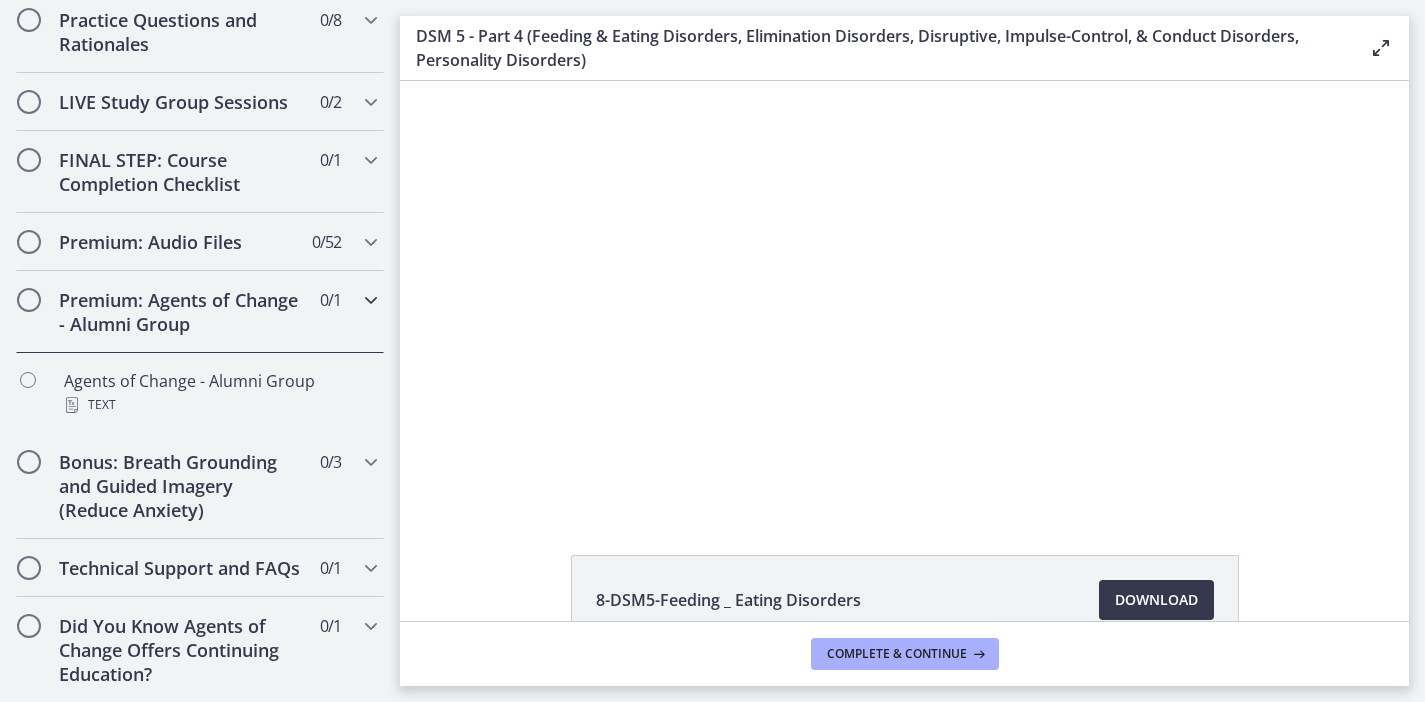 scroll, scrollTop: 980, scrollLeft: 0, axis: vertical 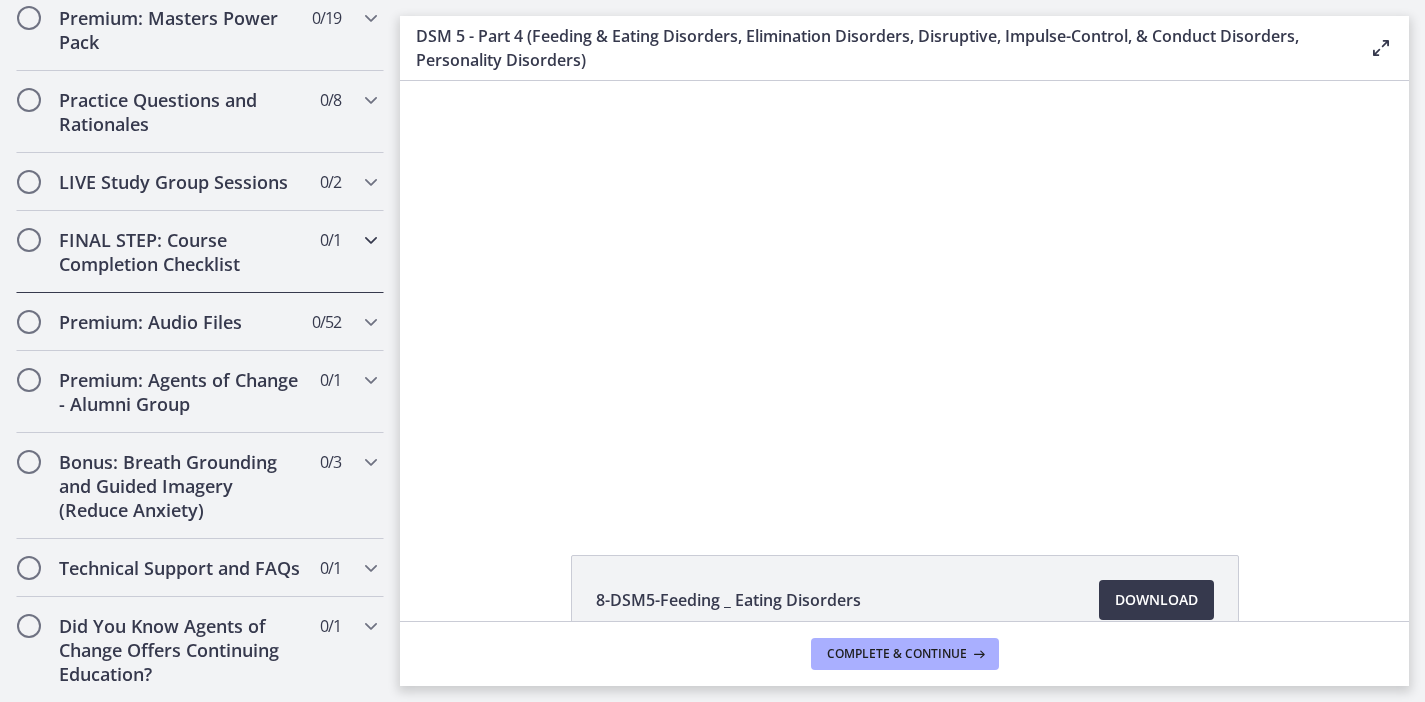 click on "FINAL STEP: Course Completion Checklist" at bounding box center (181, 252) 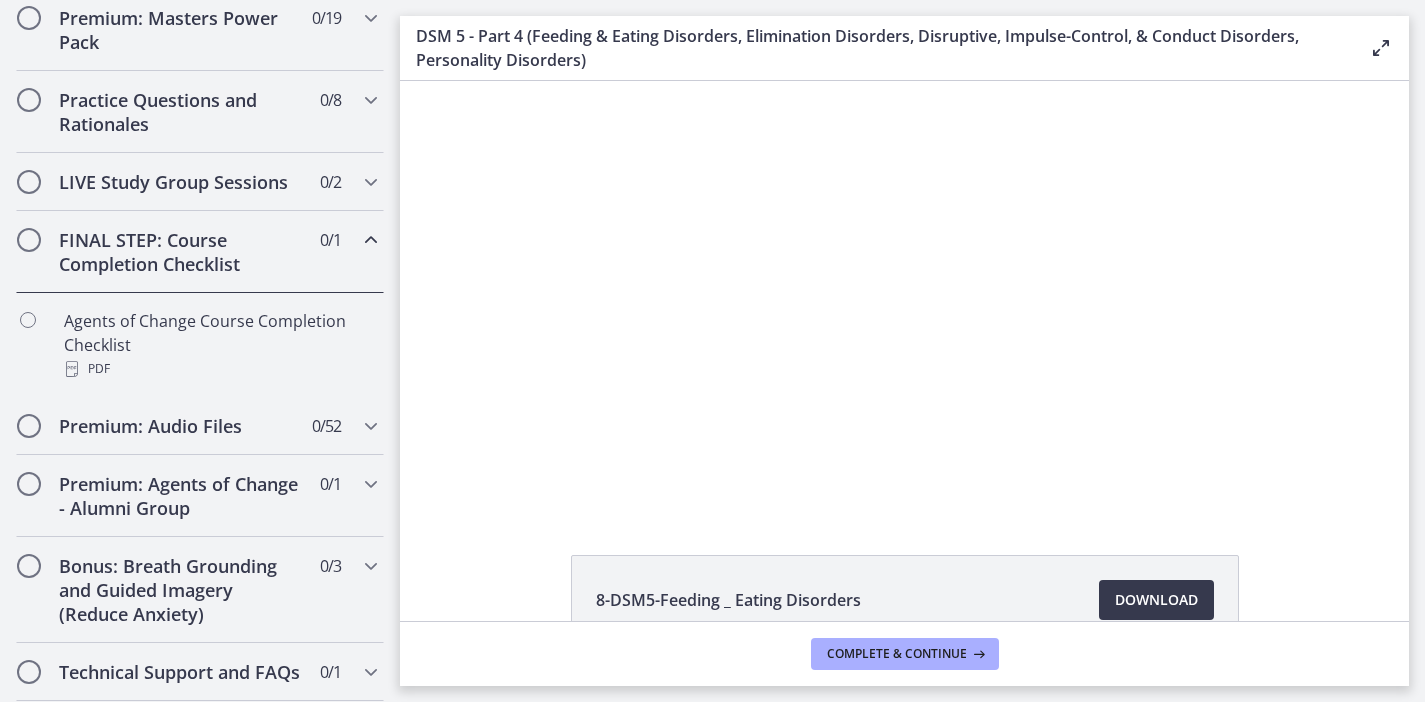 click on "FINAL STEP: Course Completion Checklist" at bounding box center [181, 252] 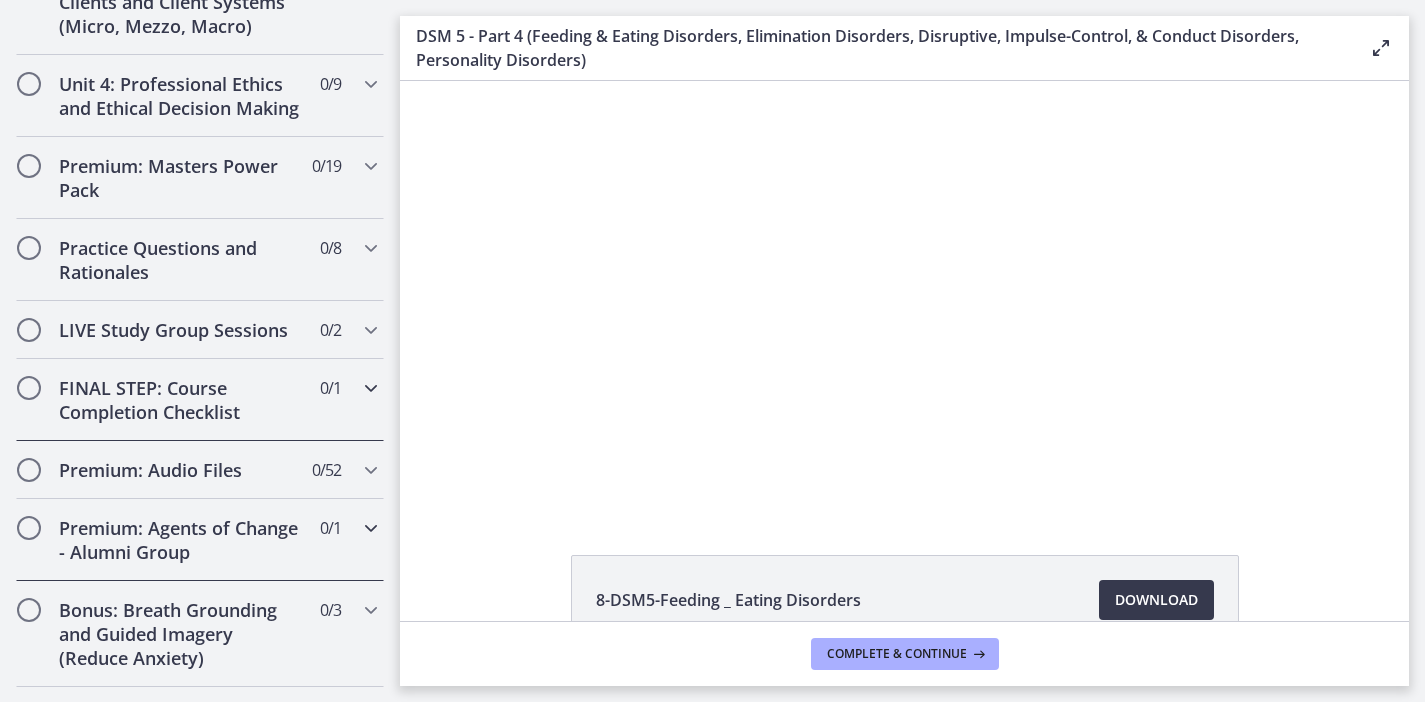 scroll, scrollTop: 831, scrollLeft: 0, axis: vertical 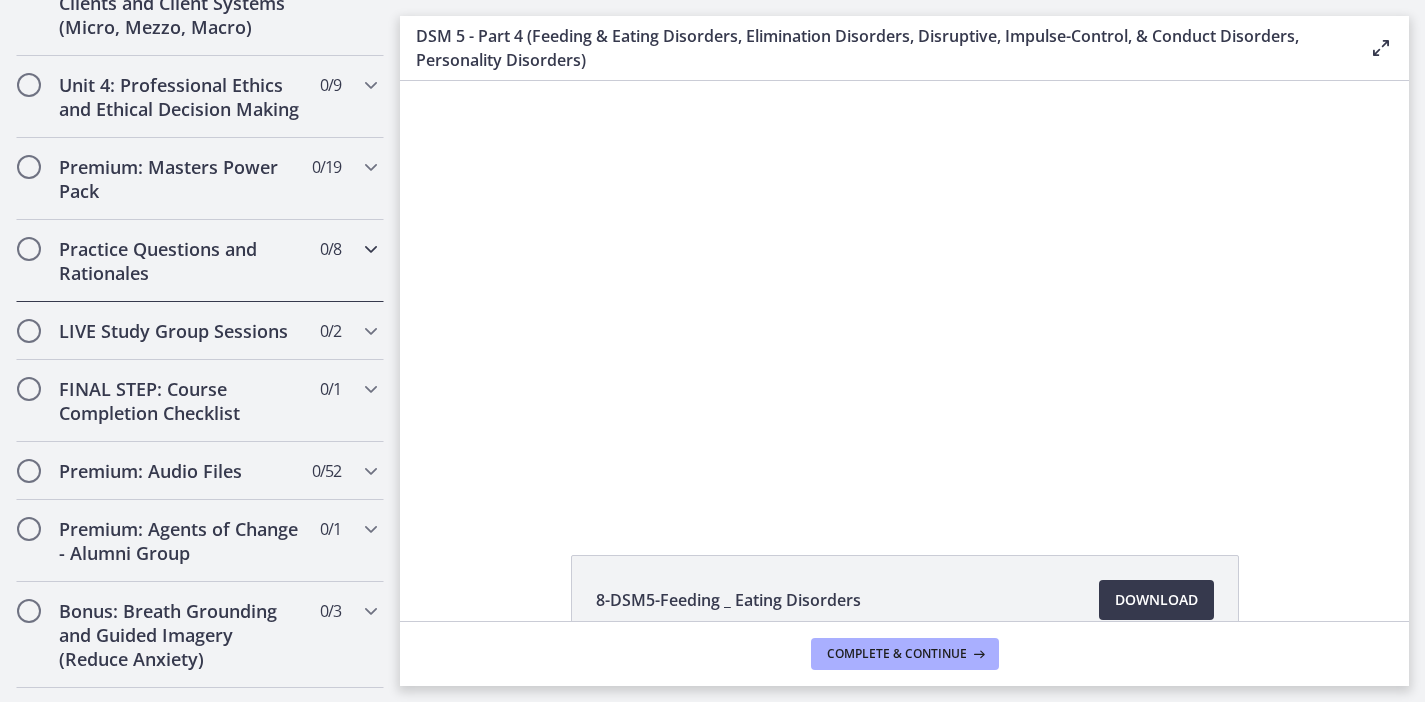 click on "Practice Questions and Rationales" at bounding box center (181, 261) 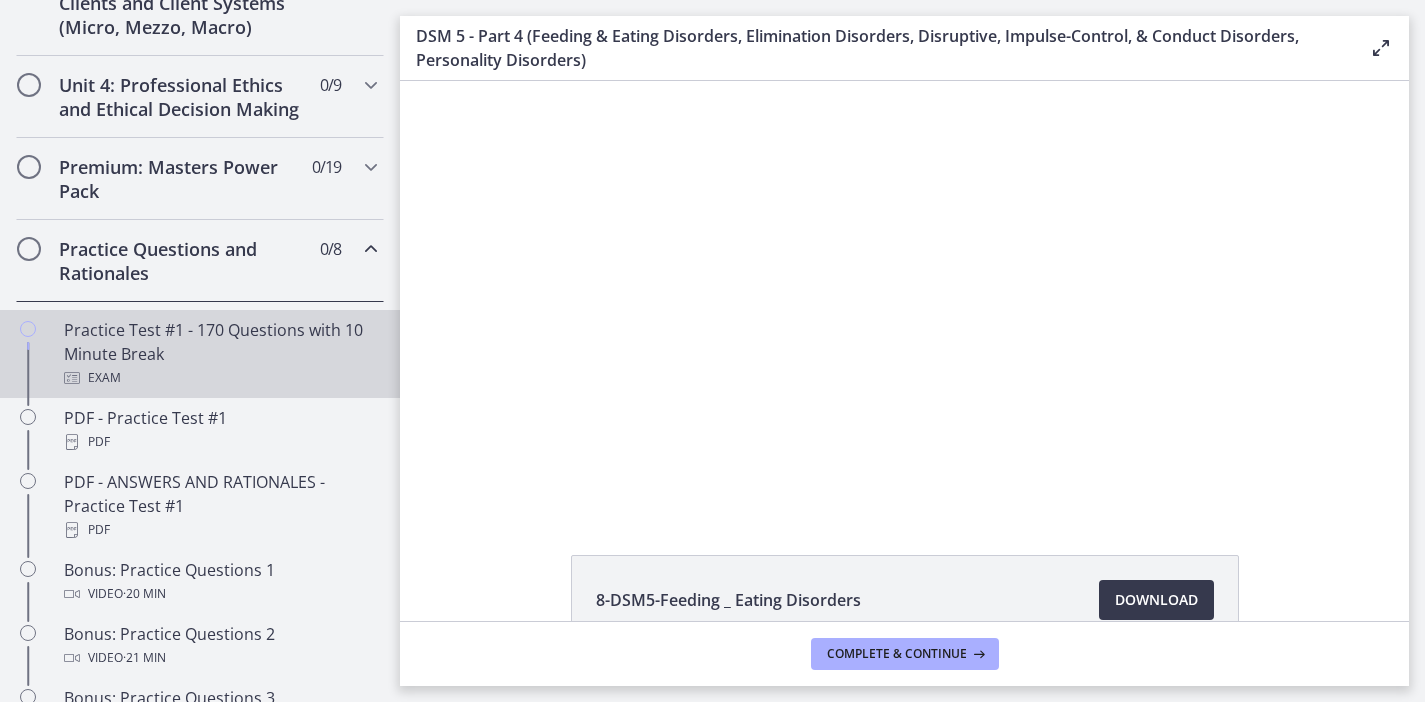 click on "Practice Test #1 - 170 Questions with 10 Minute Break
Exam" at bounding box center (220, 354) 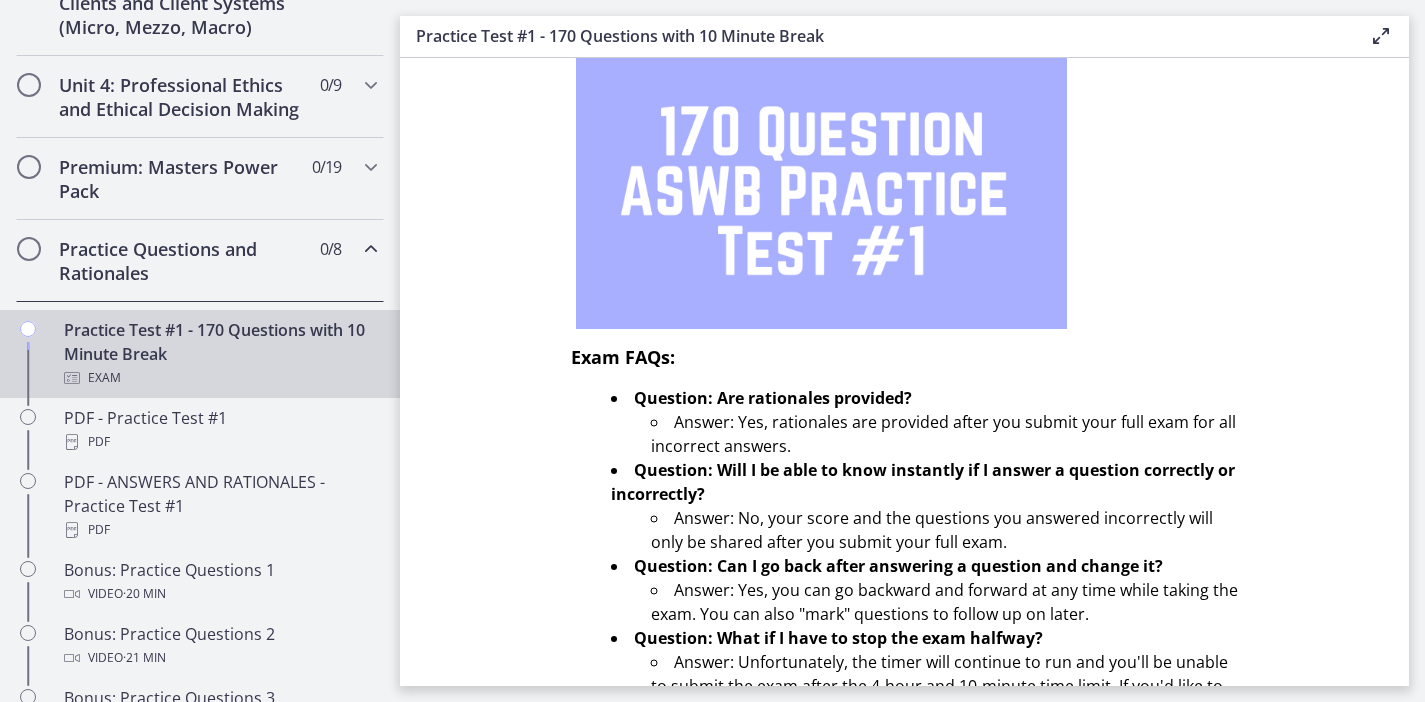 scroll, scrollTop: 715, scrollLeft: 0, axis: vertical 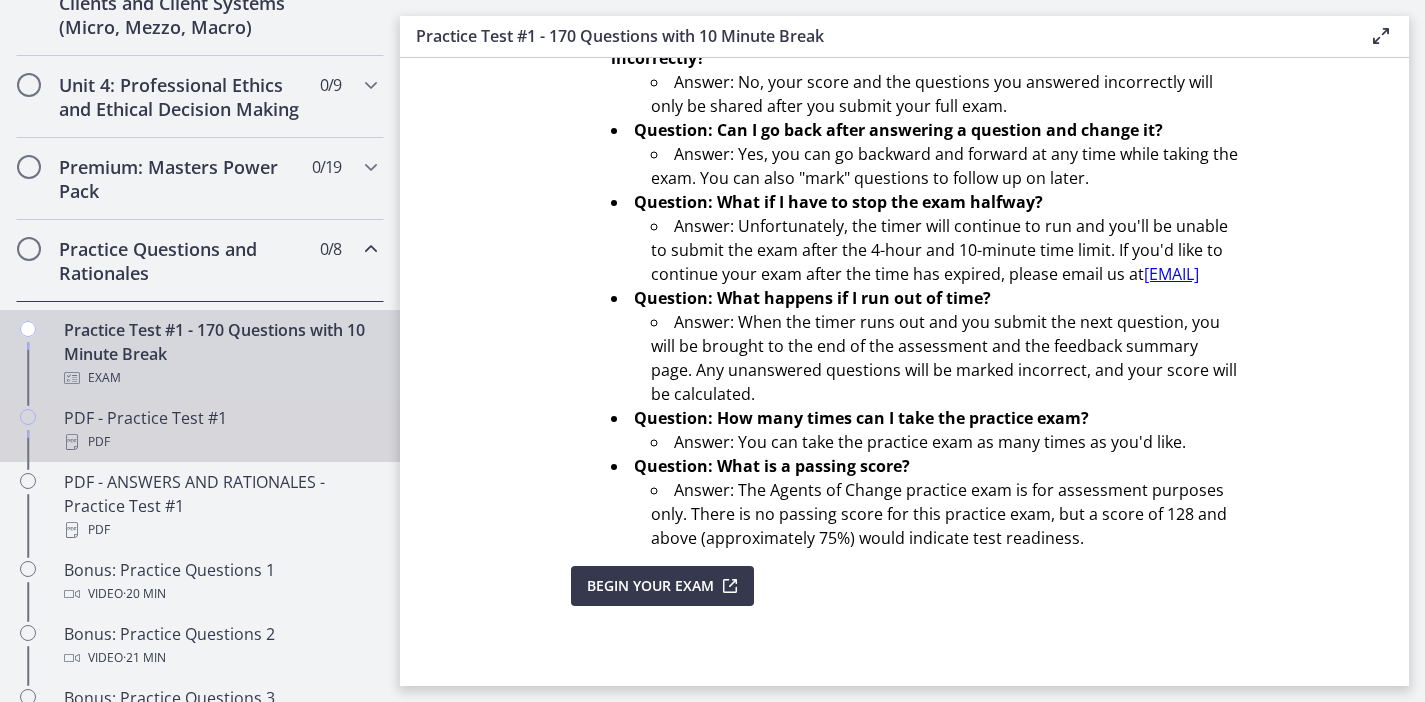 click on "PDF" at bounding box center (220, 442) 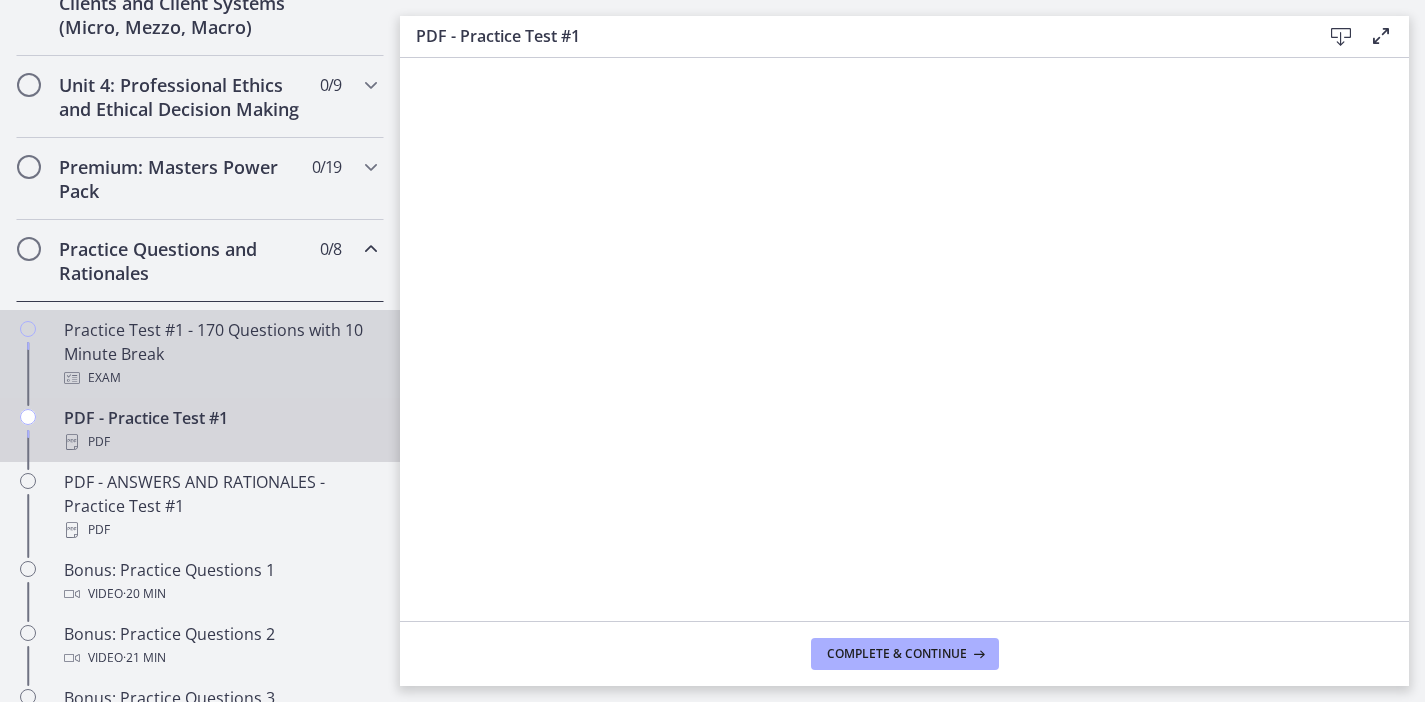 click on "Practice Test #1 - 170 Questions with 10 Minute Break
Exam" at bounding box center (220, 354) 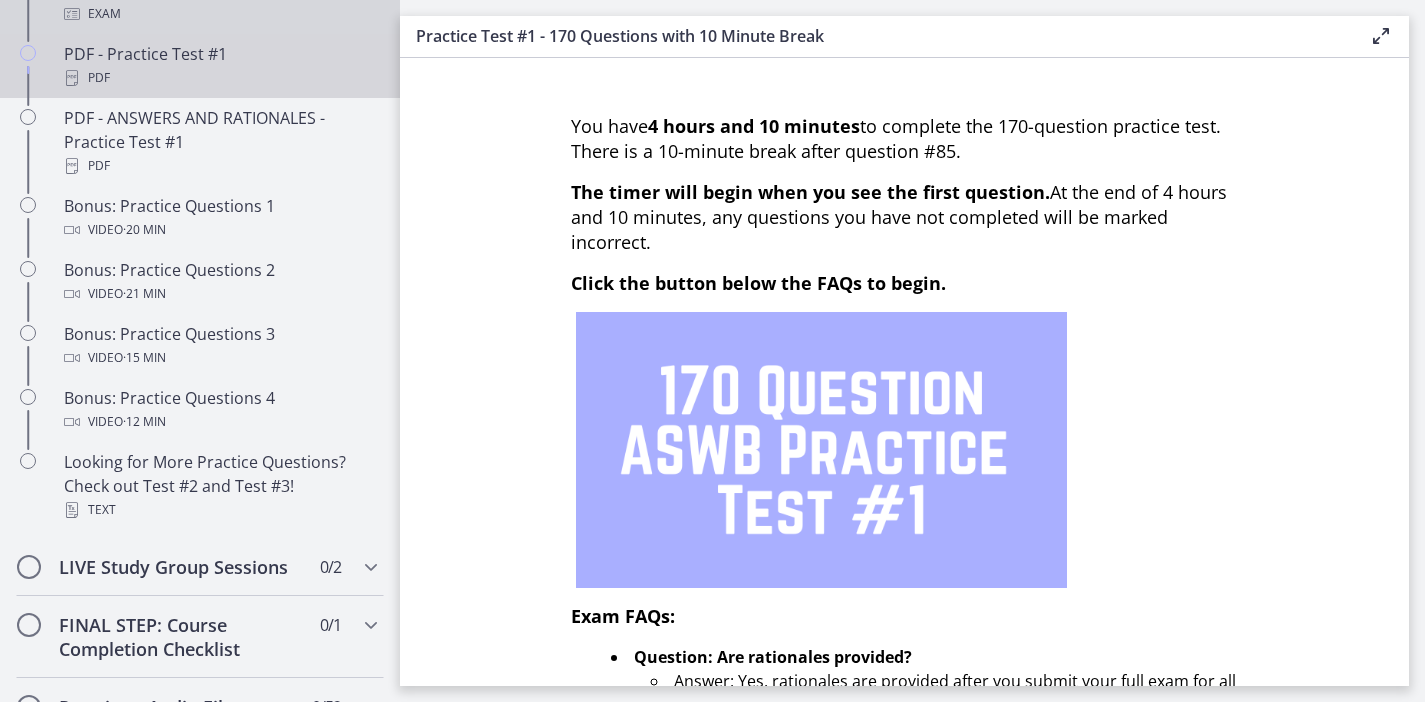 scroll, scrollTop: 1222, scrollLeft: 0, axis: vertical 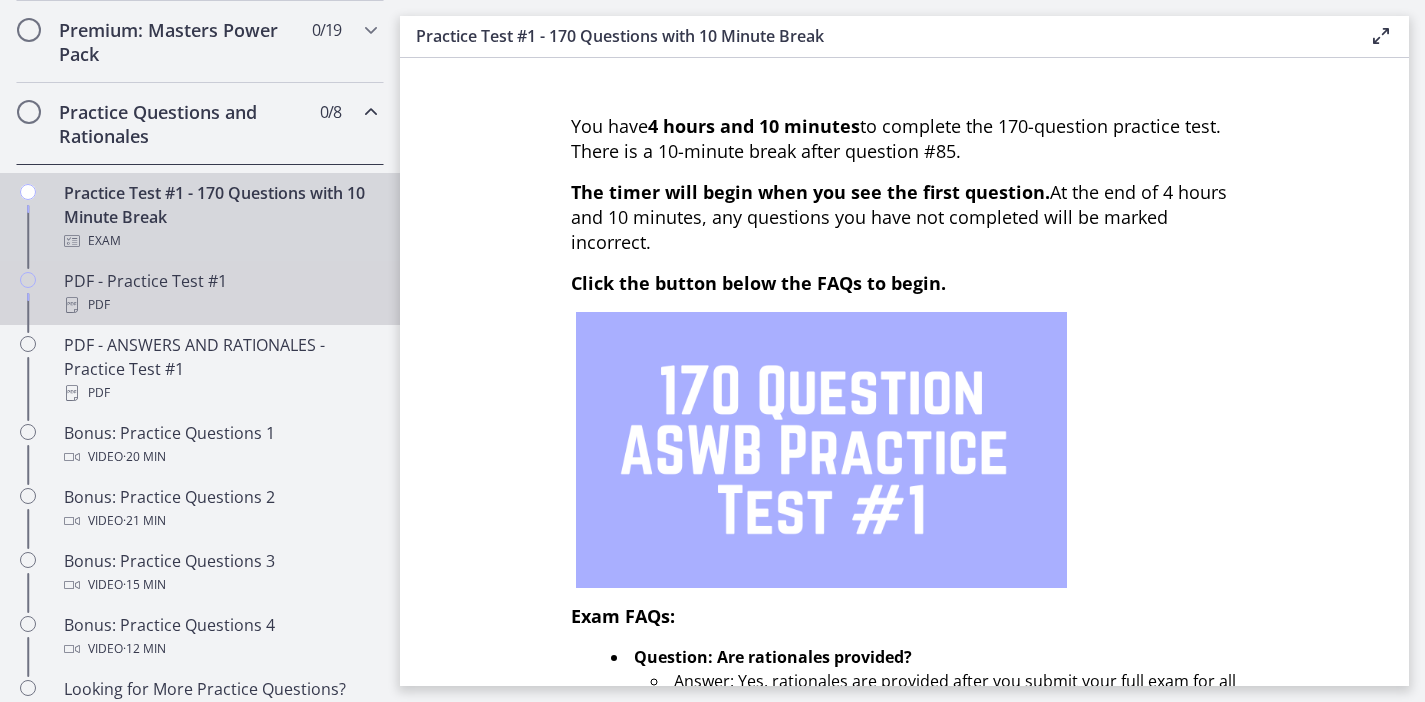 click on "PDF - Practice Test #1
PDF" at bounding box center (220, 293) 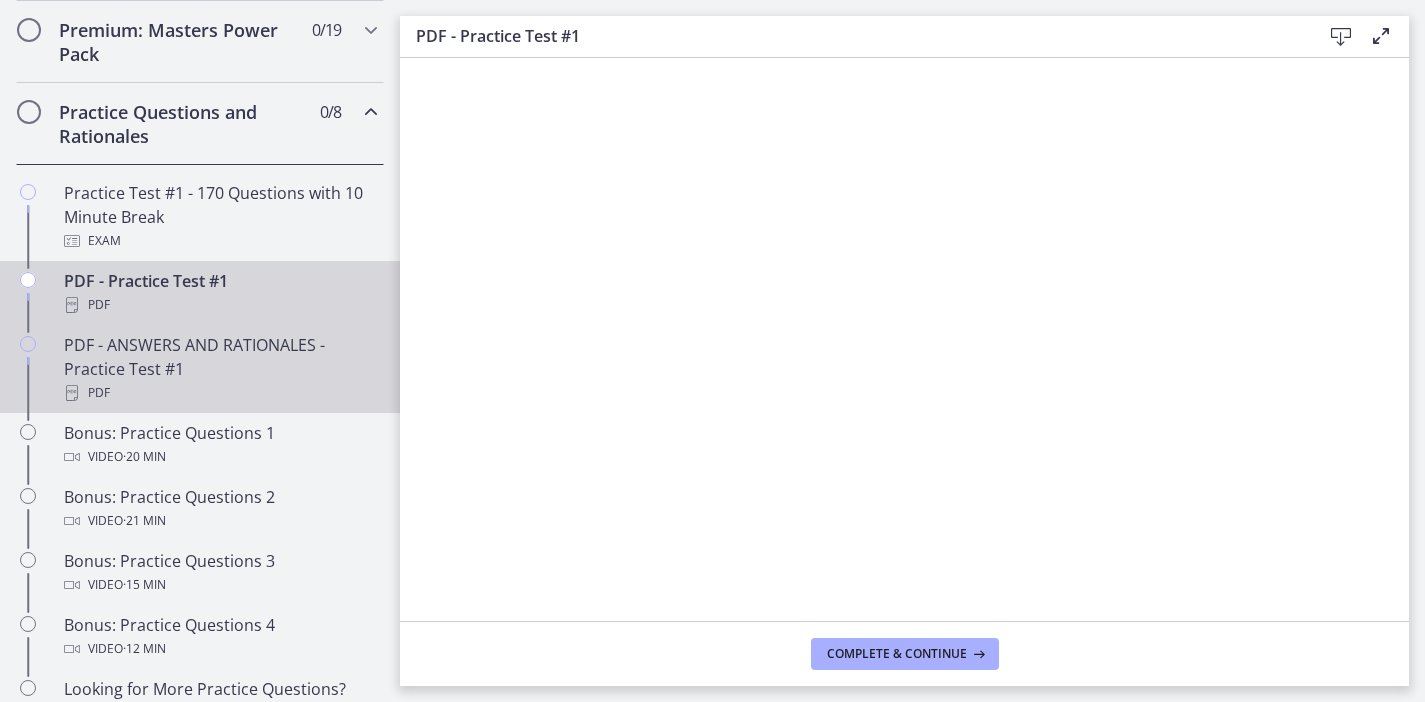 click on "PDF - ANSWERS AND RATIONALES - Practice Test #1
PDF" at bounding box center (220, 369) 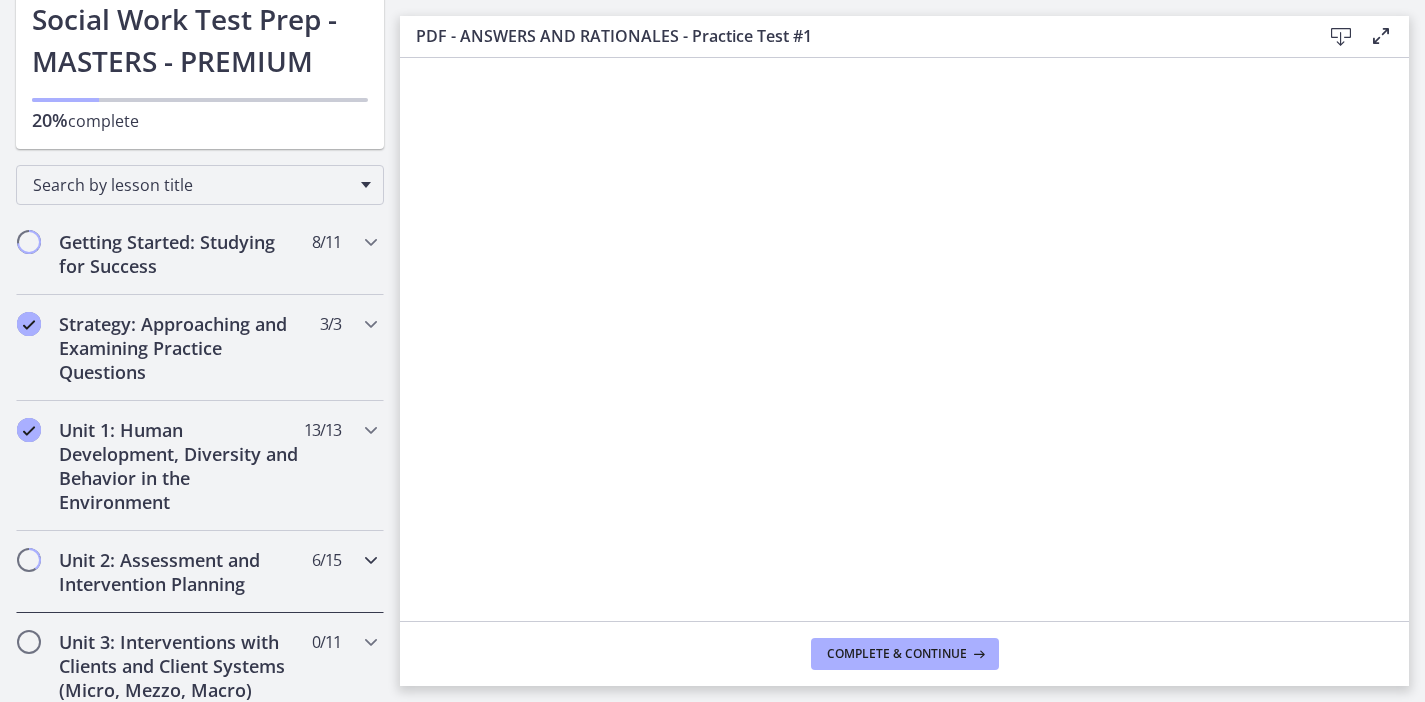 scroll, scrollTop: 253, scrollLeft: 0, axis: vertical 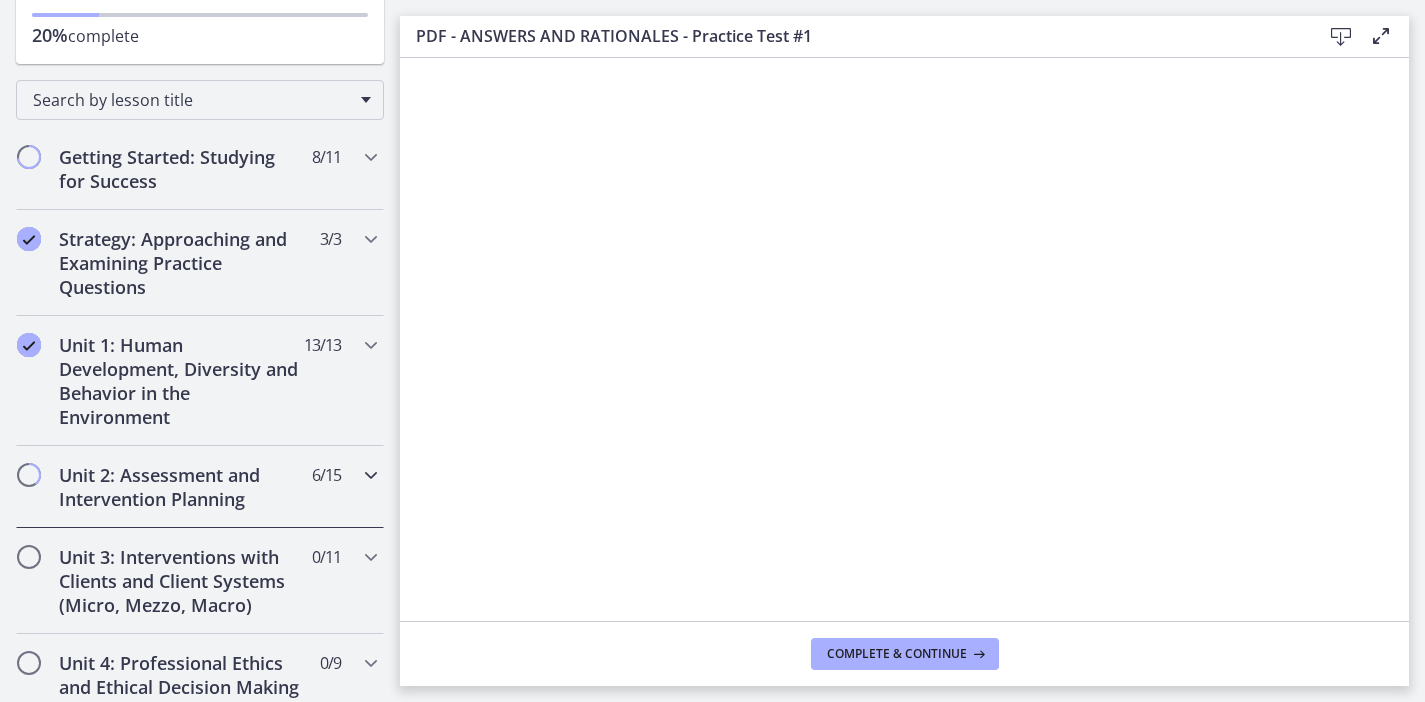 click on "Unit 2: Assessment and Intervention Planning
6  /  15
Completed" at bounding box center [200, 487] 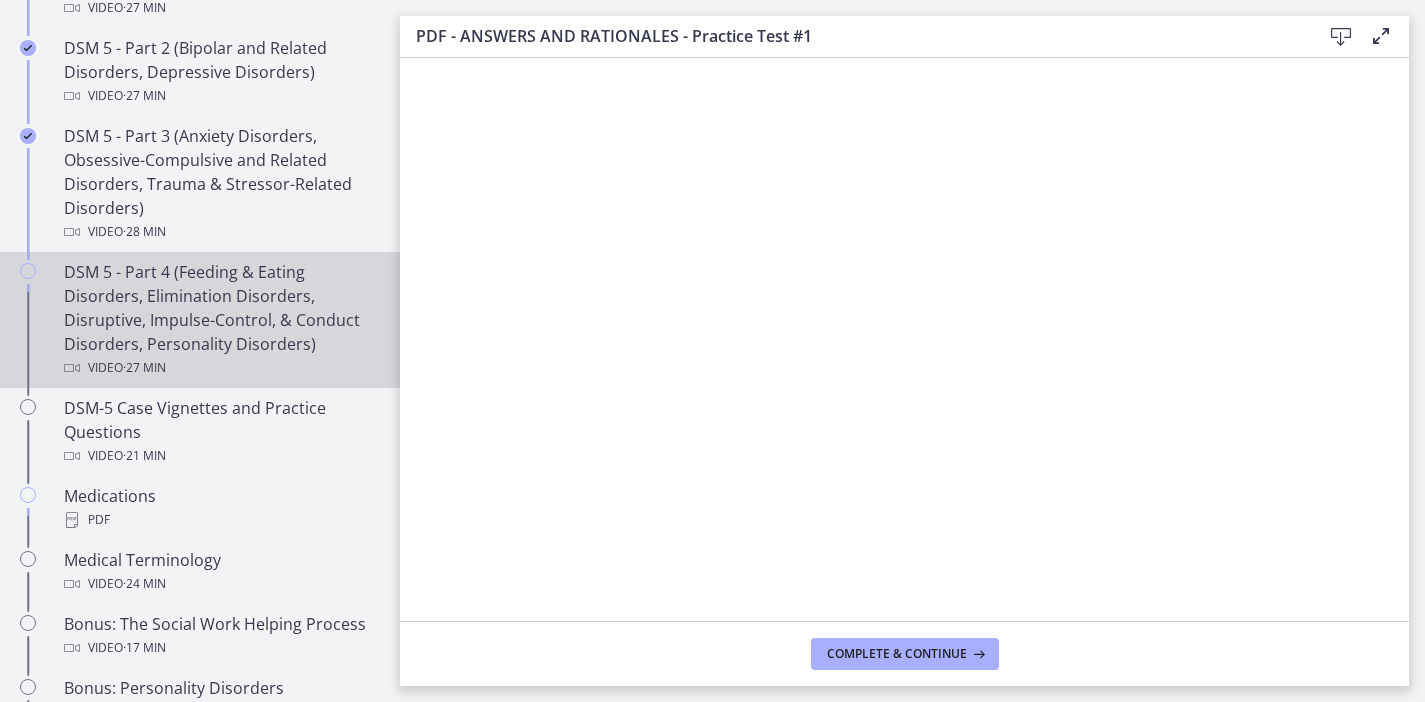 scroll, scrollTop: 1058, scrollLeft: 0, axis: vertical 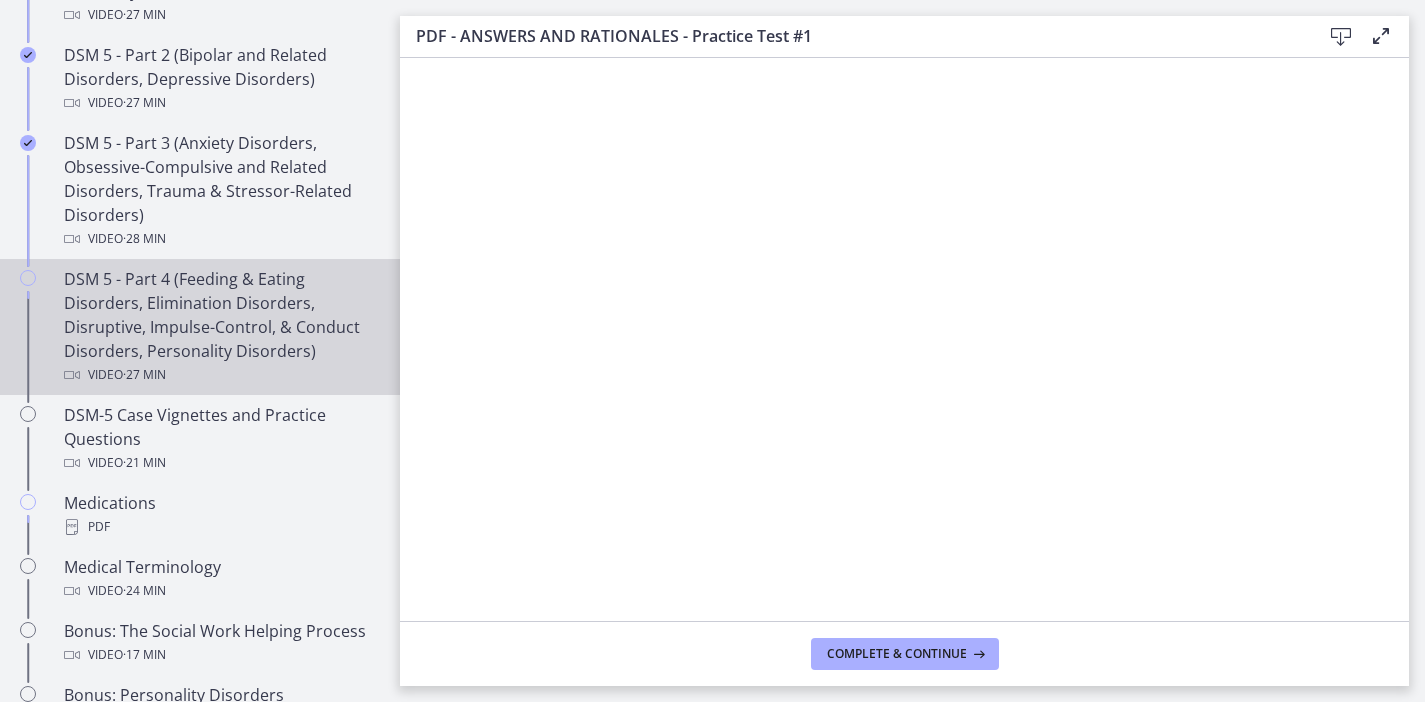 click on "DSM 5 - Part 4 (Feeding & Eating Disorders, Elimination Disorders, Disruptive, Impulse-Control, & Conduct Disorders, Personality Disorders)
Video
·  27 min" at bounding box center [220, 327] 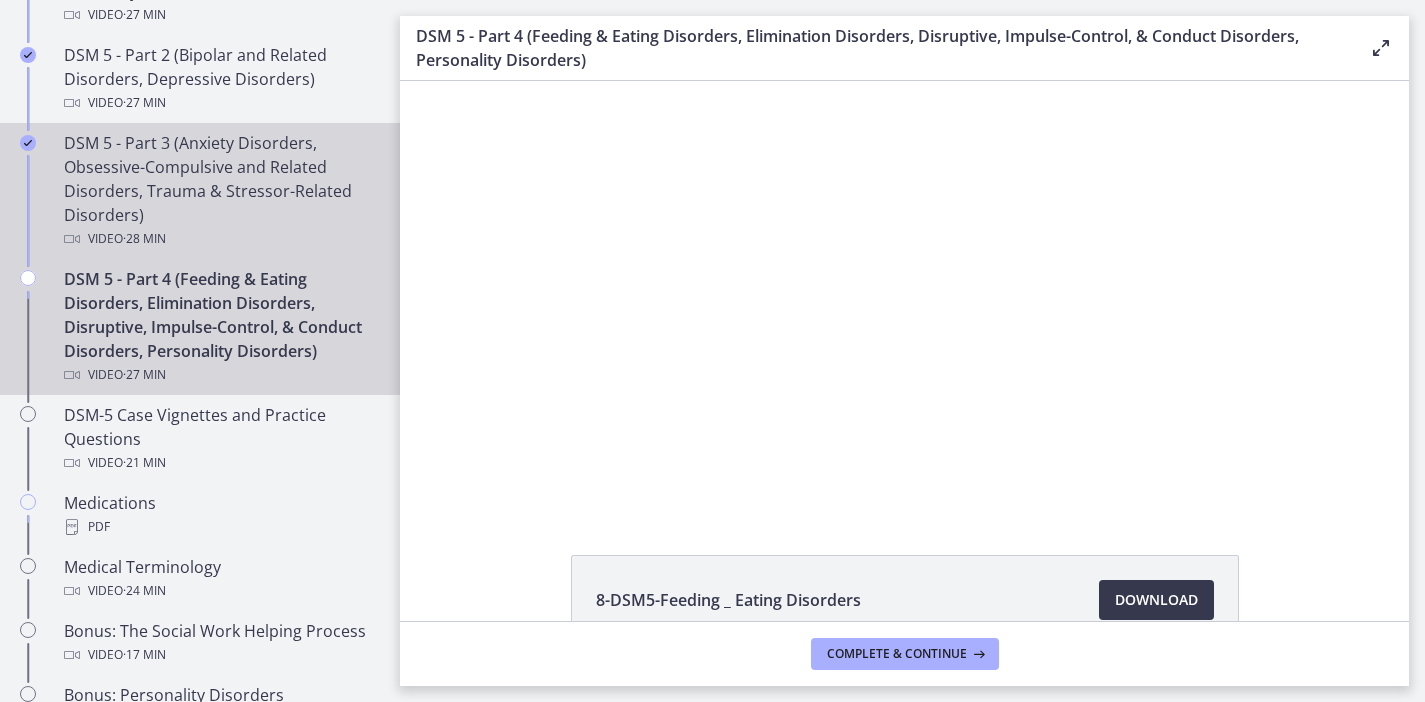 scroll, scrollTop: 0, scrollLeft: 0, axis: both 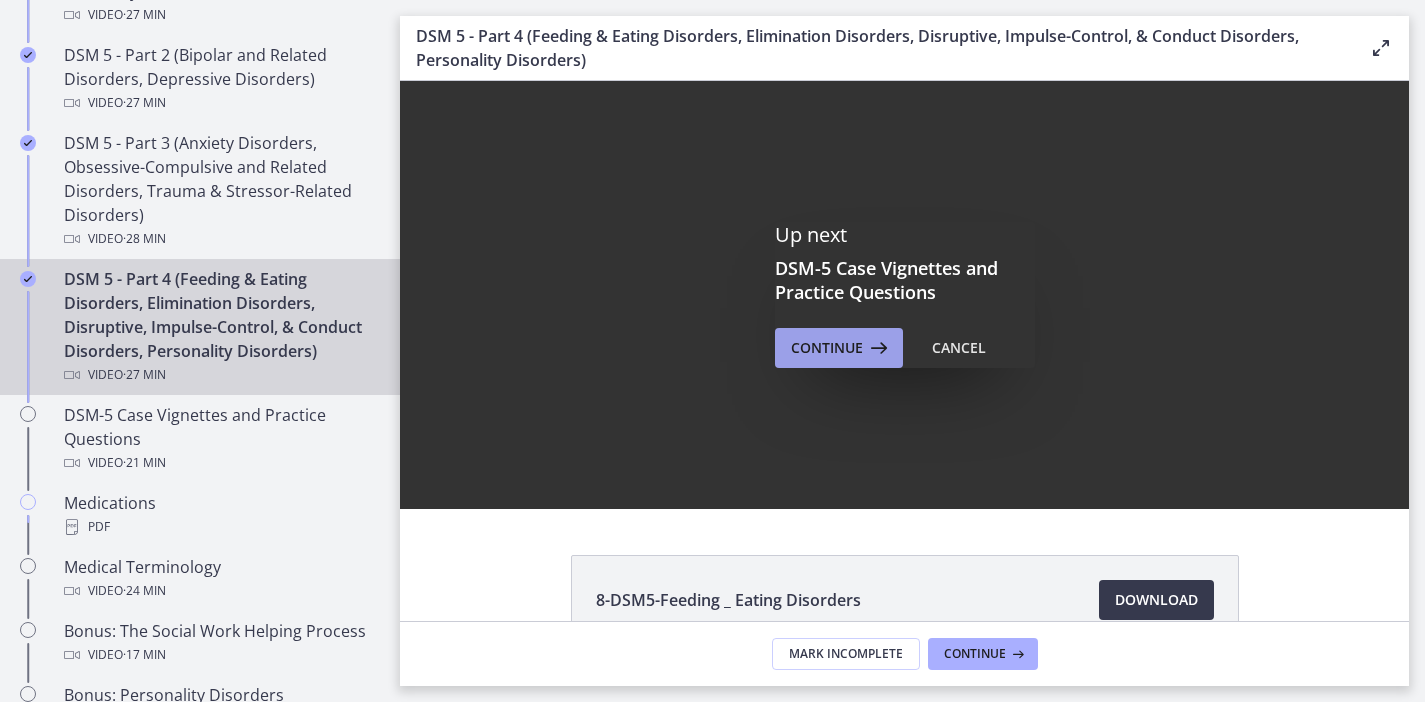 click on "Continue" at bounding box center [827, 348] 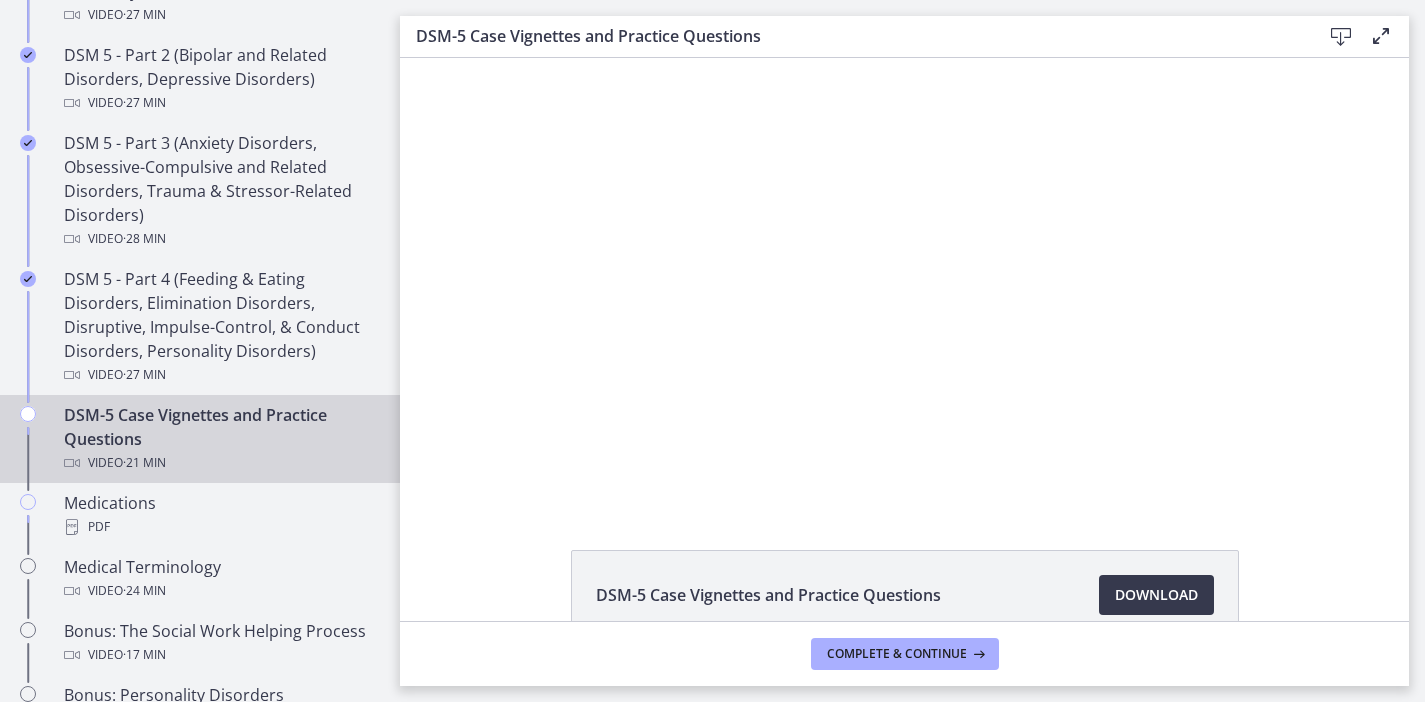 scroll, scrollTop: 0, scrollLeft: 0, axis: both 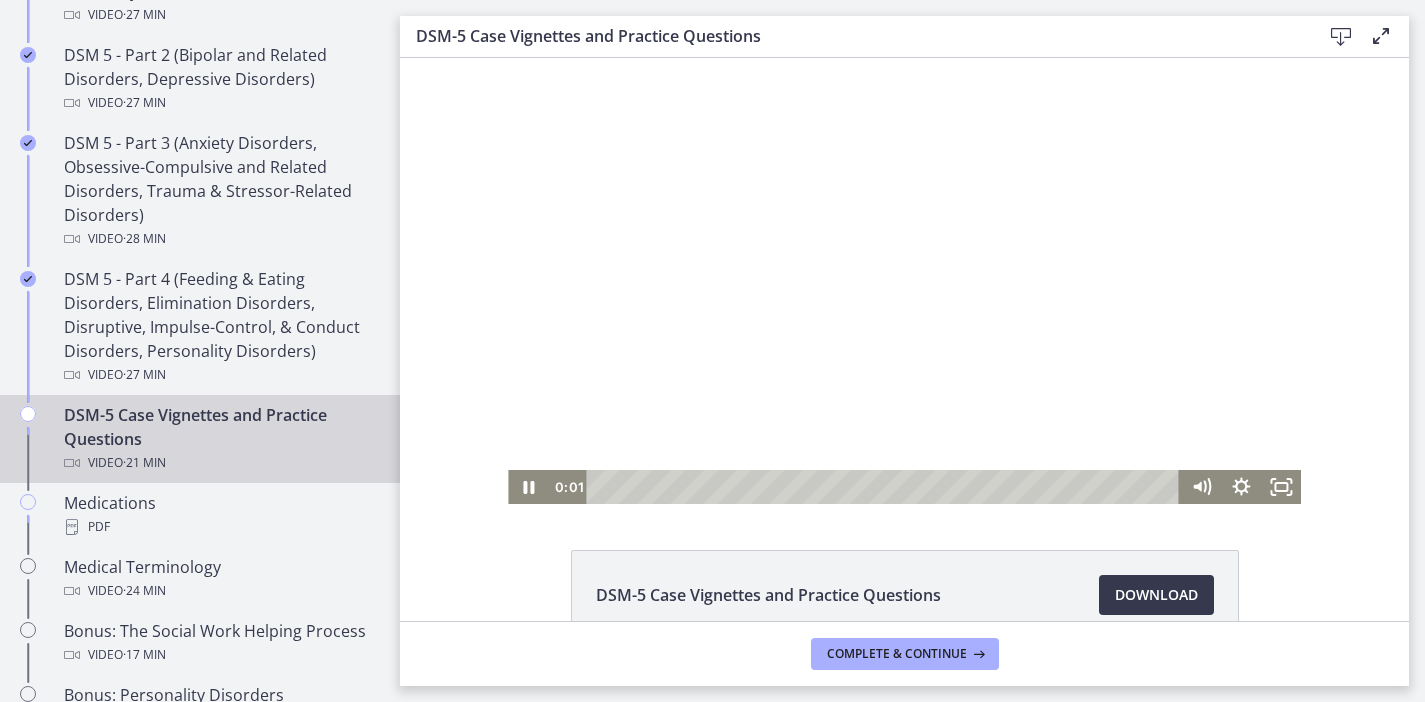 click at bounding box center [904, 281] 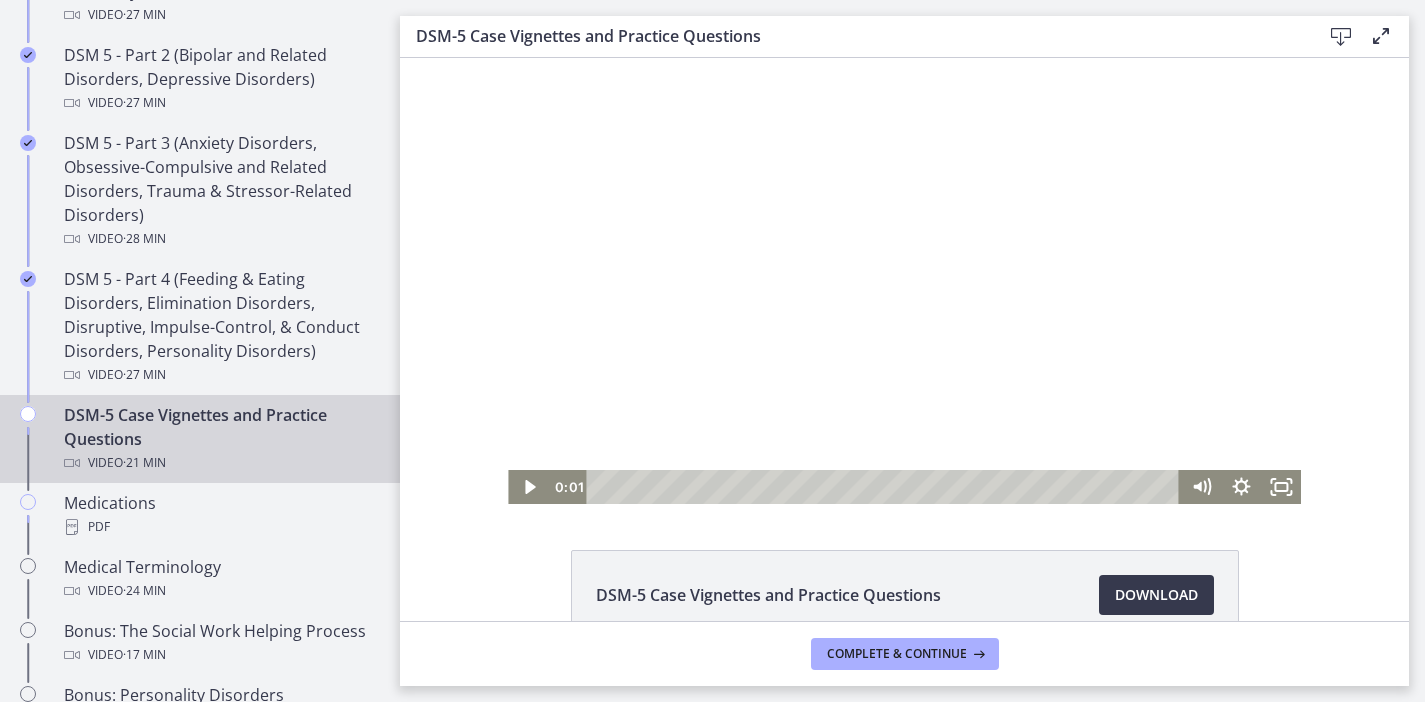 scroll, scrollTop: 115, scrollLeft: 0, axis: vertical 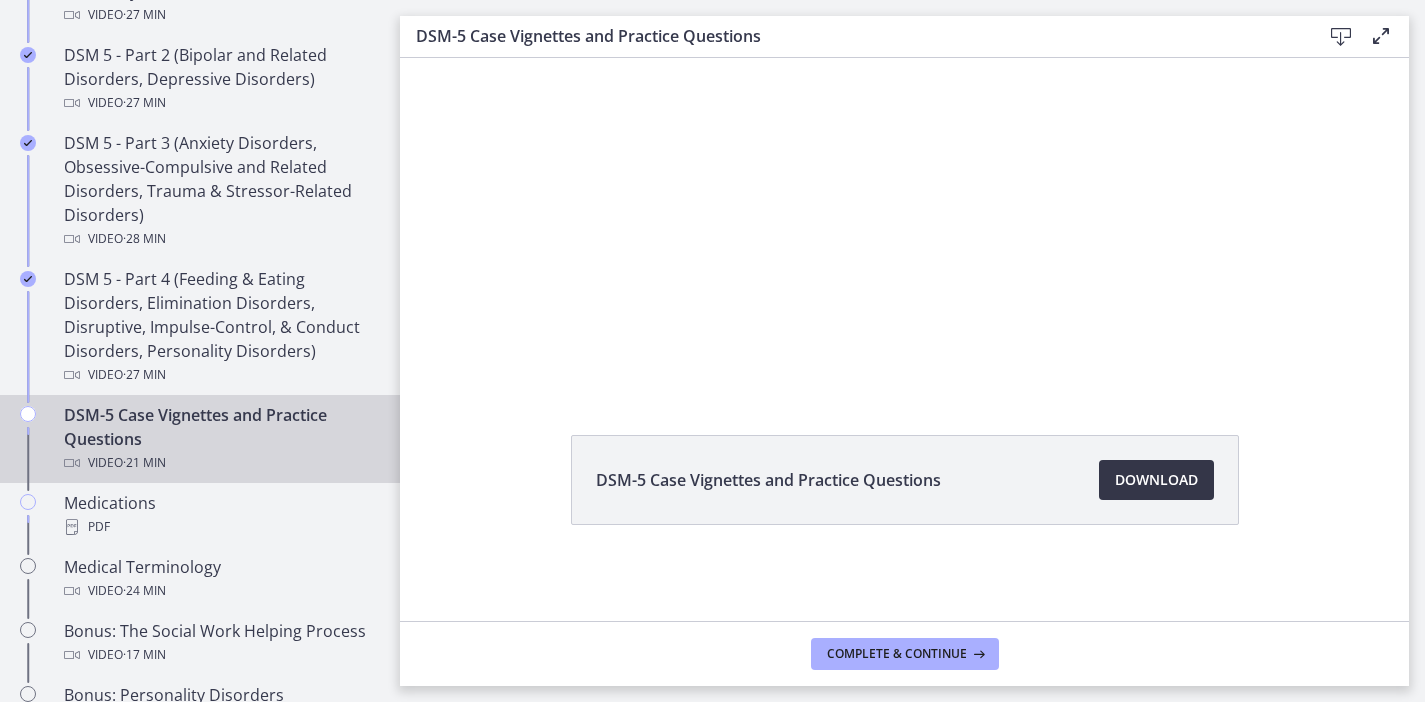 click on "Download
Opens in a new window" at bounding box center [1156, 480] 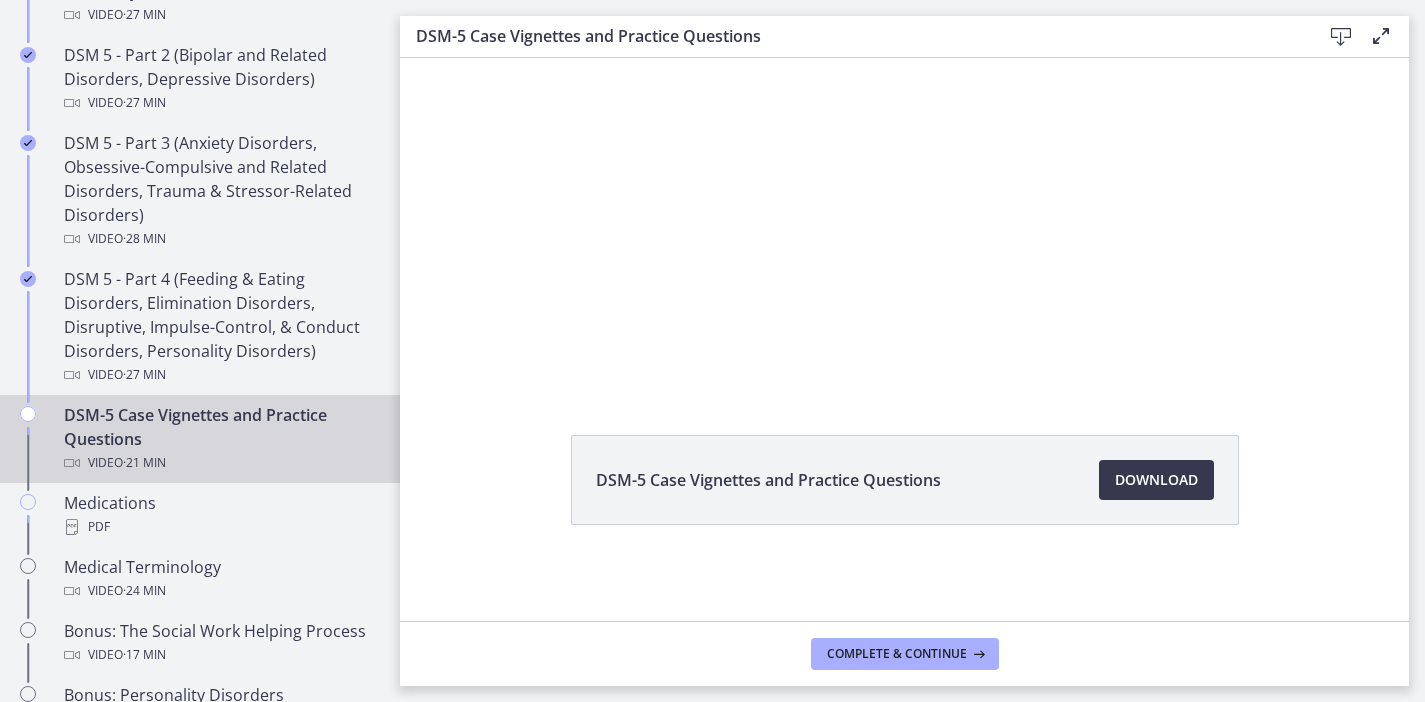 click on "DSM-5 Case Vignettes and Practice Questions
Download
Opens in a new window" at bounding box center (905, 528) 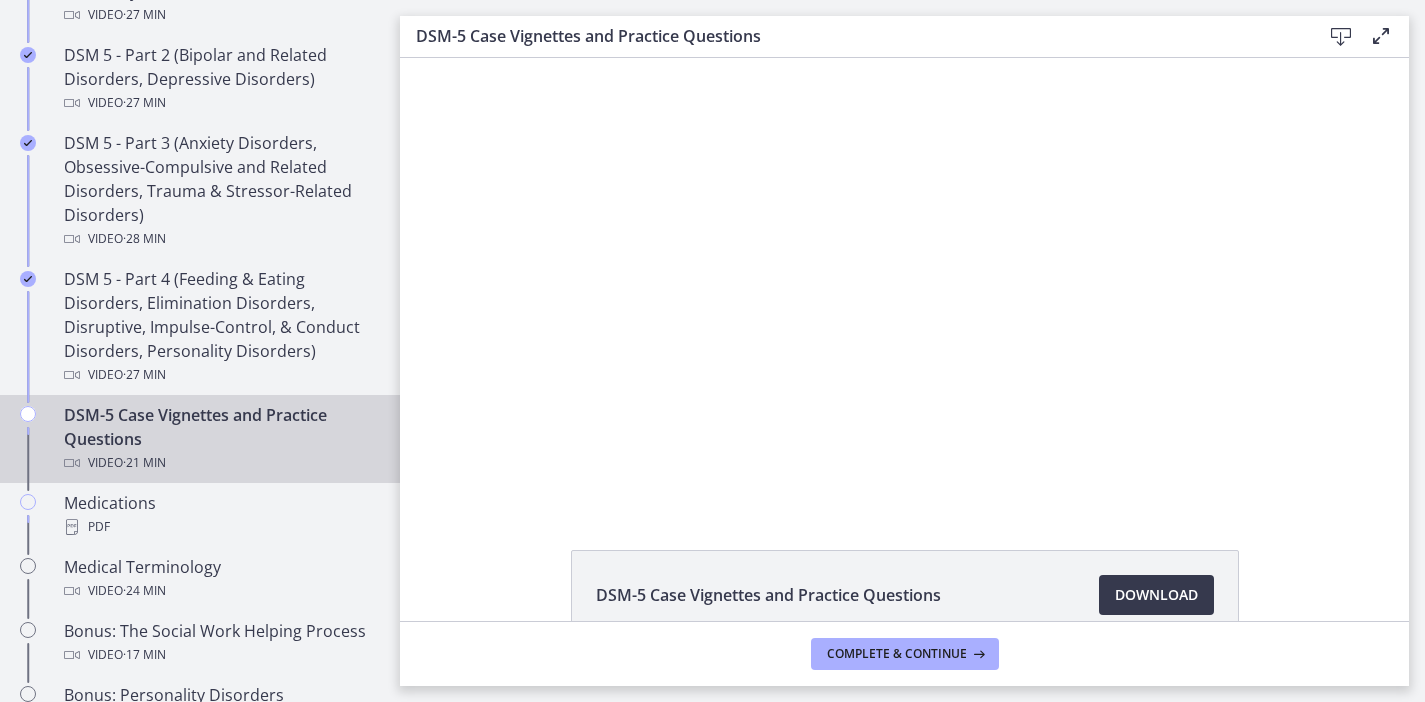 scroll, scrollTop: 115, scrollLeft: 0, axis: vertical 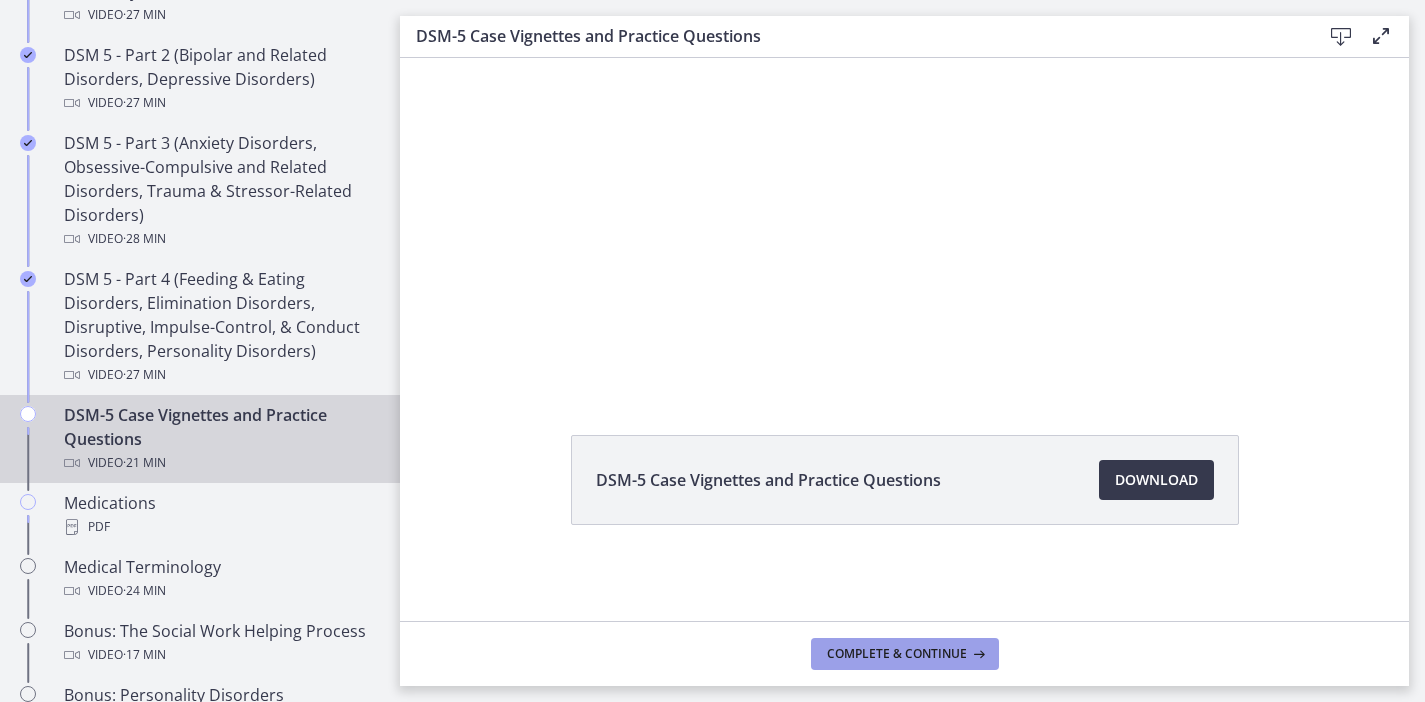 click on "Complete & continue" at bounding box center (905, 654) 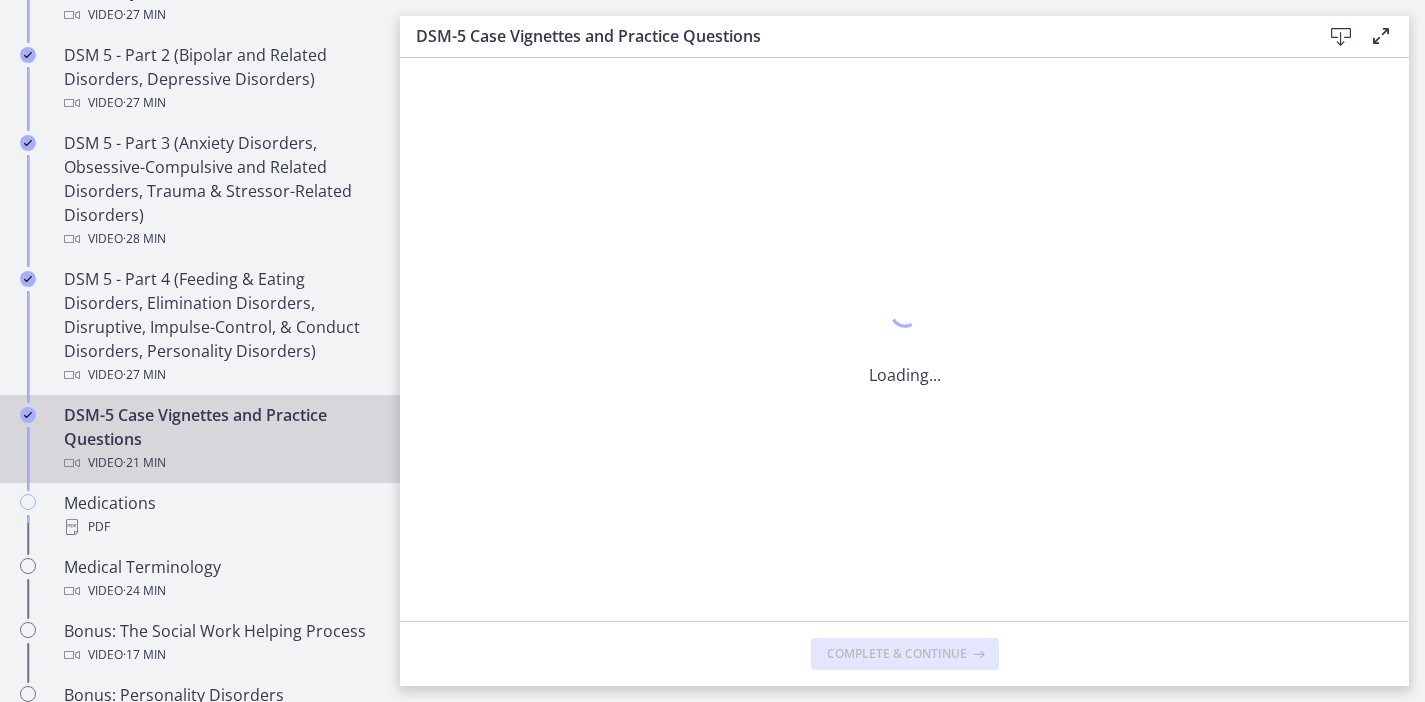 scroll, scrollTop: 0, scrollLeft: 0, axis: both 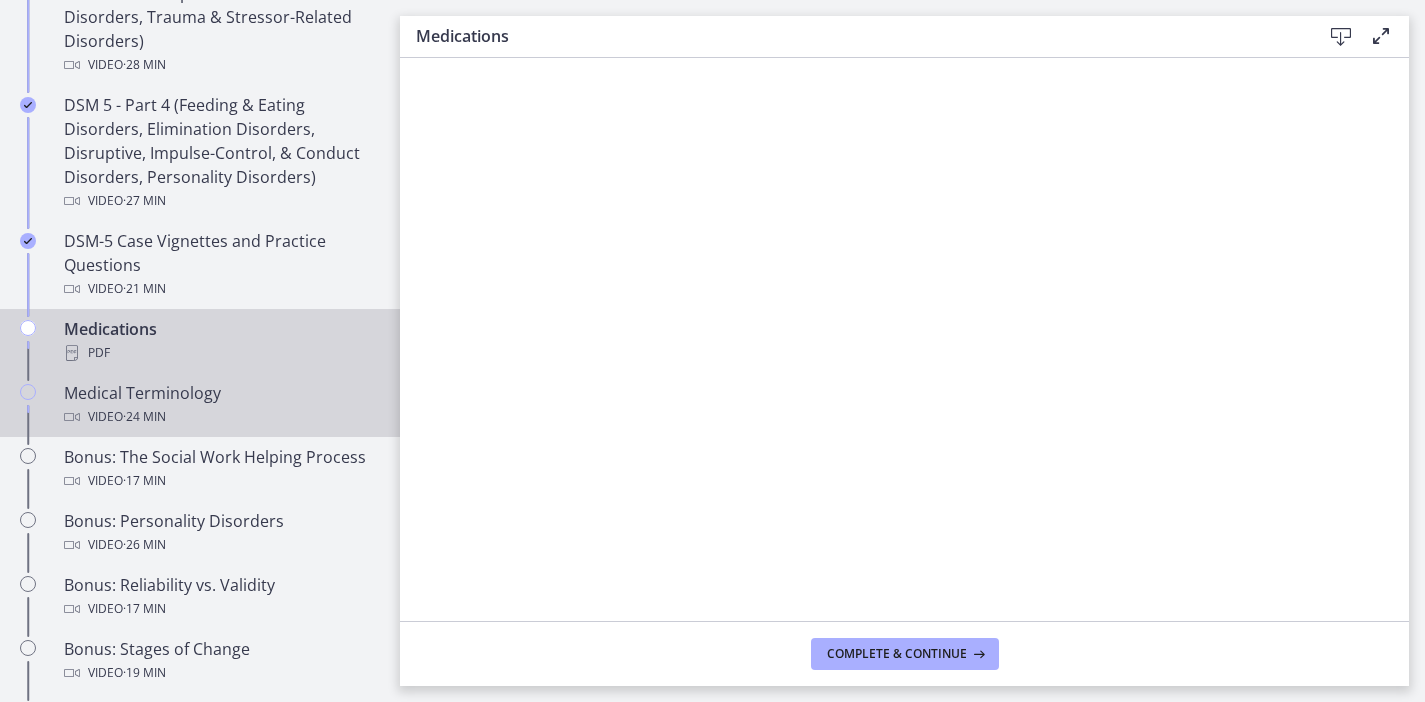click on "Video
·  24 min" at bounding box center [220, 417] 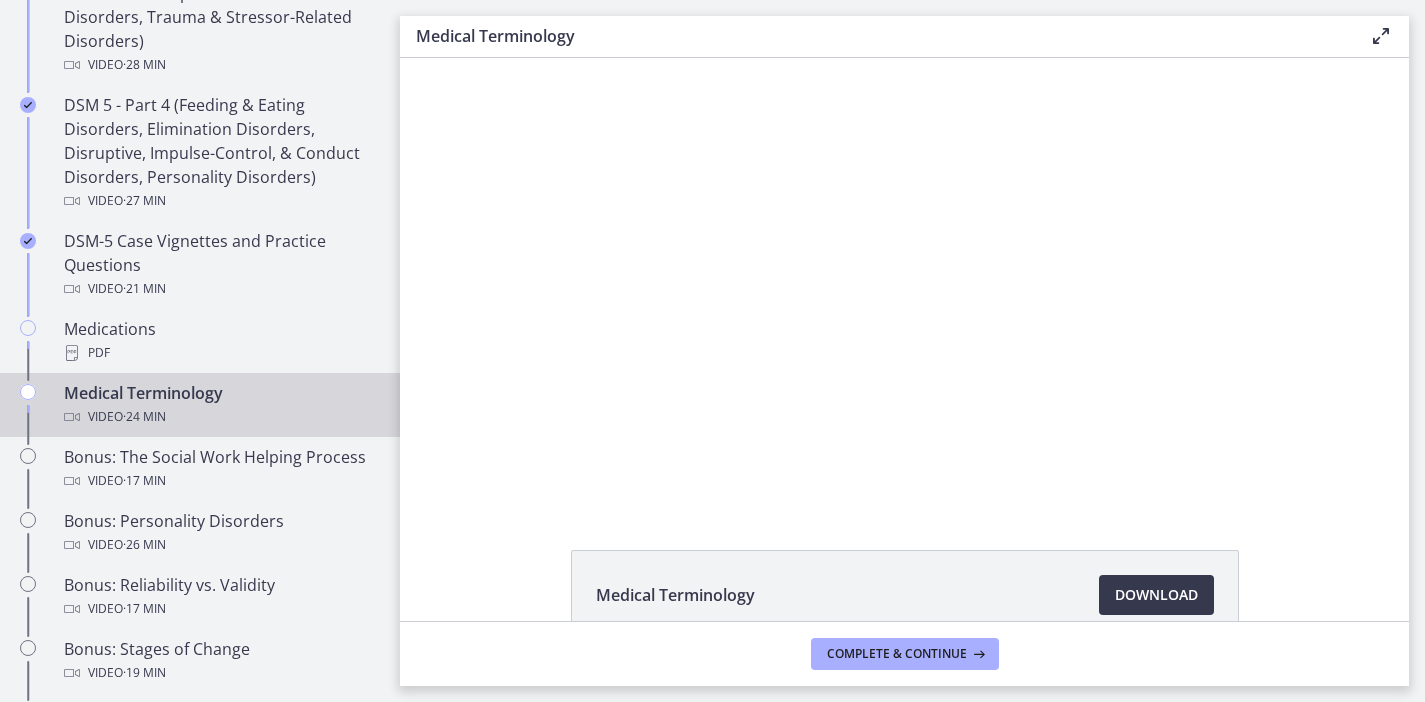 scroll, scrollTop: 0, scrollLeft: 0, axis: both 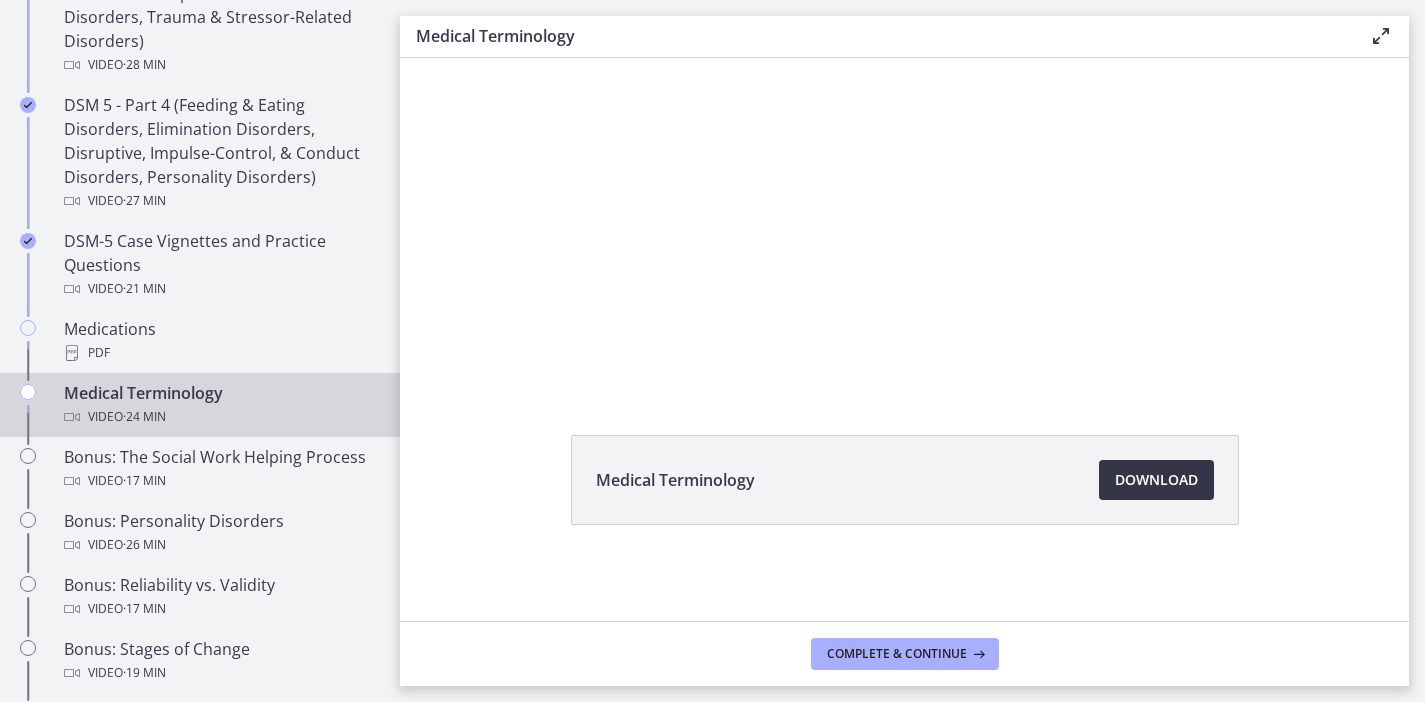 click on "Download
Opens in a new window" at bounding box center [1156, 480] 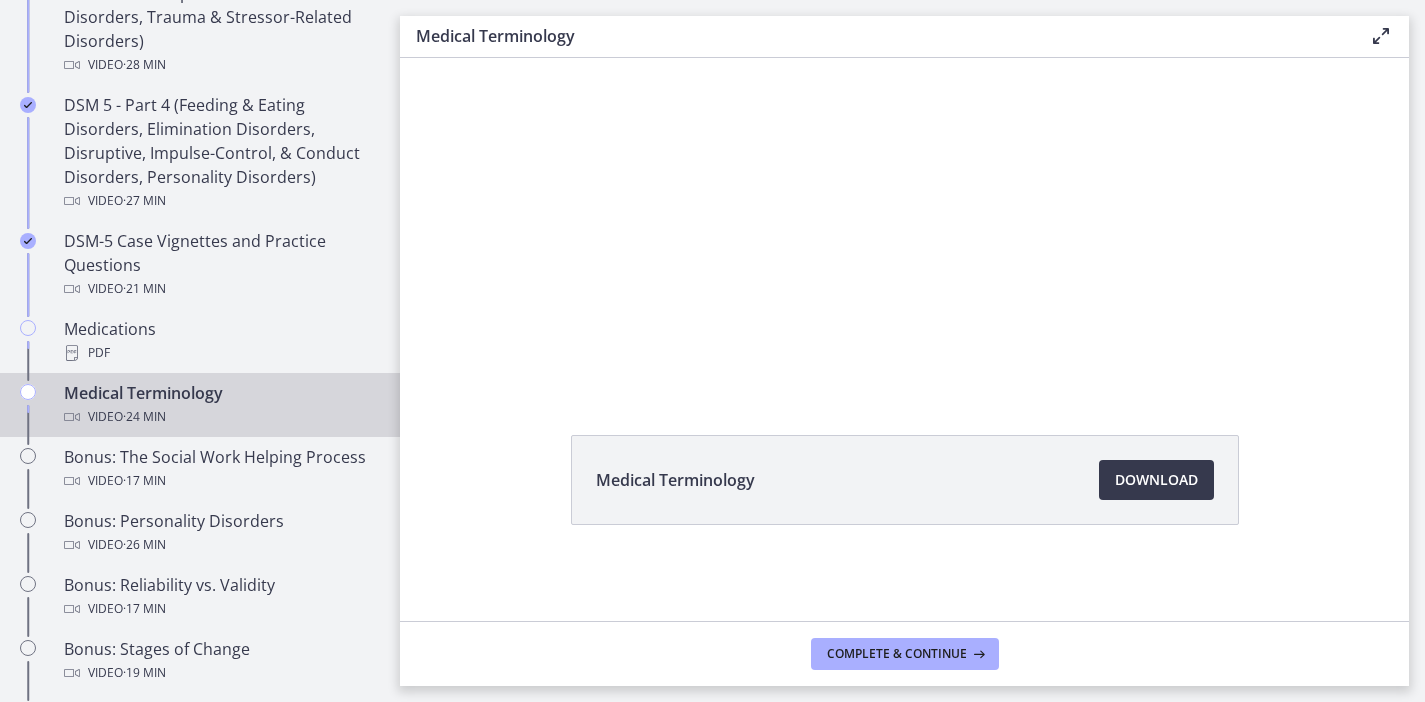 click at bounding box center (904, 166) 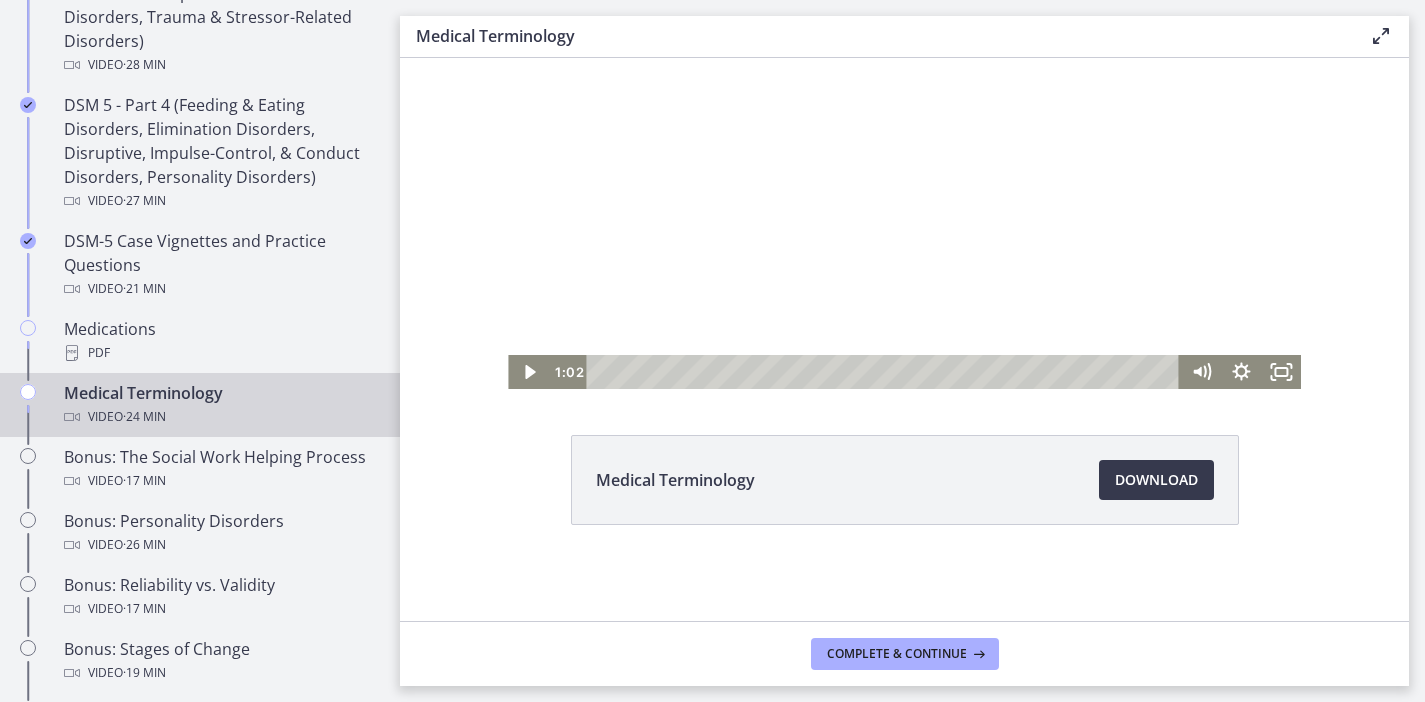 click at bounding box center [904, 166] 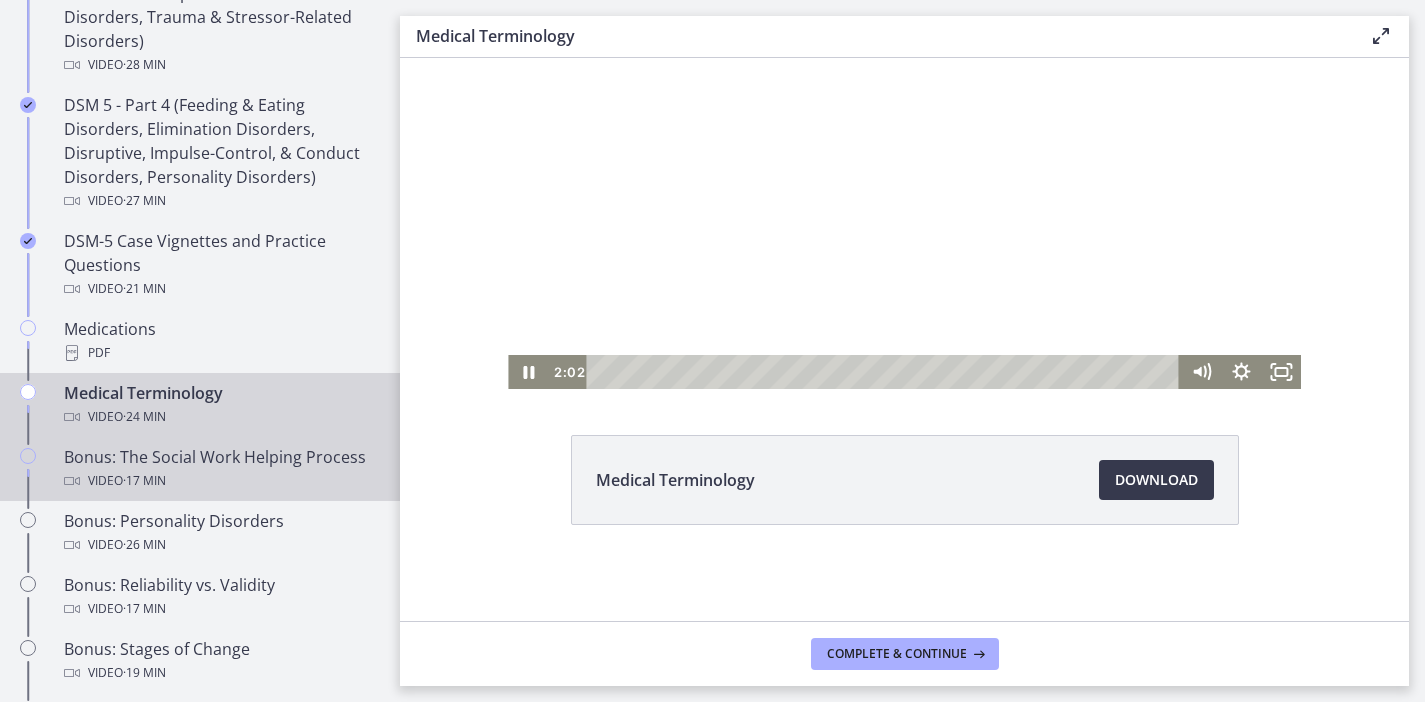 click on "Video
·  17 min" at bounding box center [220, 481] 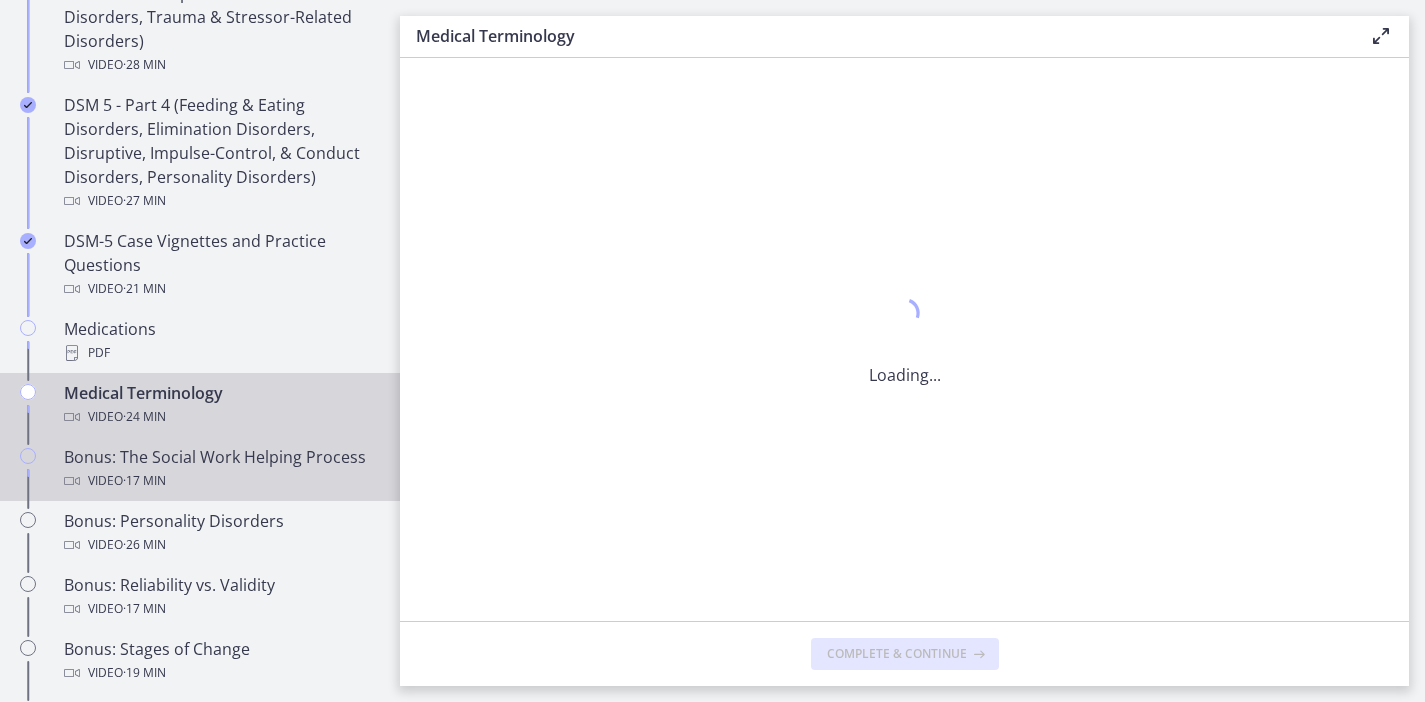 scroll, scrollTop: 0, scrollLeft: 0, axis: both 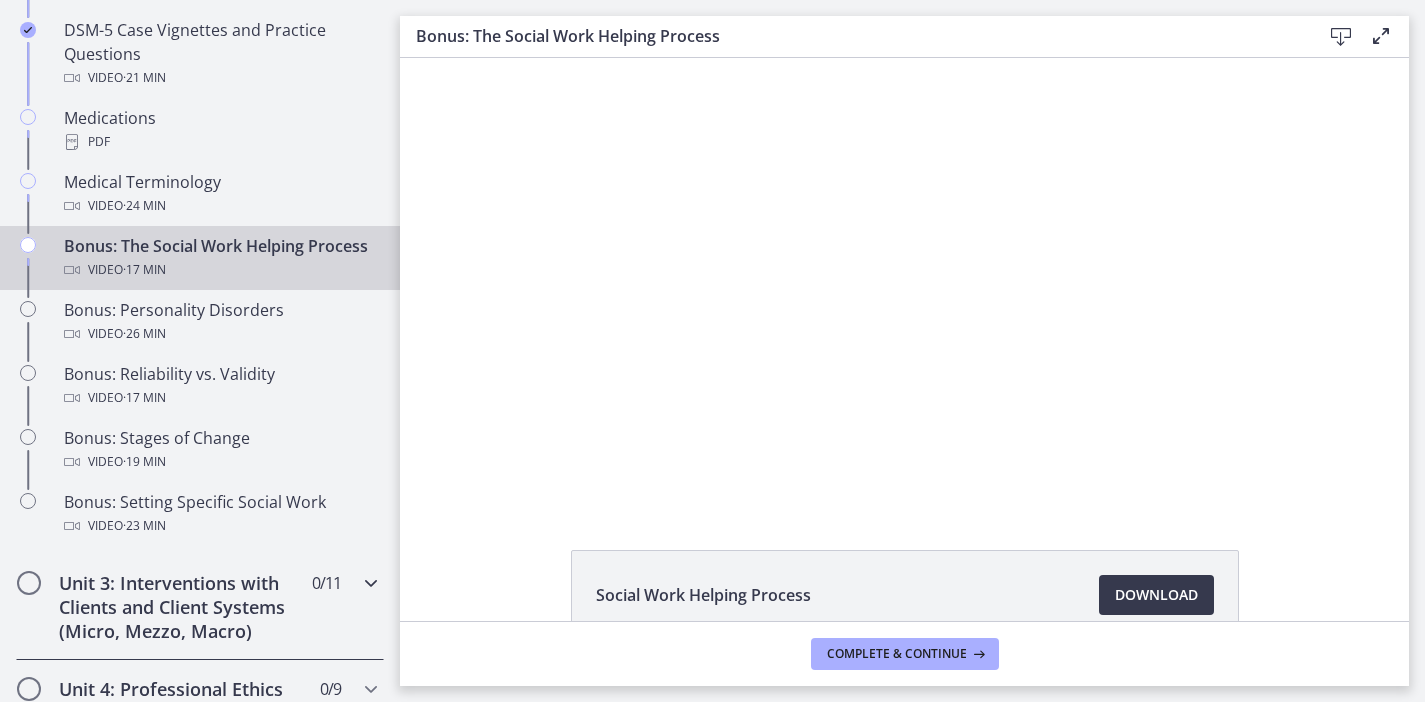 click on "Unit 3: Interventions with Clients and Client Systems (Micro, Mezzo, Macro)" at bounding box center [181, 607] 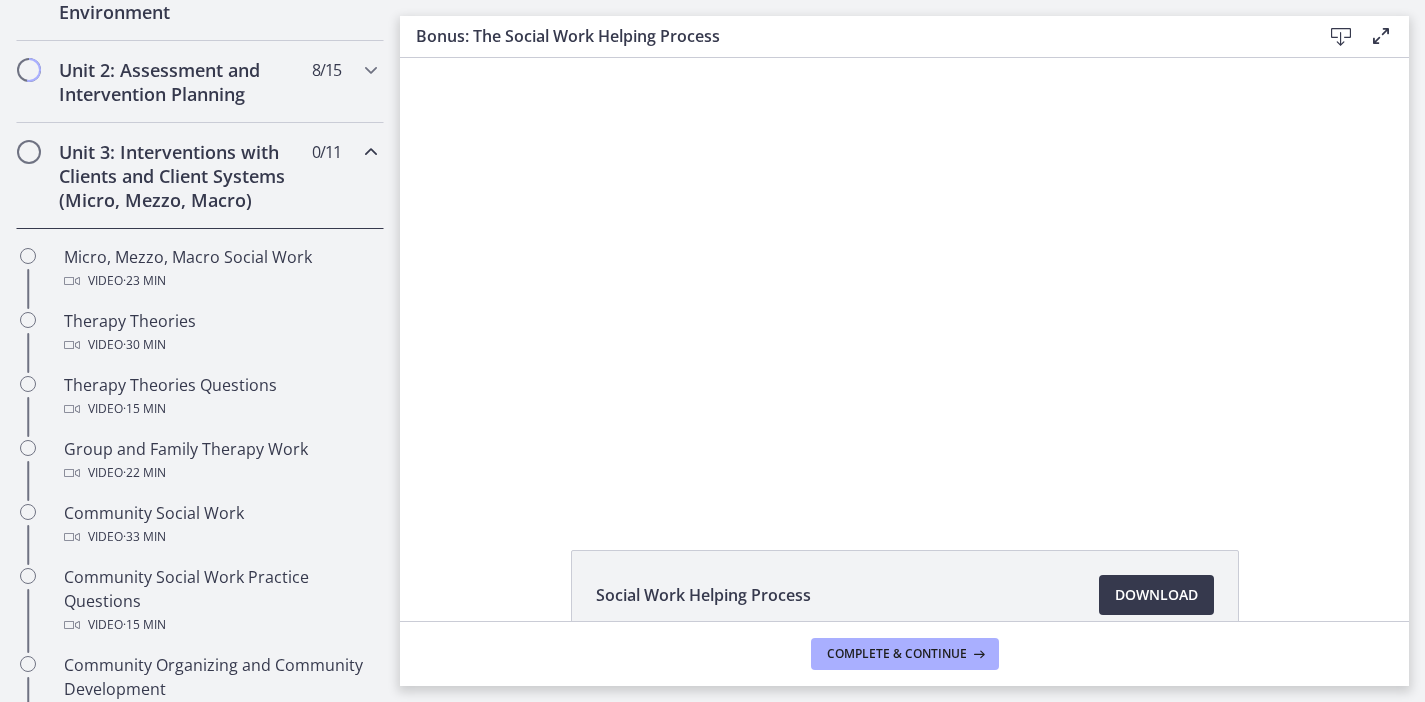scroll, scrollTop: 656, scrollLeft: 0, axis: vertical 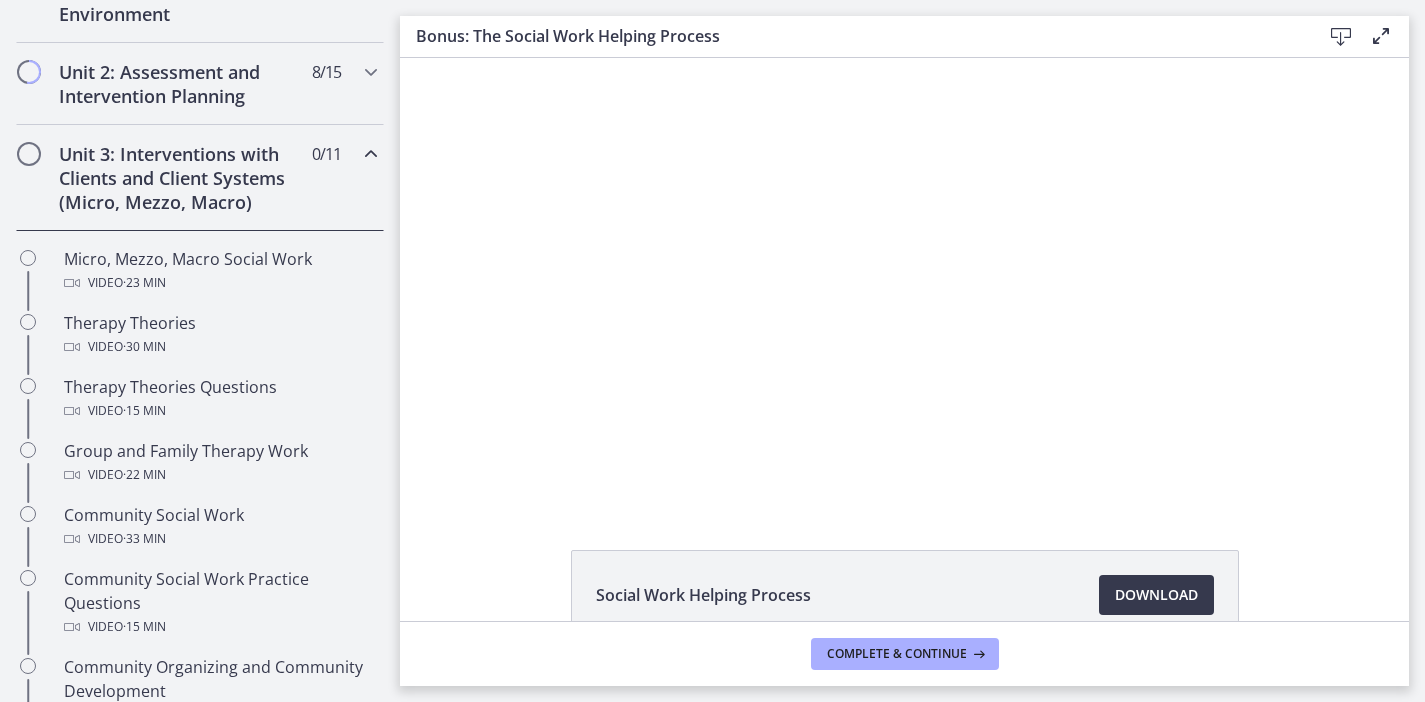 click on "Unit 3: Interventions with Clients and Client Systems (Micro, Mezzo, Macro)
0  /  11
Completed" at bounding box center [200, 178] 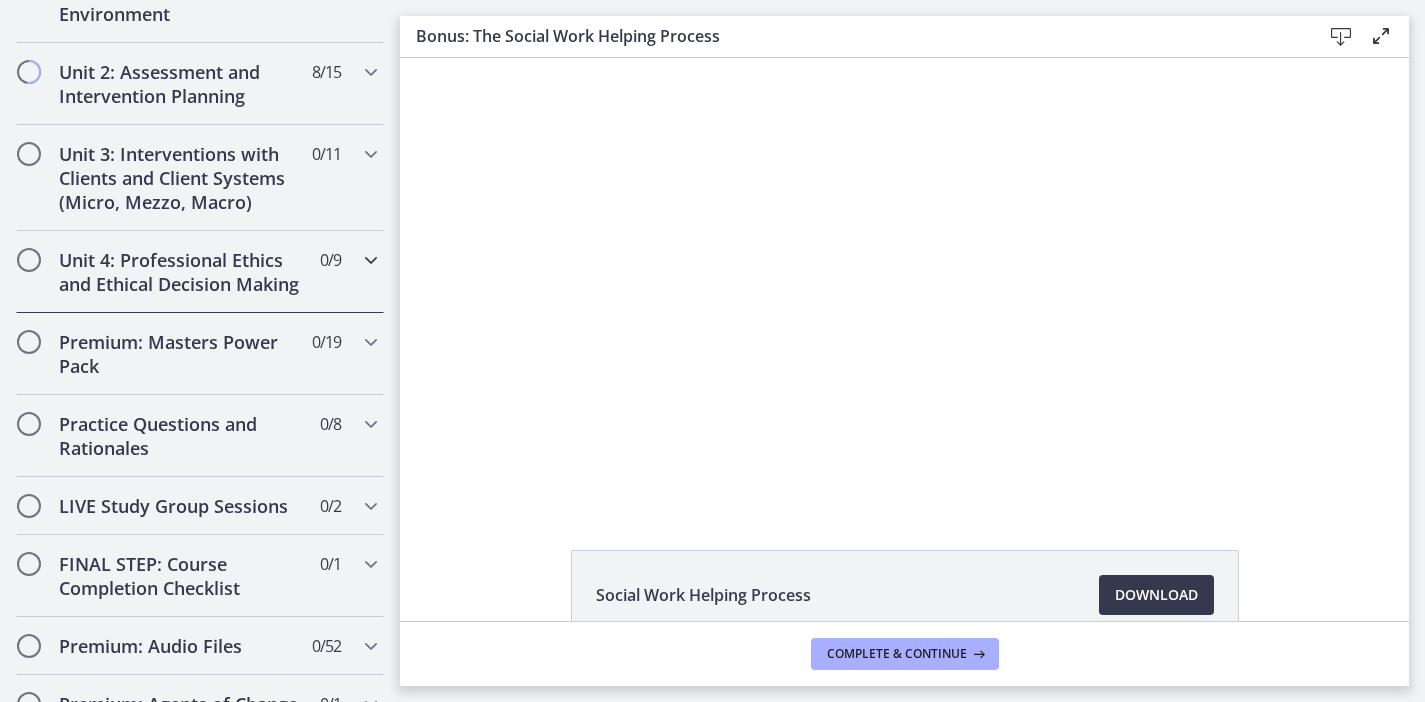 click on "Unit 4: Professional Ethics and Ethical Decision Making" at bounding box center (181, 272) 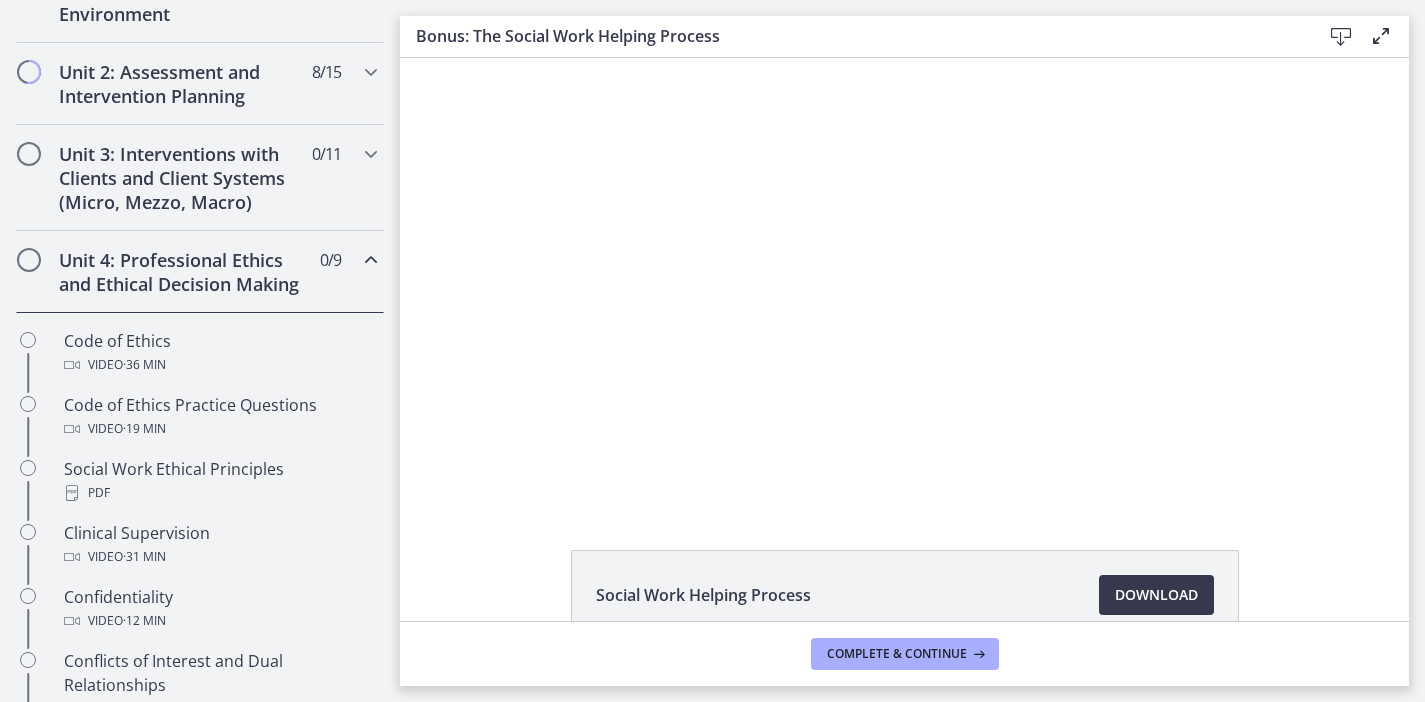 click on "Unit 4: Professional Ethics and Ethical Decision Making" at bounding box center (181, 272) 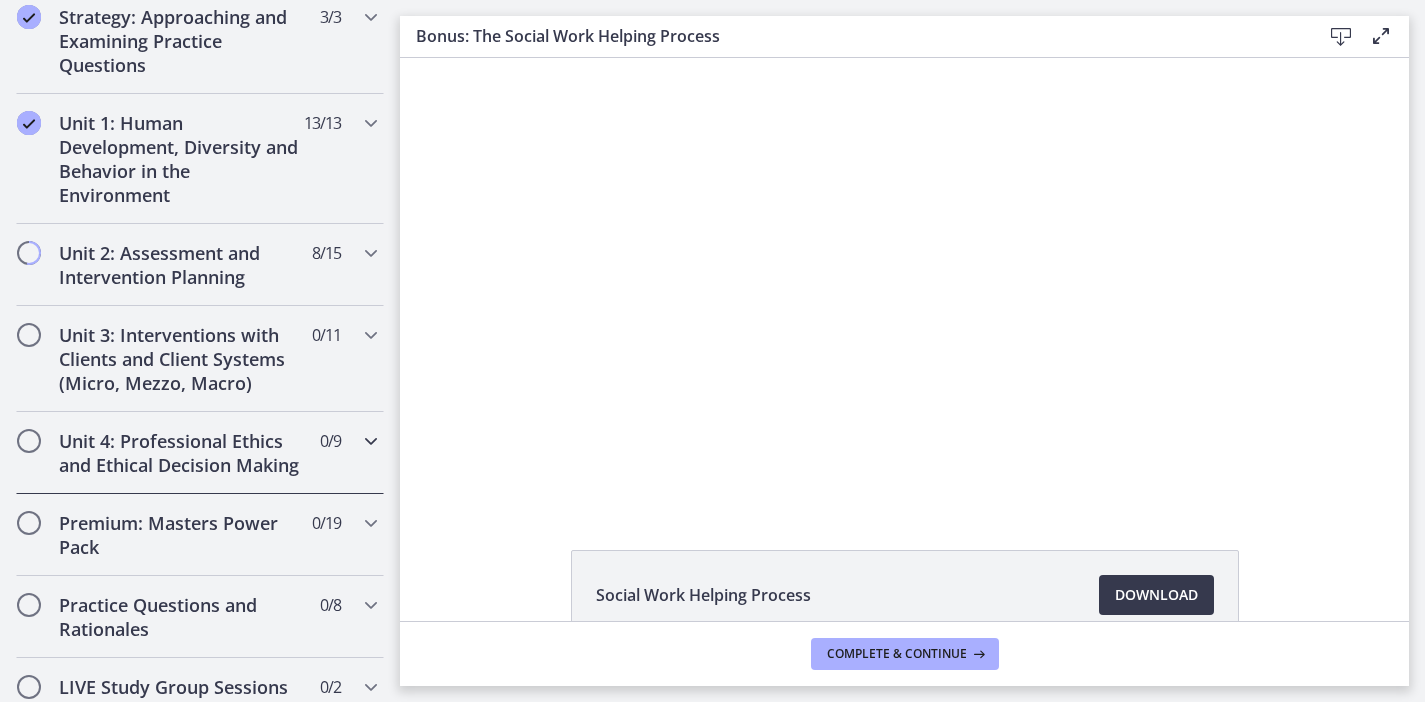 scroll, scrollTop: 449, scrollLeft: 0, axis: vertical 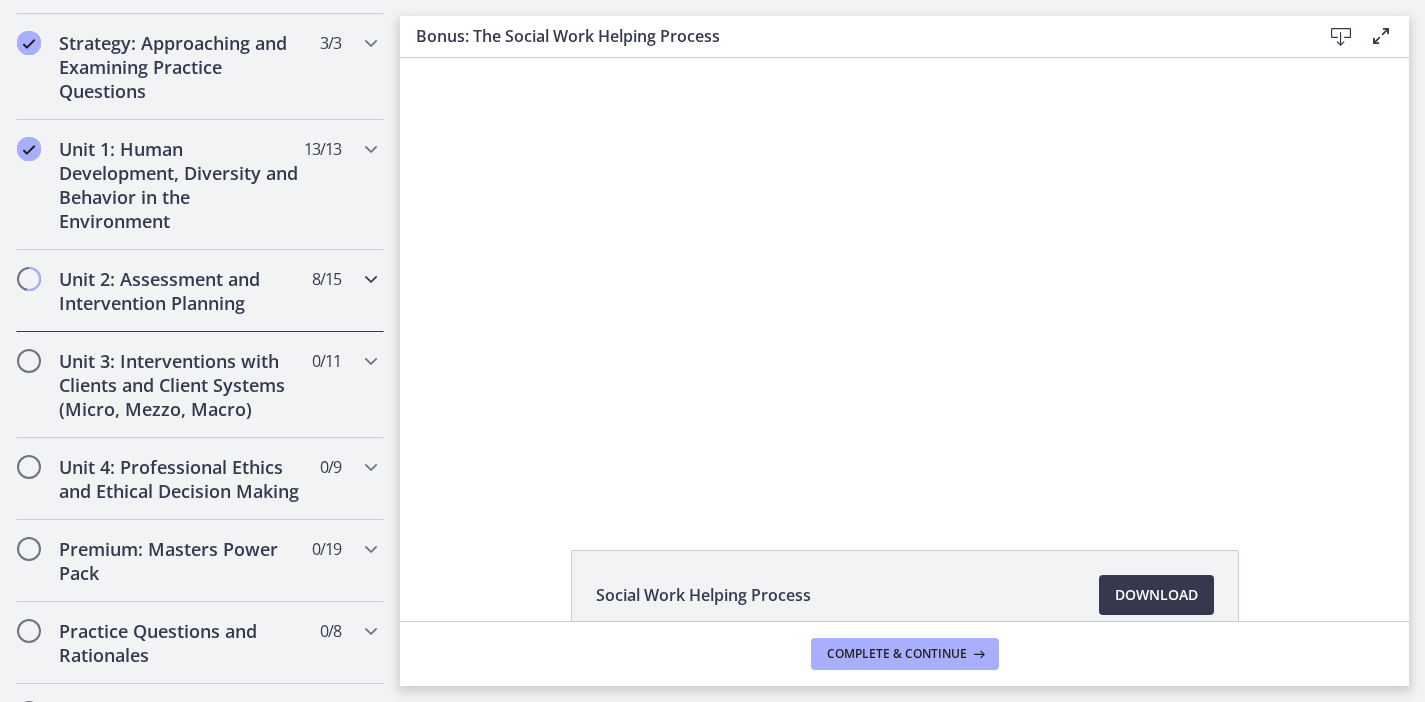 click on "Unit 2: Assessment and Intervention Planning
8  /  15
Completed" at bounding box center [200, 291] 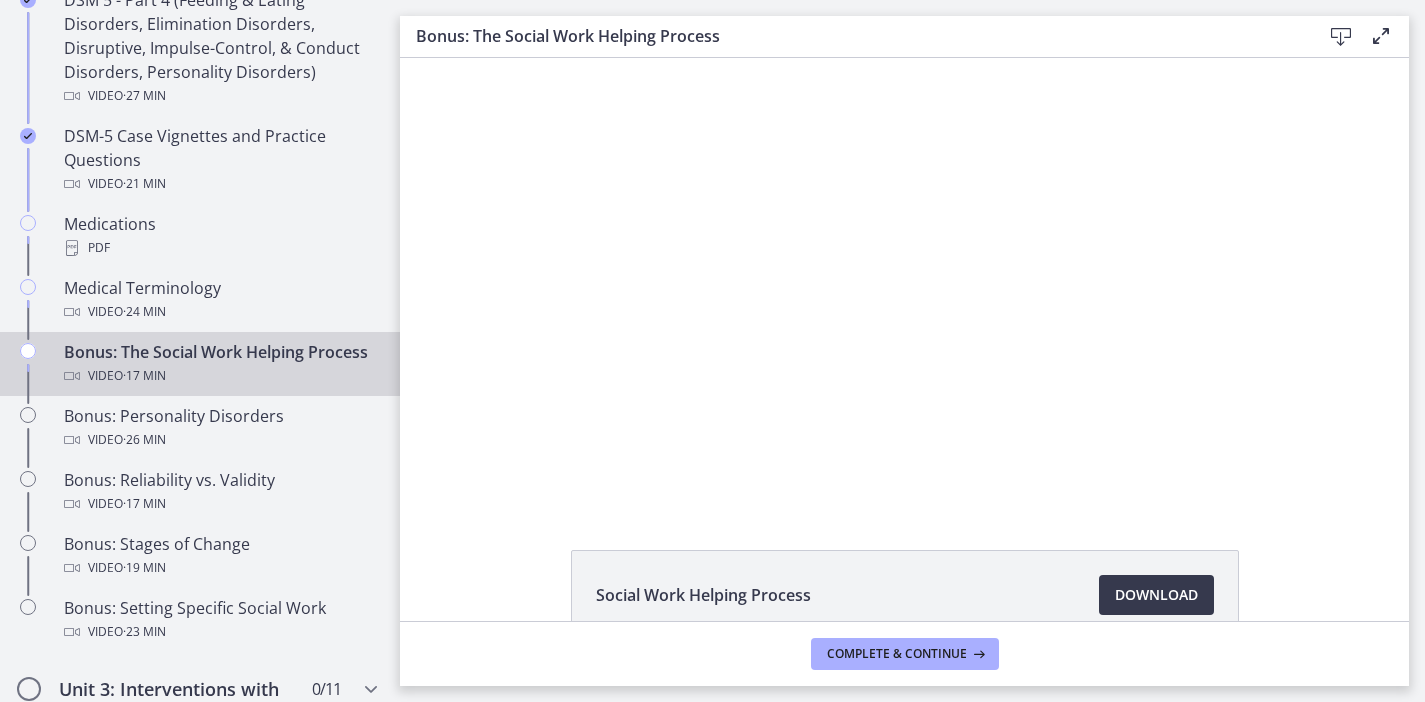 scroll, scrollTop: 1430, scrollLeft: 0, axis: vertical 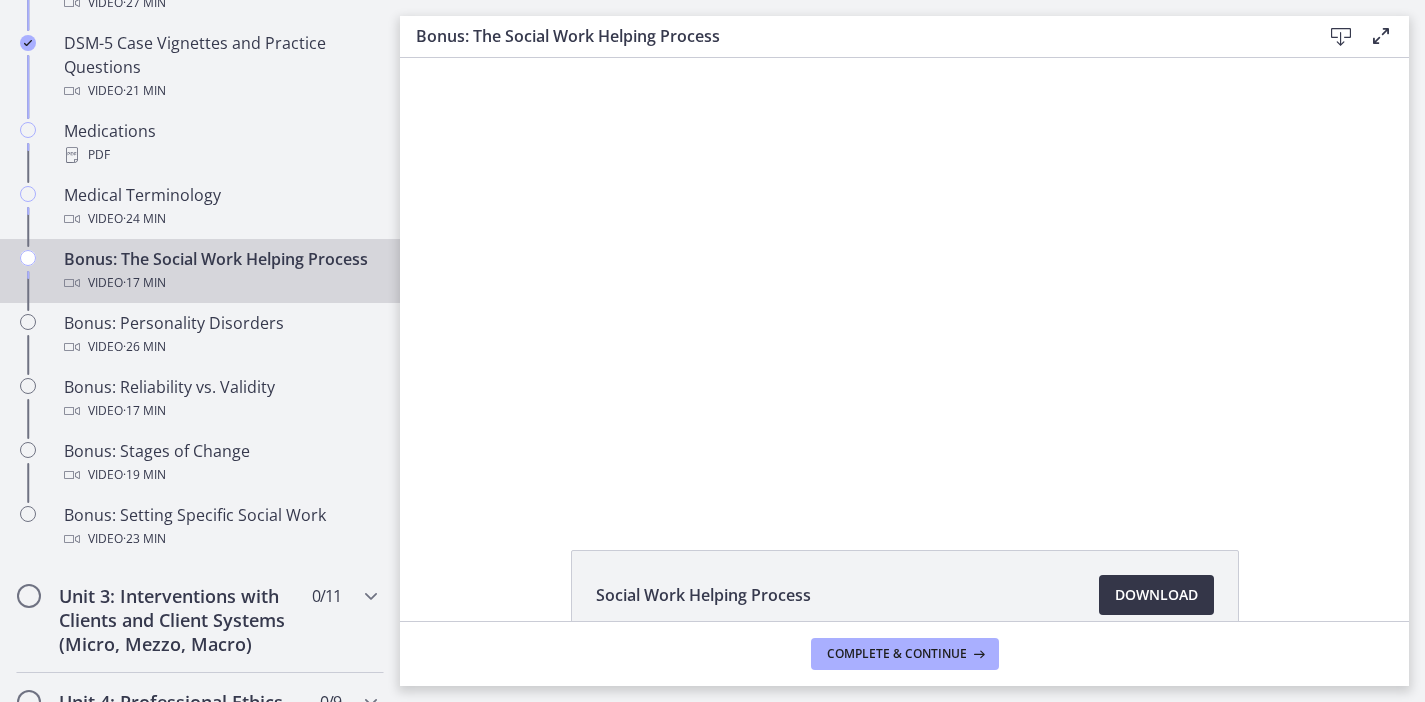 click on "Download
Opens in a new window" at bounding box center [1156, 595] 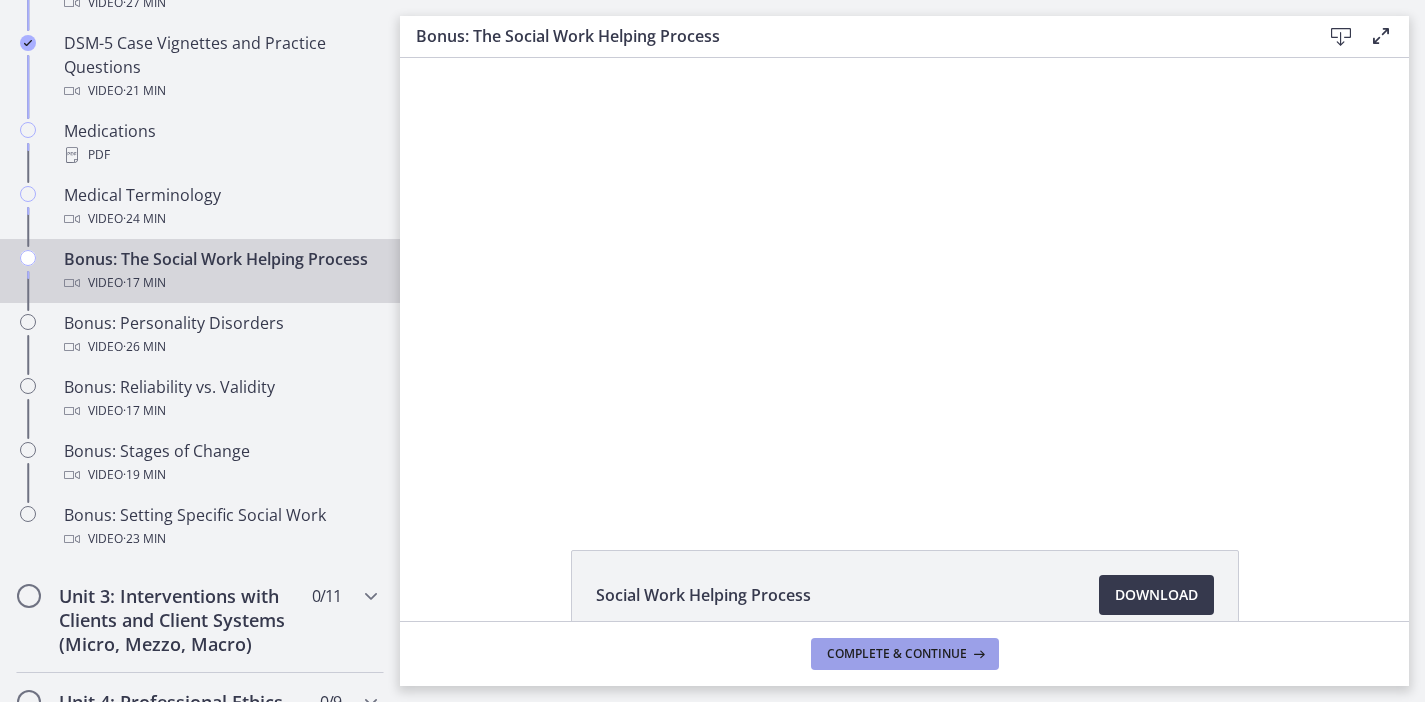 click on "Complete & continue" at bounding box center [897, 654] 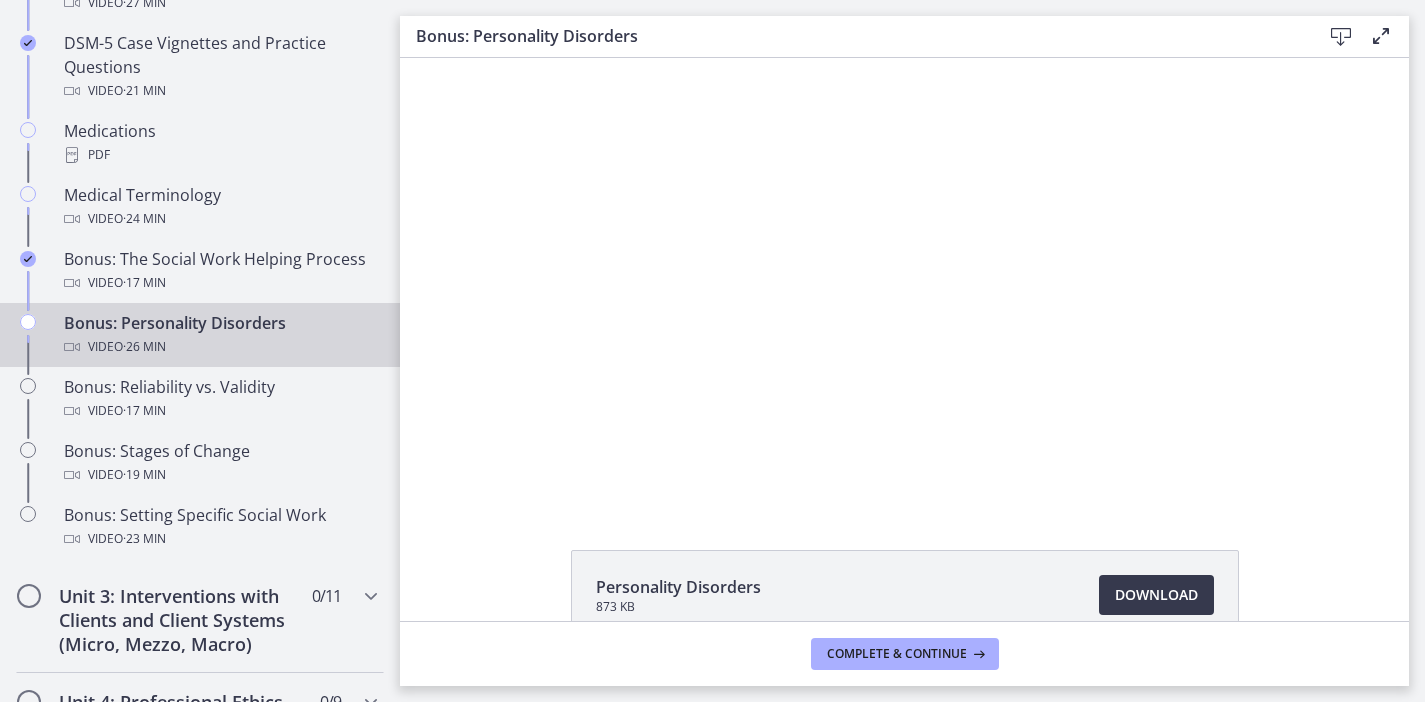 scroll, scrollTop: 0, scrollLeft: 0, axis: both 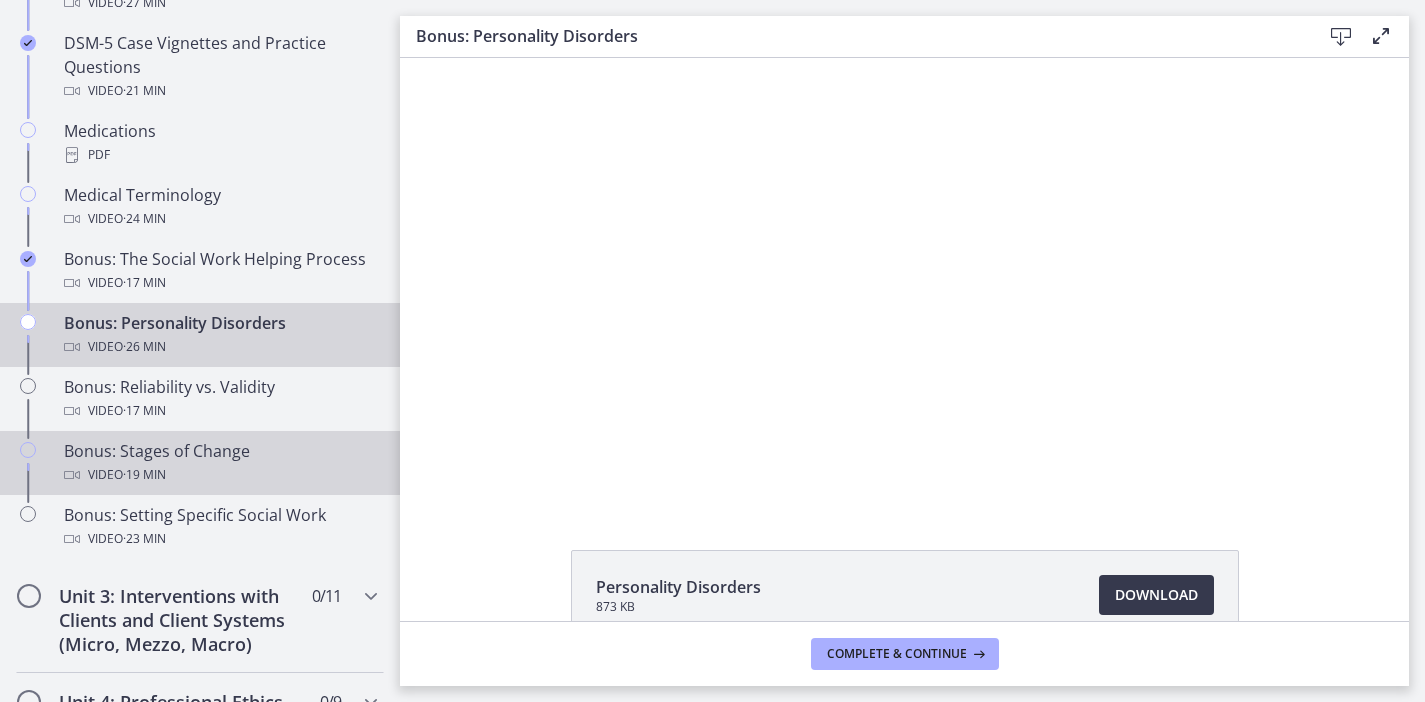 click on "Video
·  19 min" at bounding box center [220, 475] 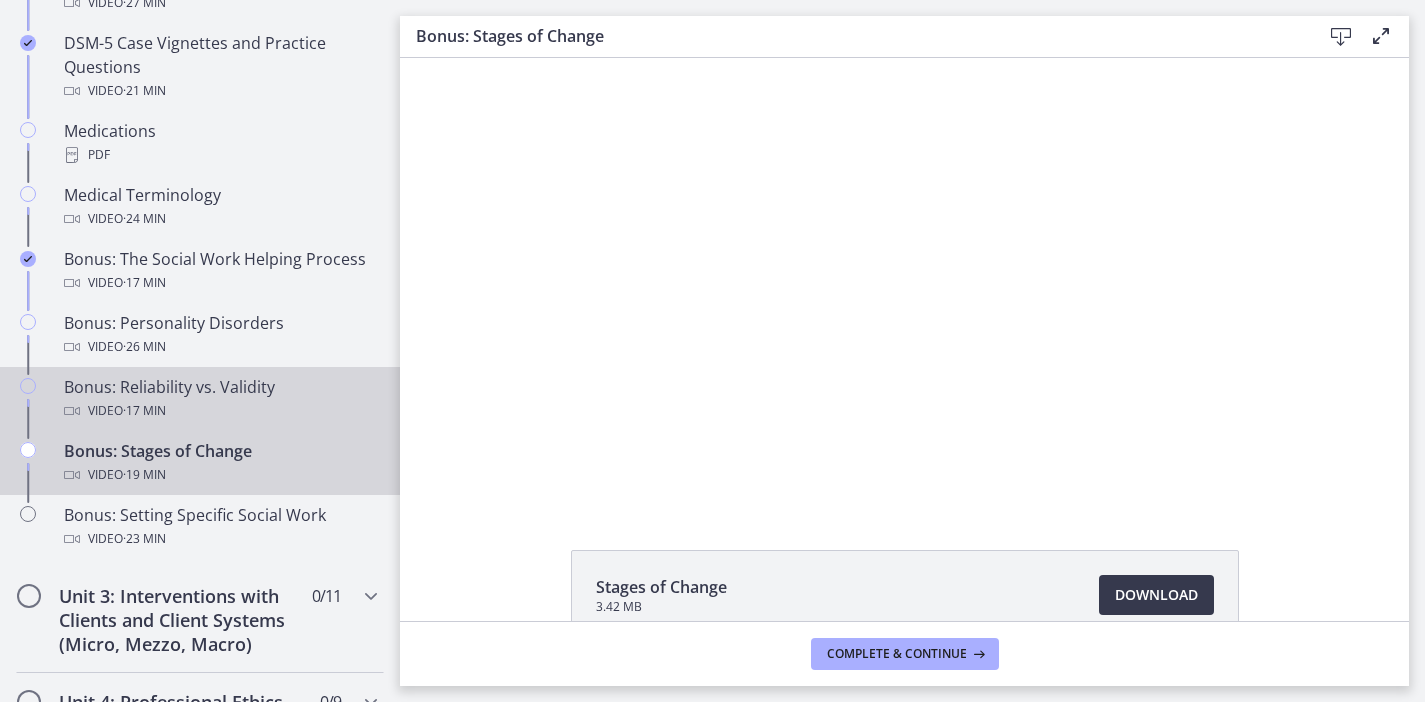 scroll, scrollTop: 0, scrollLeft: 0, axis: both 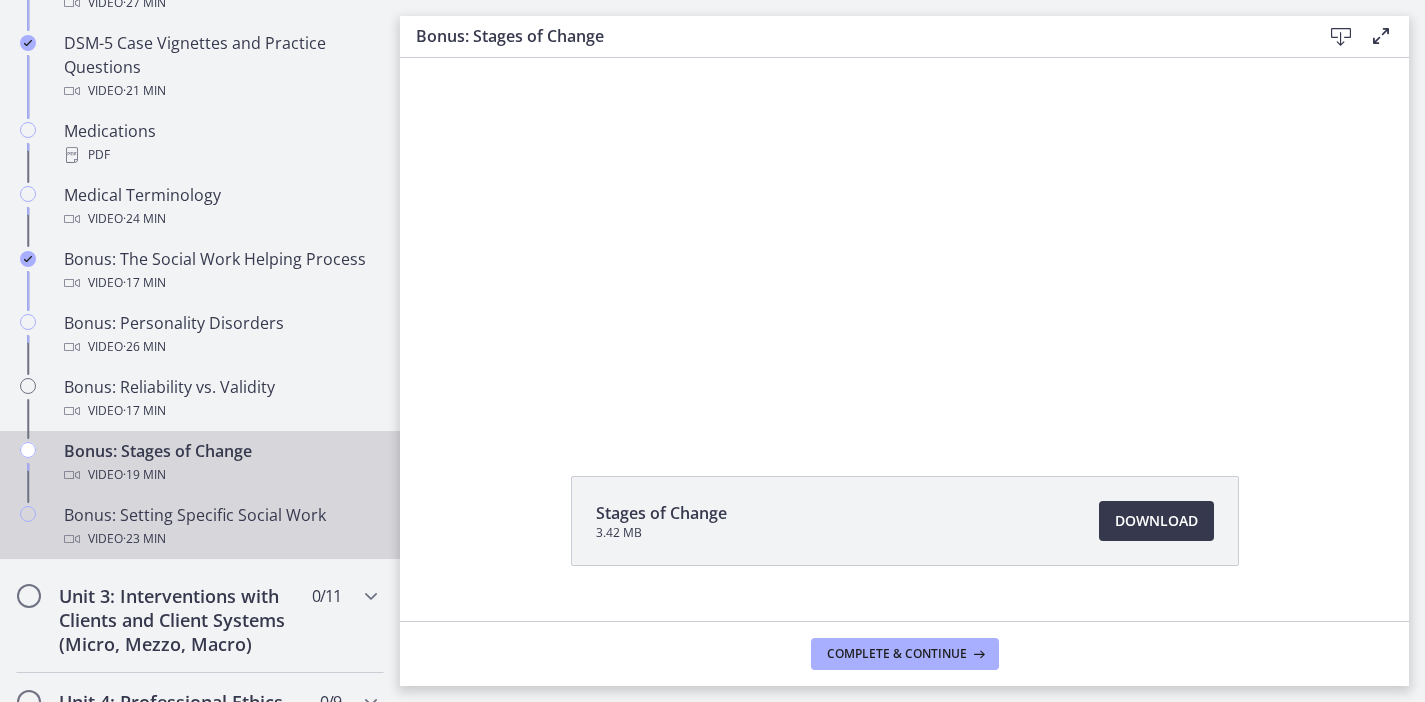 click on "Video
·  23 min" at bounding box center [220, 539] 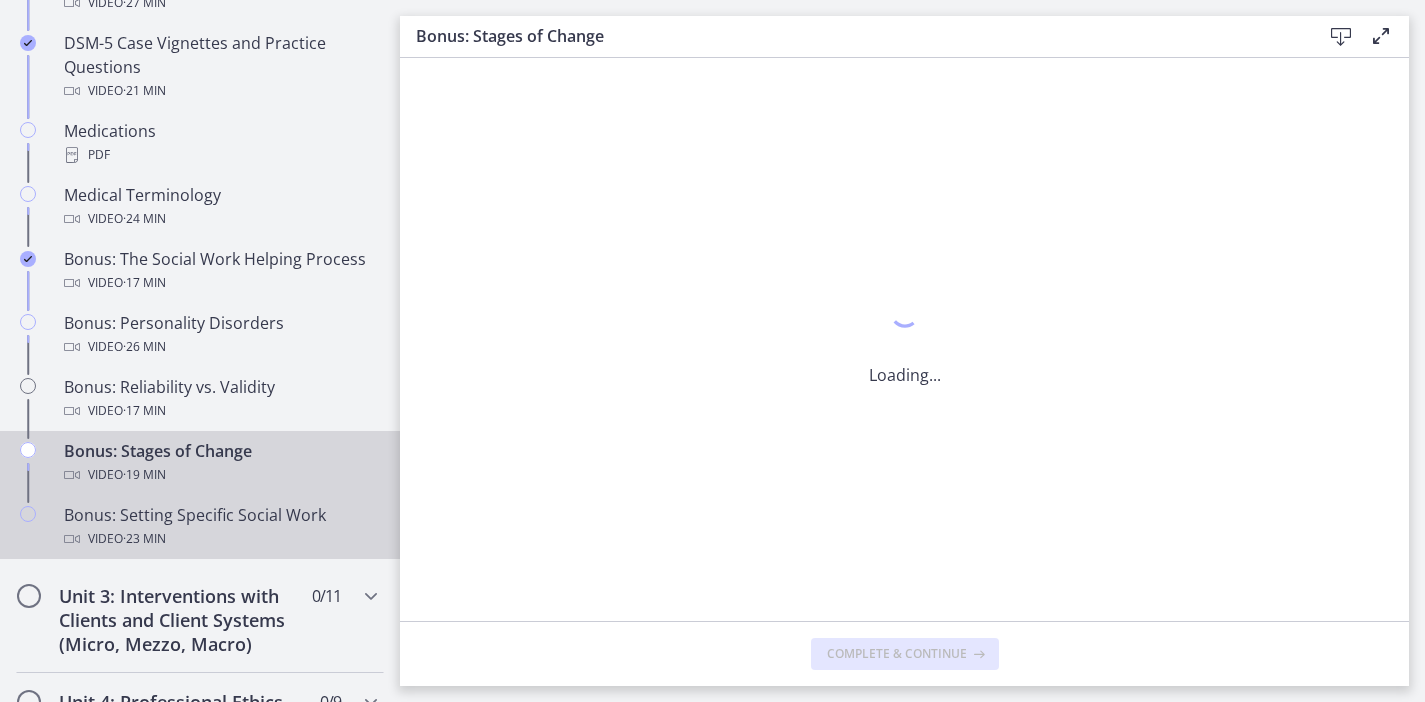 scroll, scrollTop: 0, scrollLeft: 0, axis: both 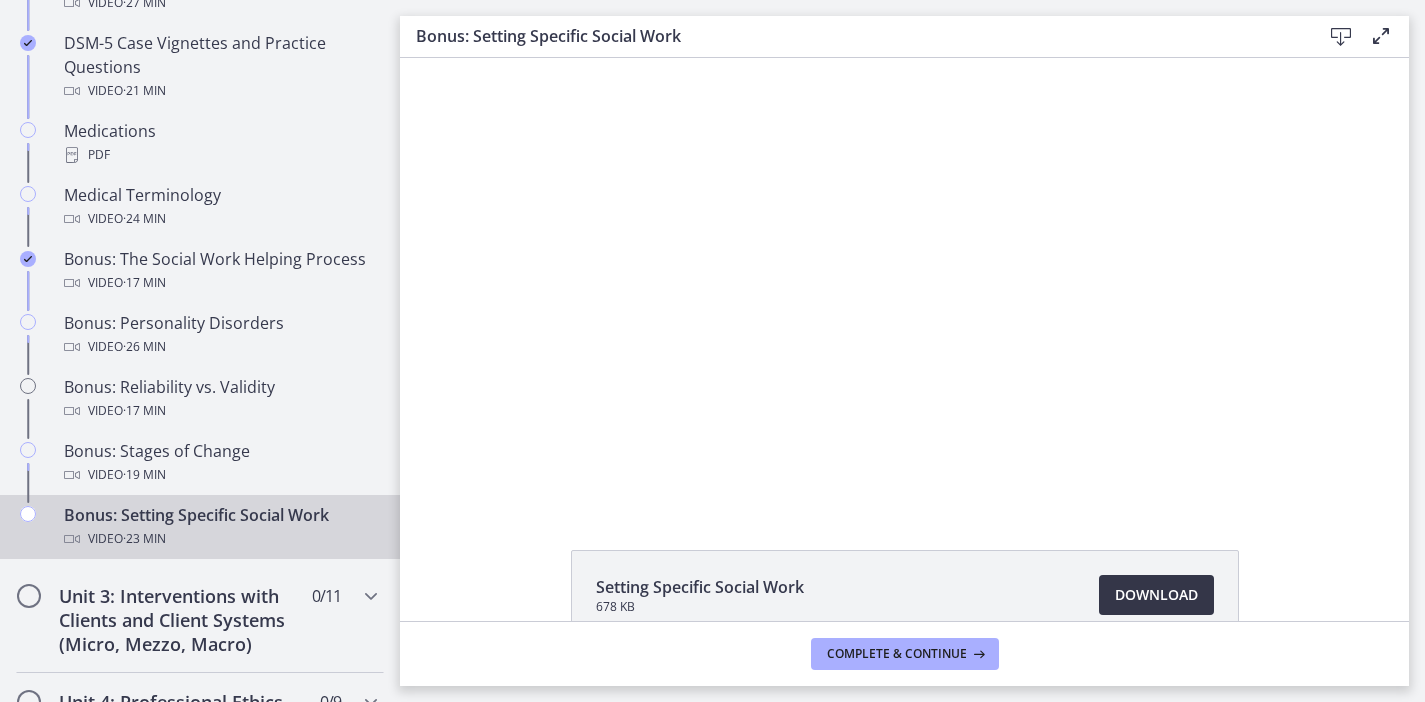 click on "Download
Opens in a new window" at bounding box center [1156, 595] 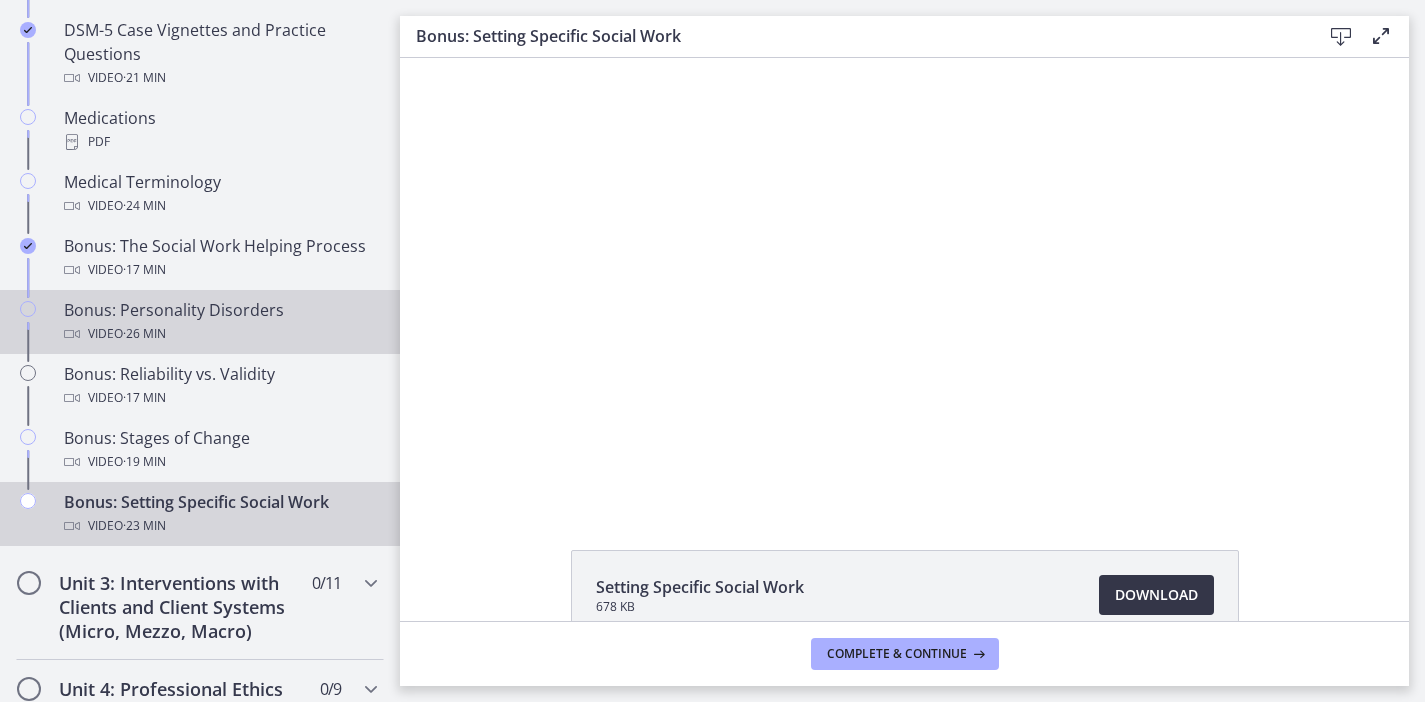 scroll, scrollTop: 1445, scrollLeft: 0, axis: vertical 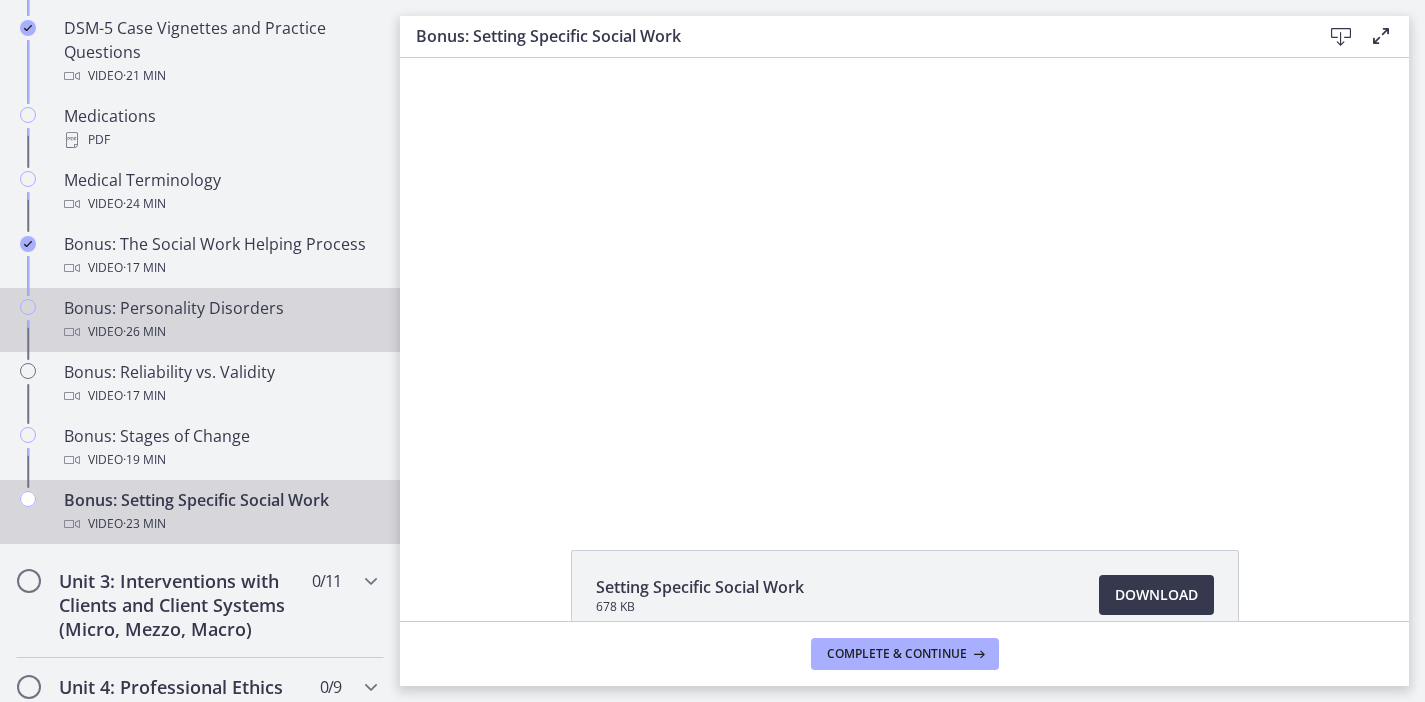 click on "Bonus: Personality Disorders
Video
·  26 min" at bounding box center (220, 320) 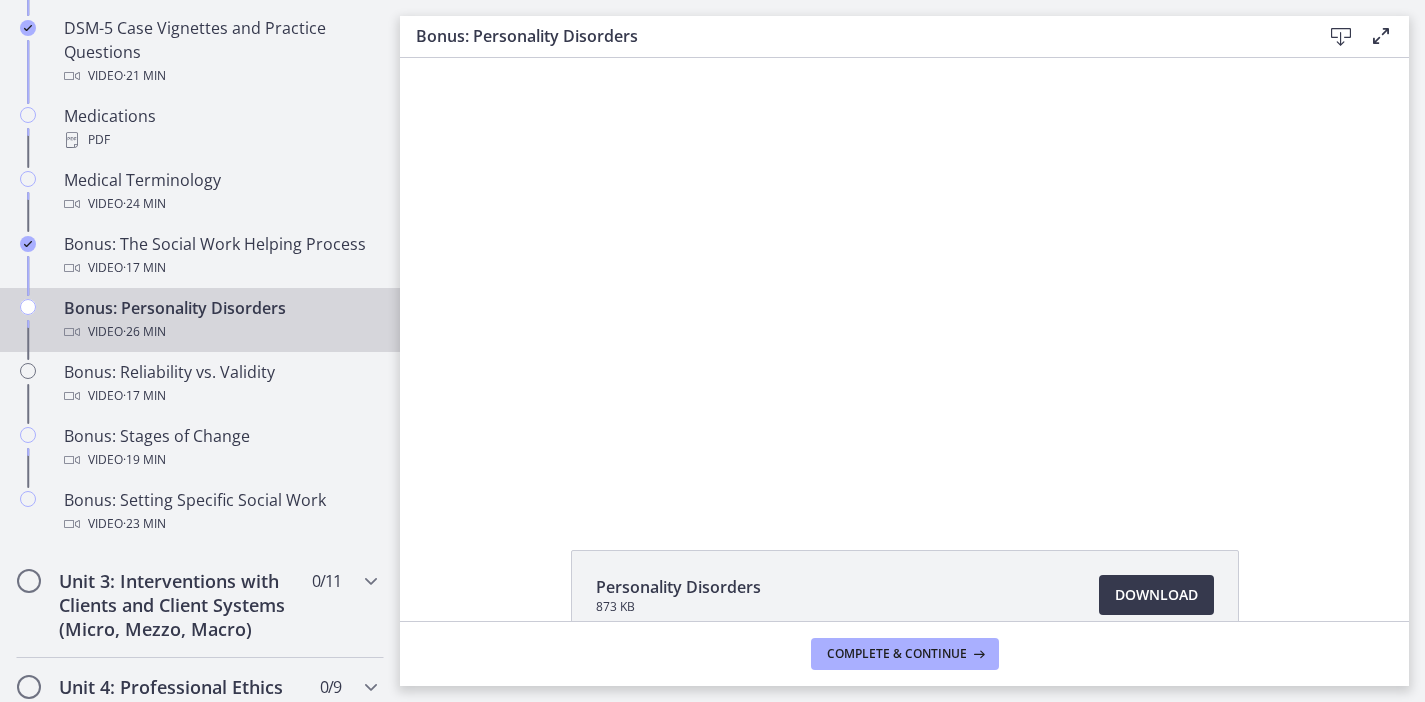 scroll, scrollTop: 0, scrollLeft: 0, axis: both 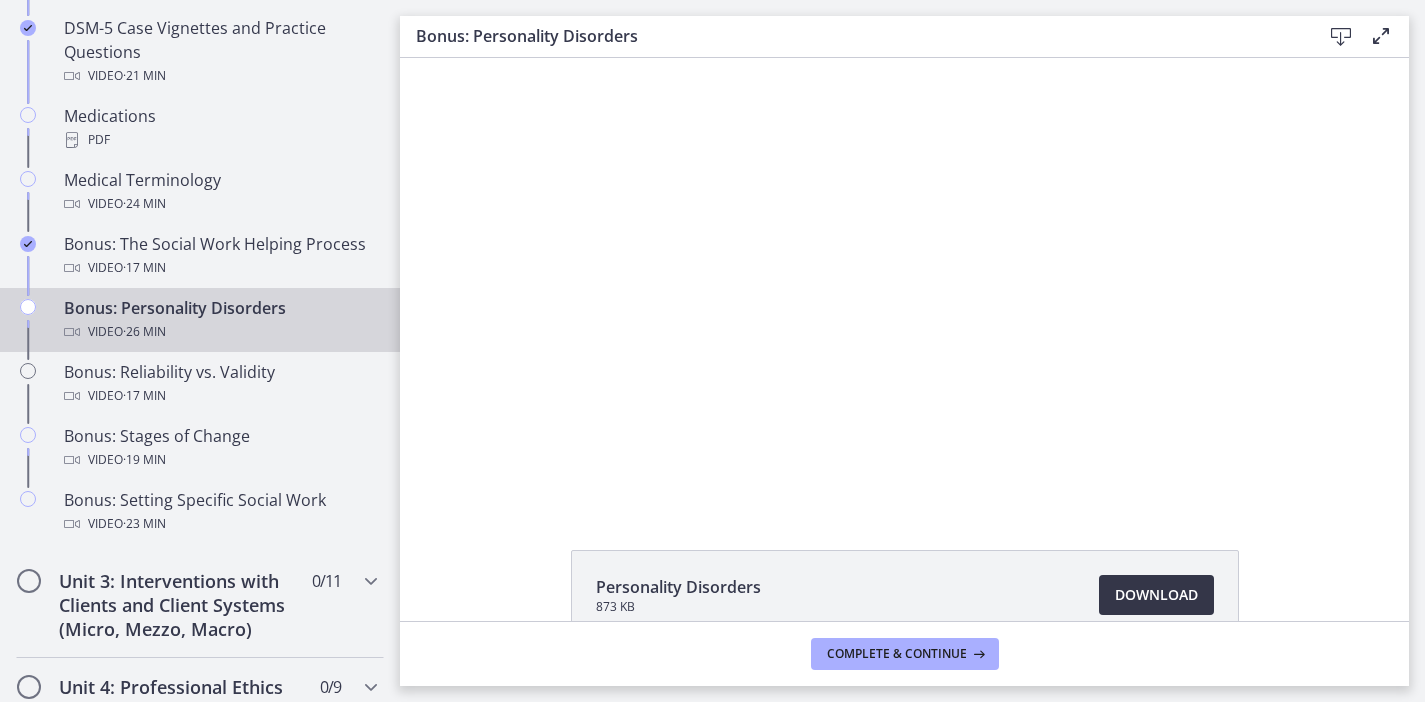 click on "Download
Opens in a new window" at bounding box center (1156, 595) 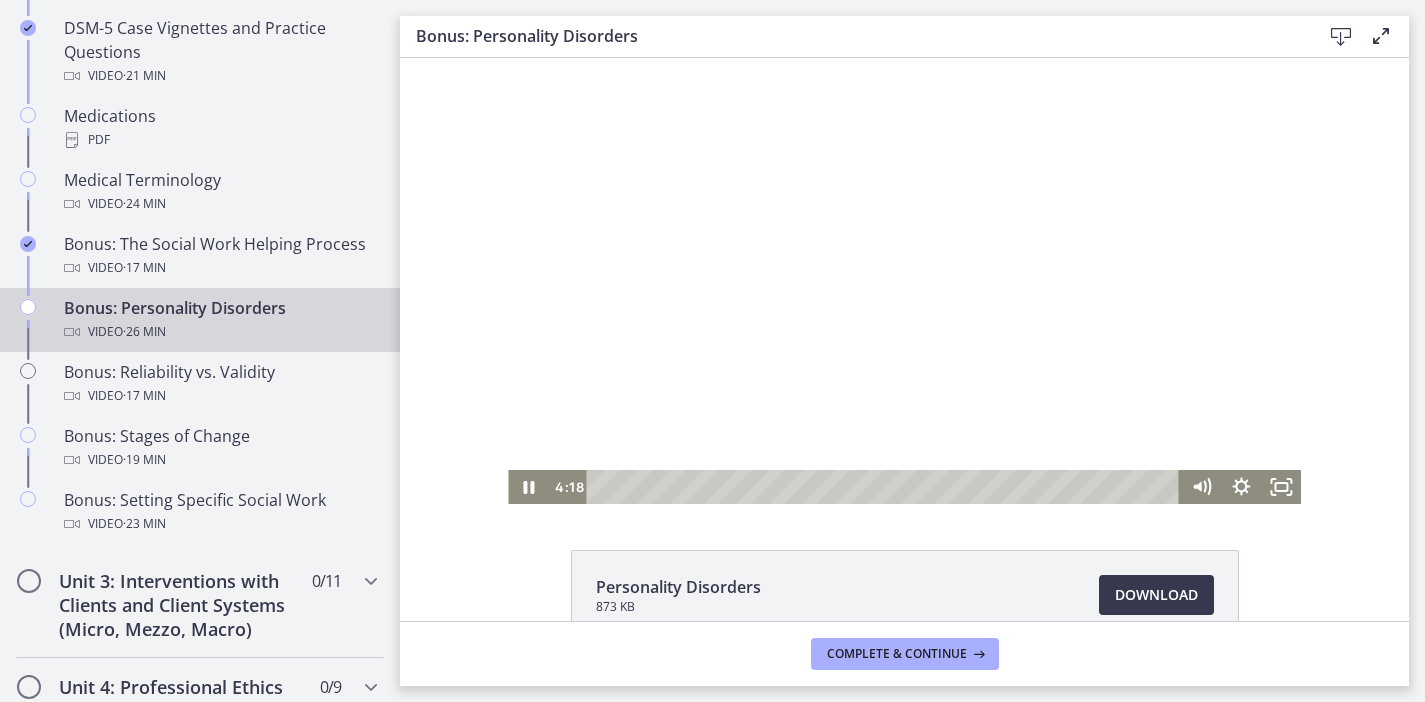 click at bounding box center [904, 281] 